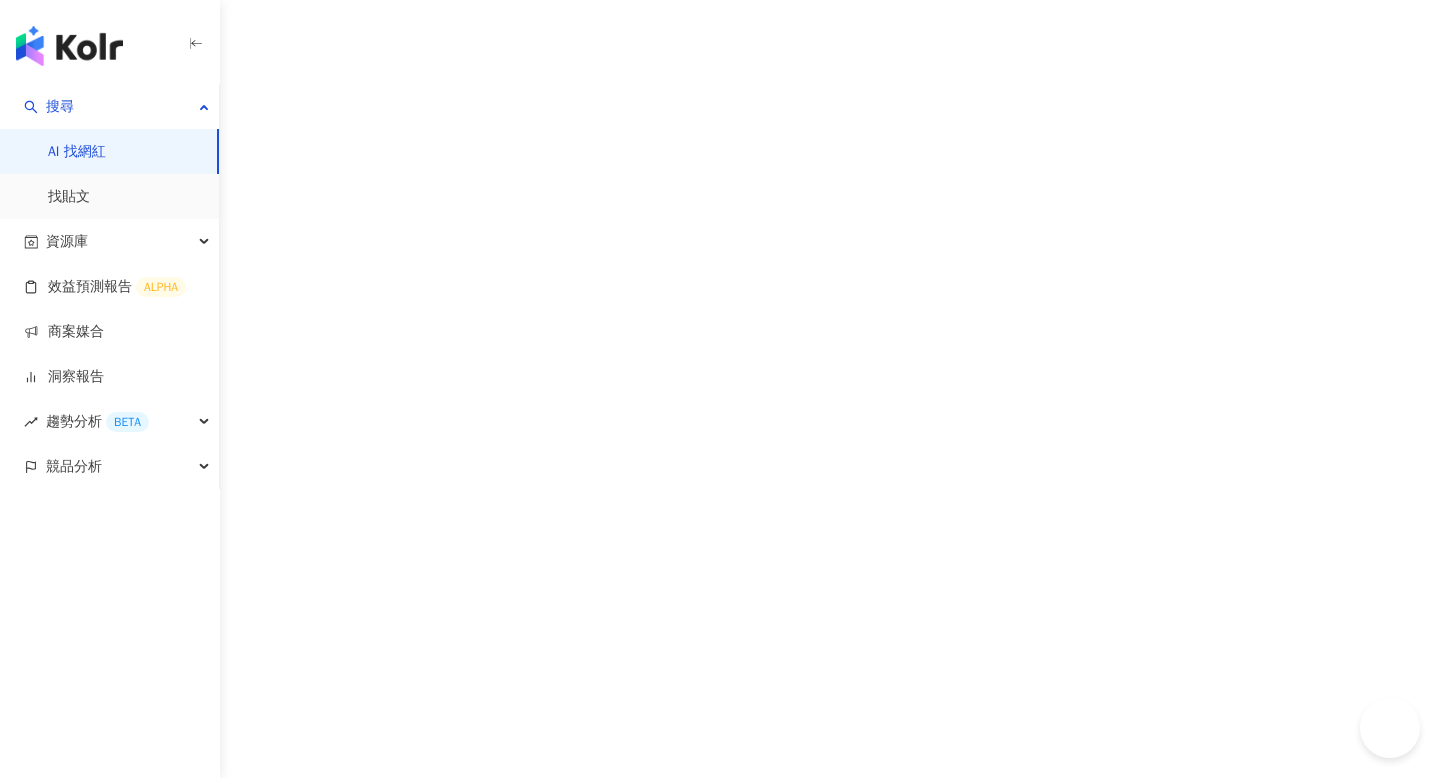 scroll, scrollTop: 0, scrollLeft: 0, axis: both 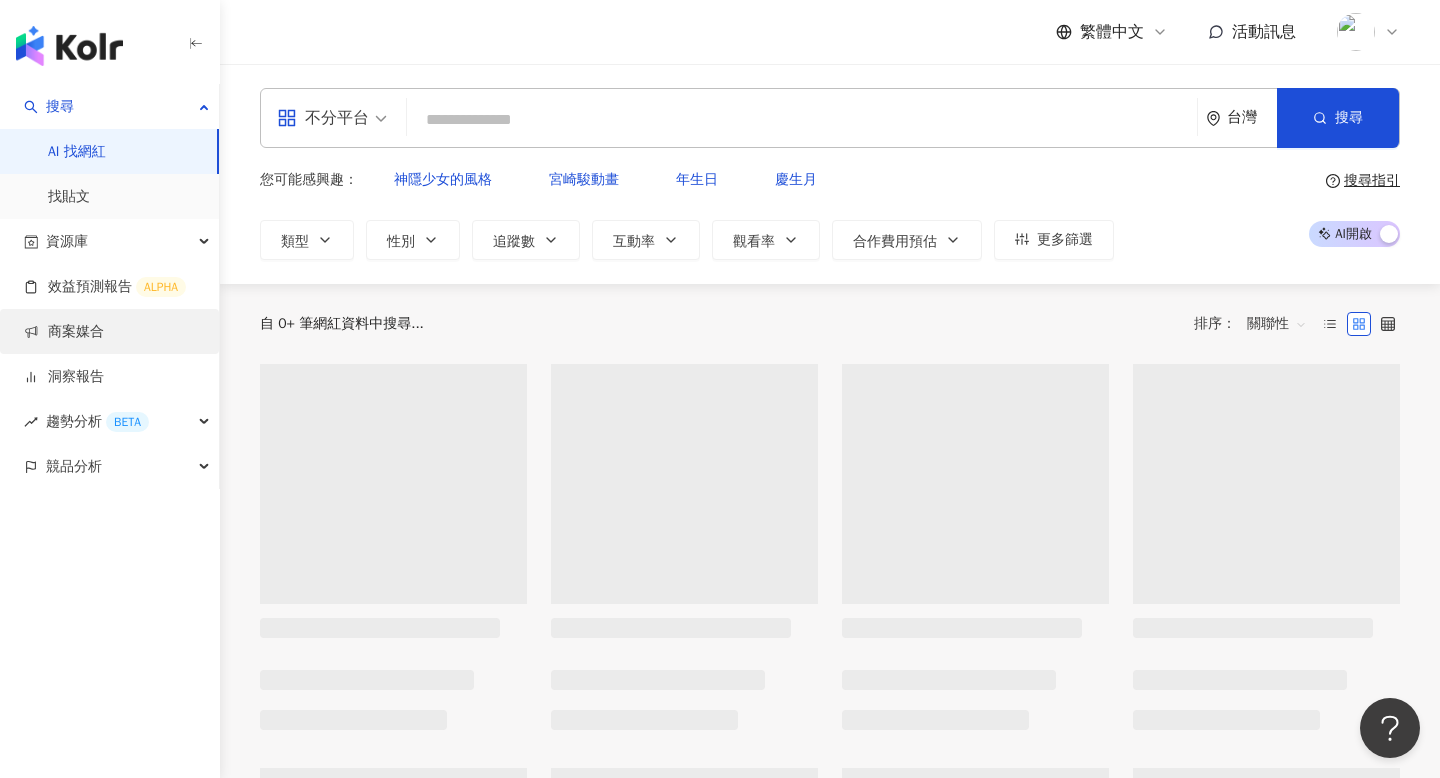 click on "商案媒合" at bounding box center [64, 332] 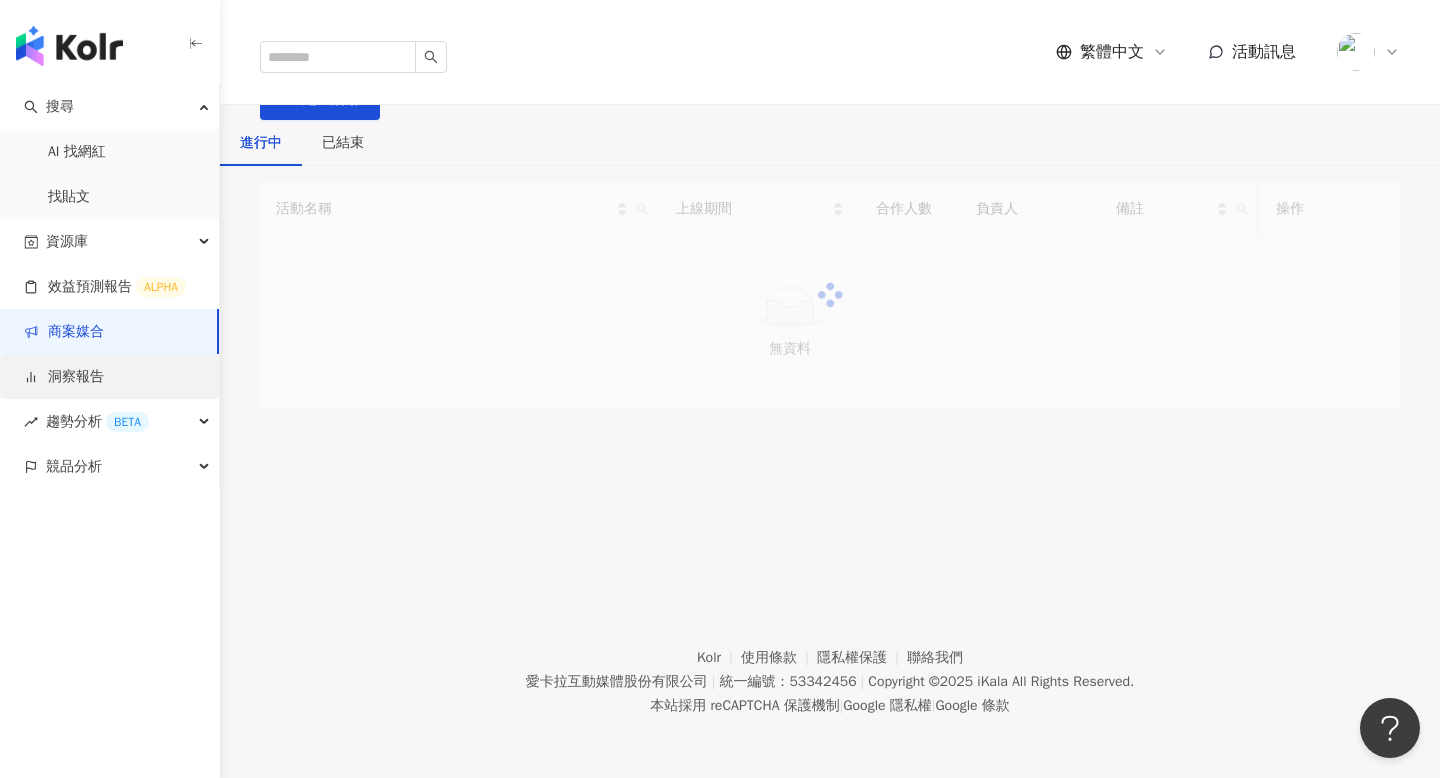 click on "洞察報告" at bounding box center [64, 377] 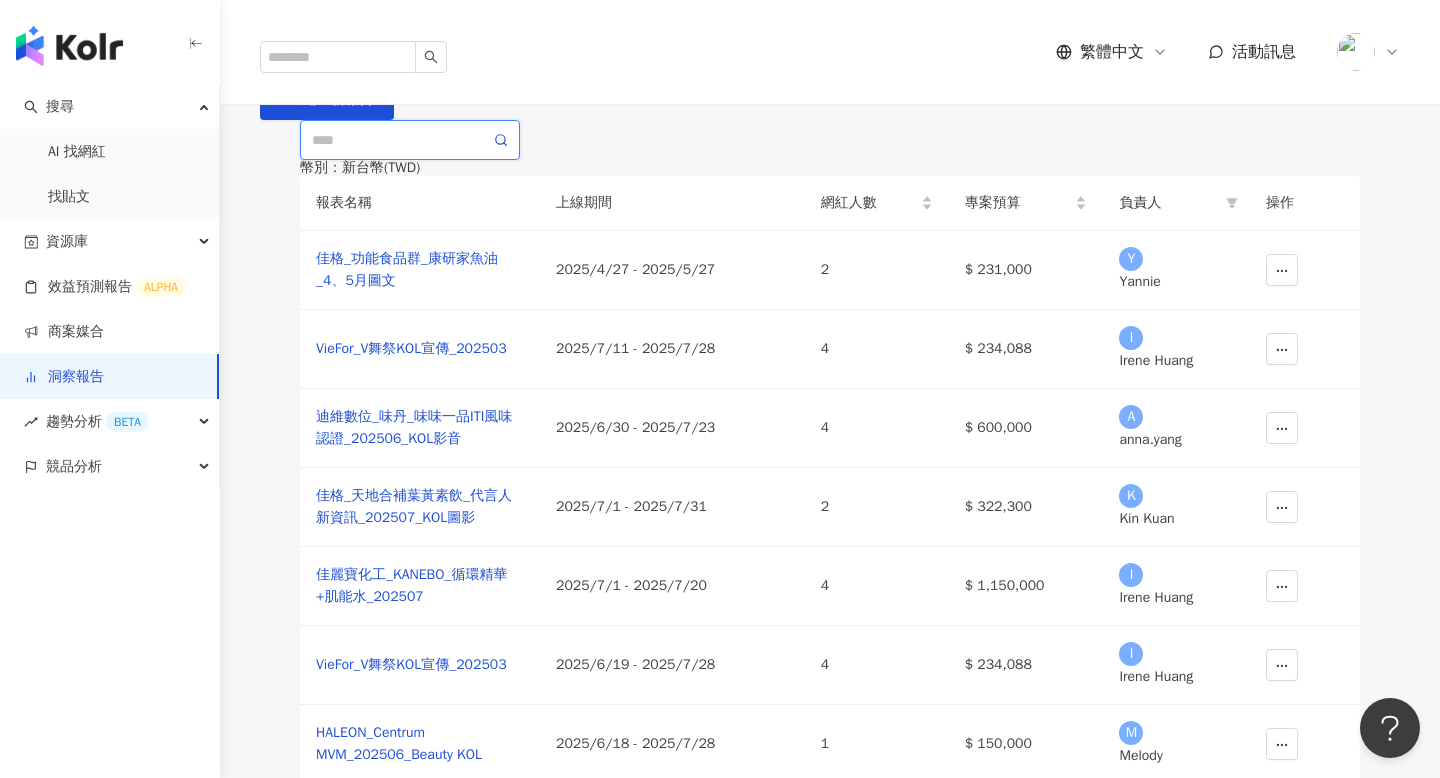 click at bounding box center [401, 140] 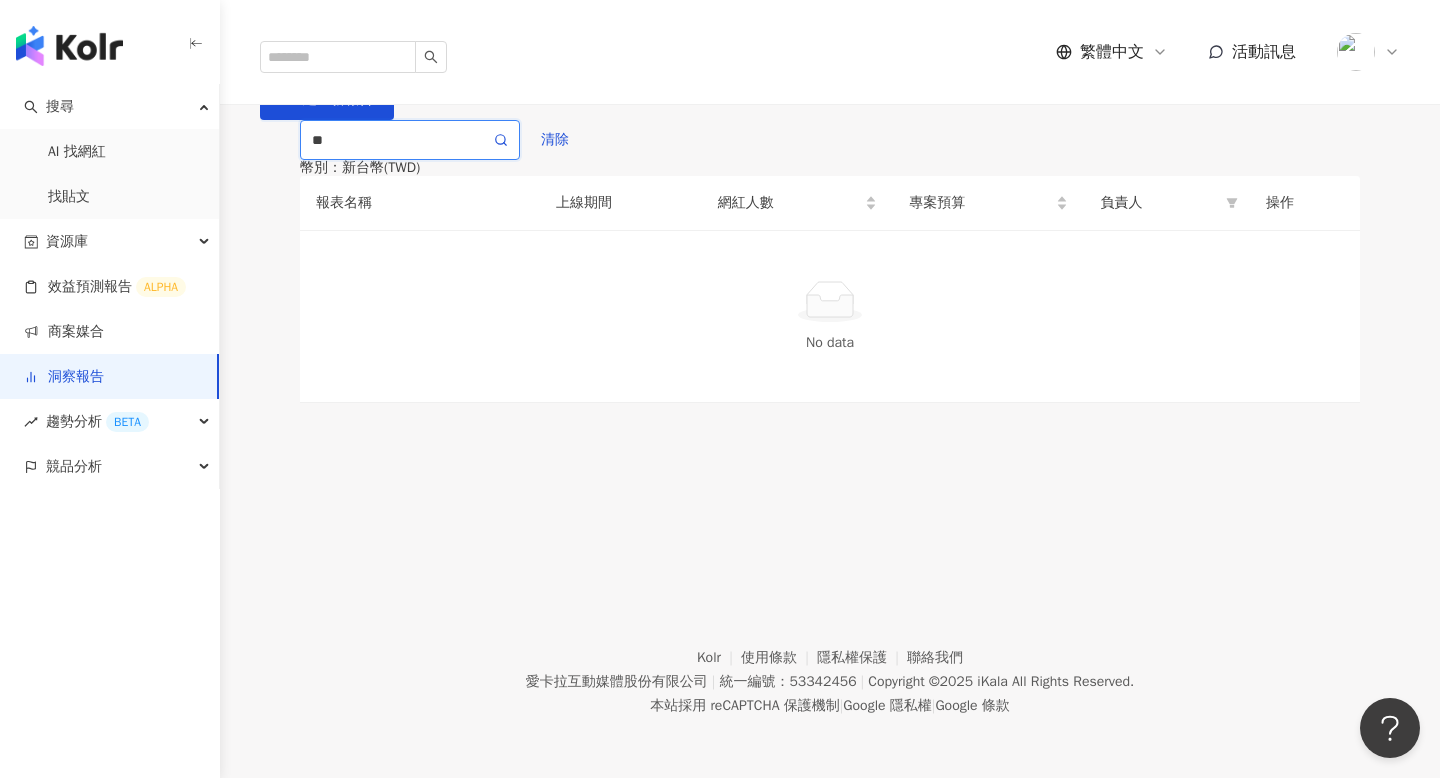type on "**" 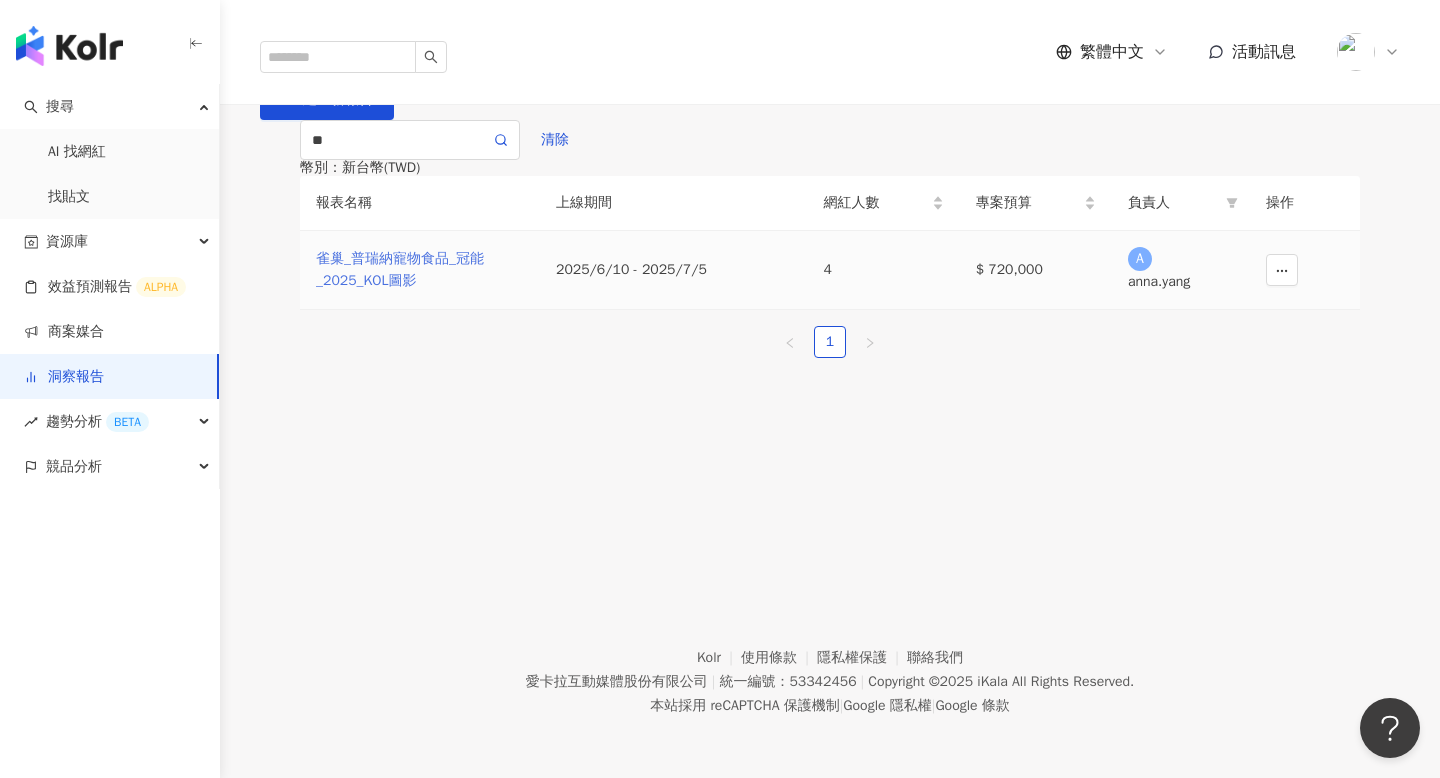 click on "雀巢_普瑞納寵物食品_冠能_2025_KOL圖影" at bounding box center [420, 270] 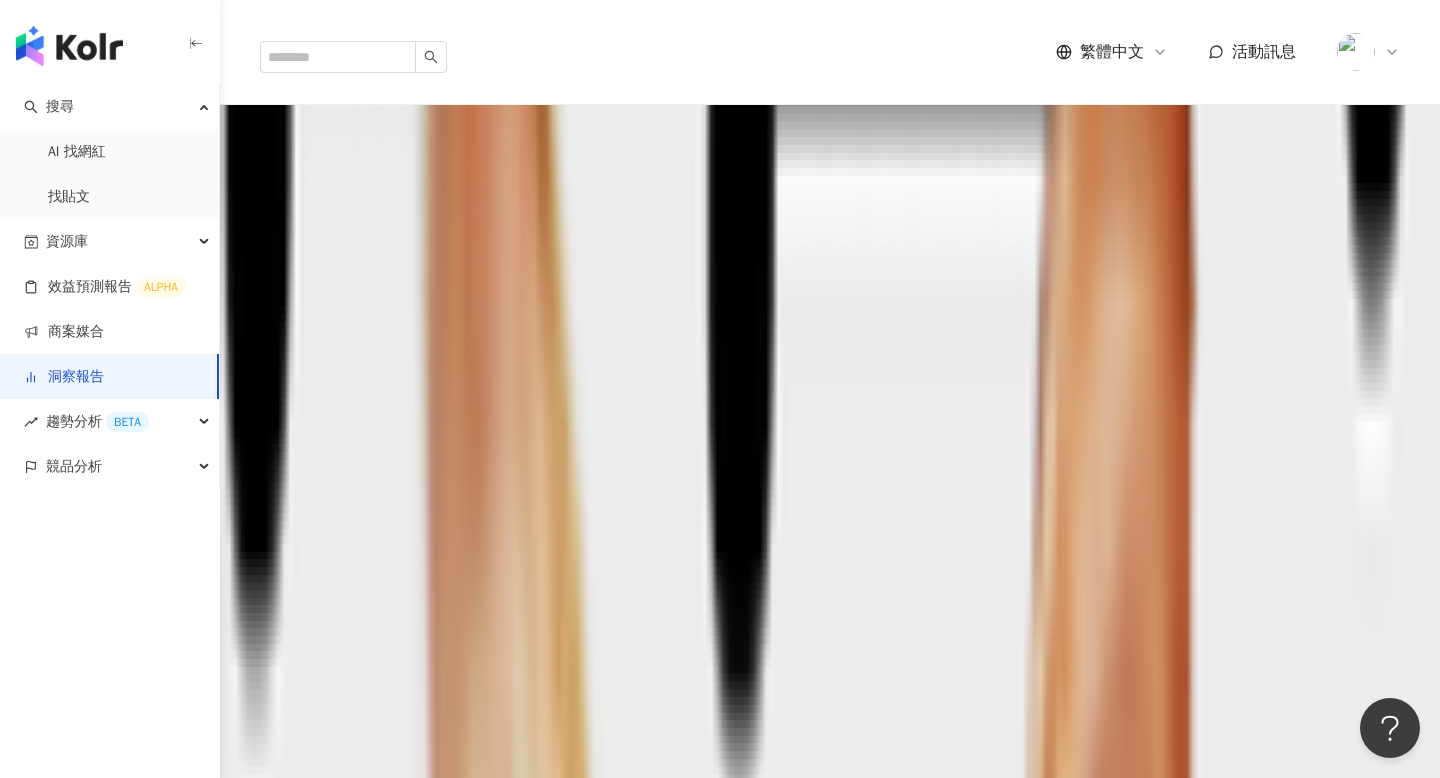 scroll, scrollTop: 5696, scrollLeft: 0, axis: vertical 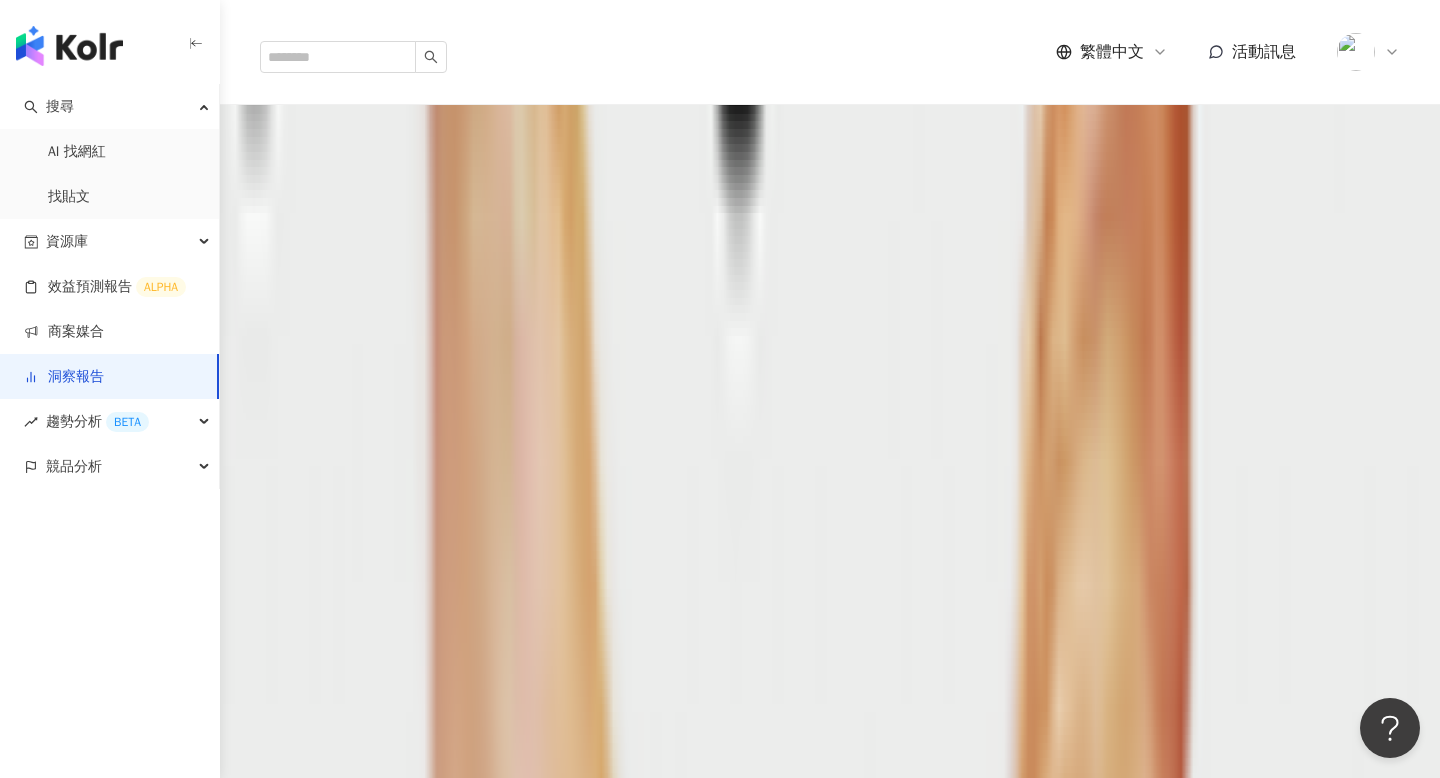 click on "1.08%" at bounding box center (634, 18654) 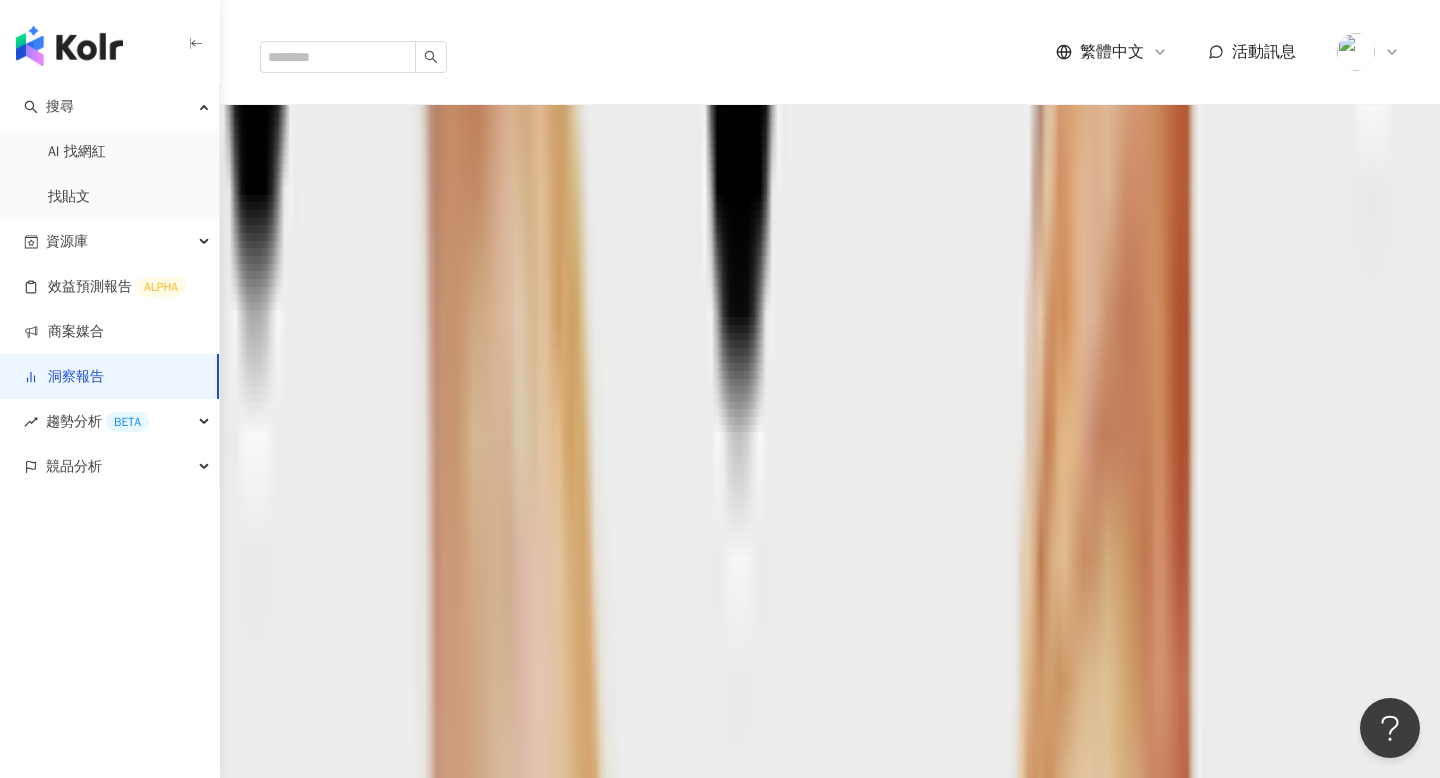click on "設定欄位" at bounding box center (321, 17723) 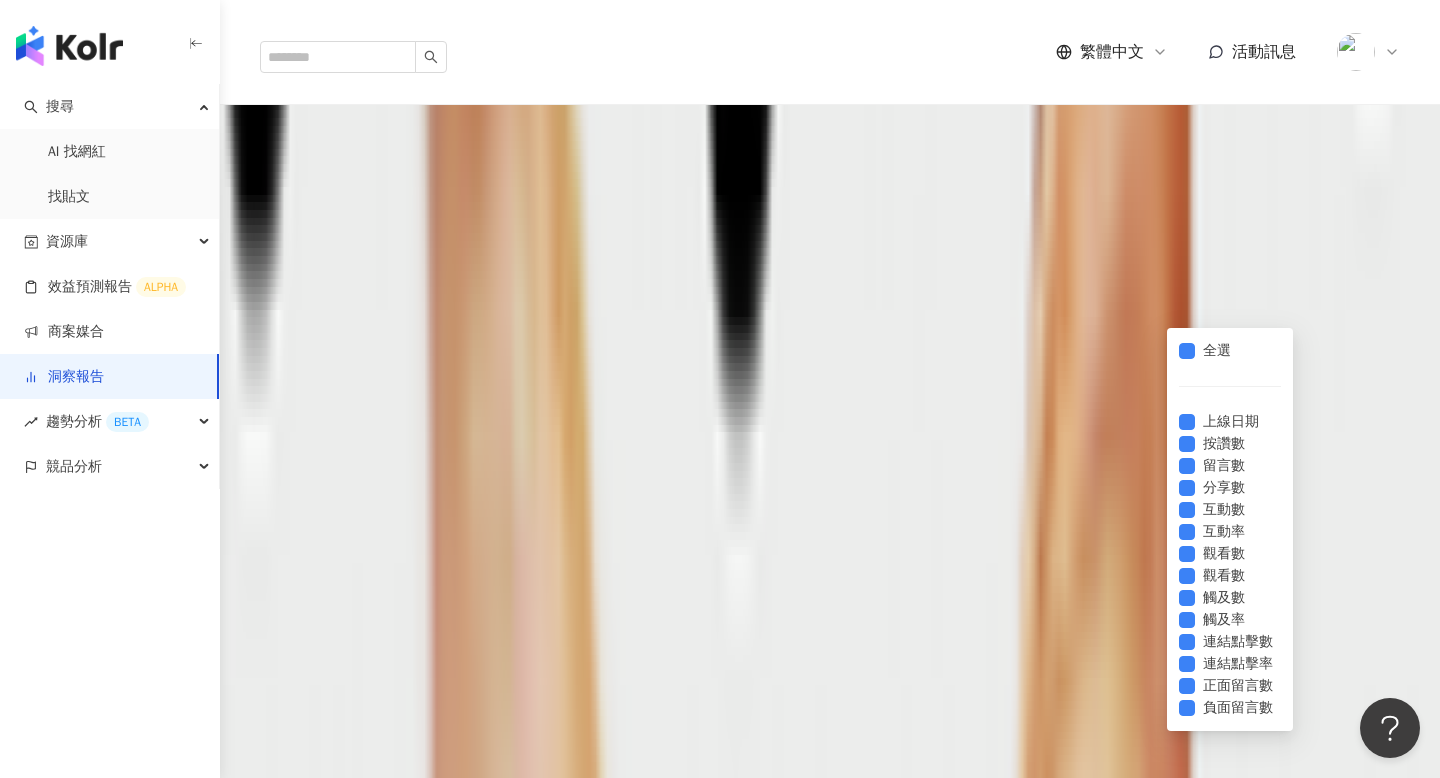 scroll, scrollTop: 41, scrollLeft: 67, axis: both 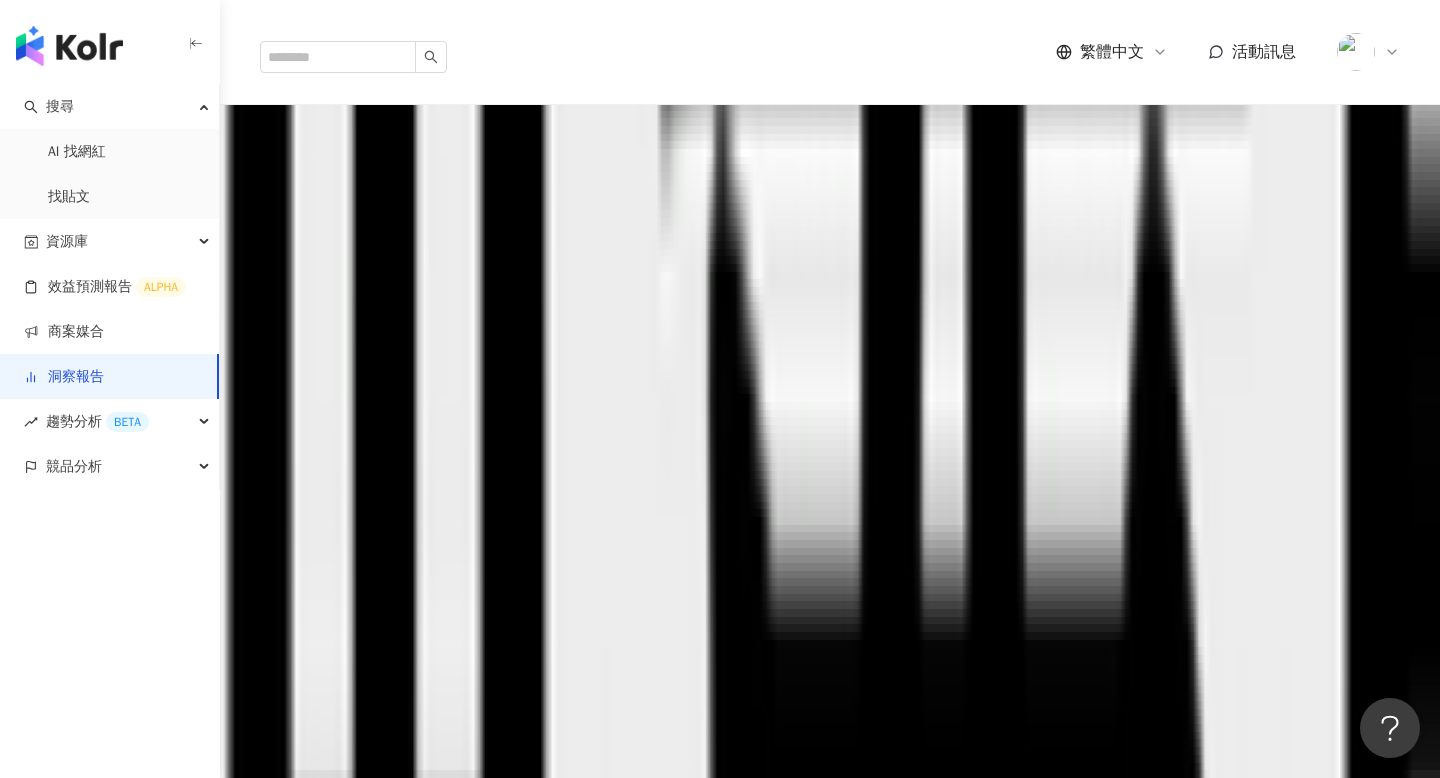 click on "社群平台  ( 2 / 2 )" at bounding box center [830, 295] 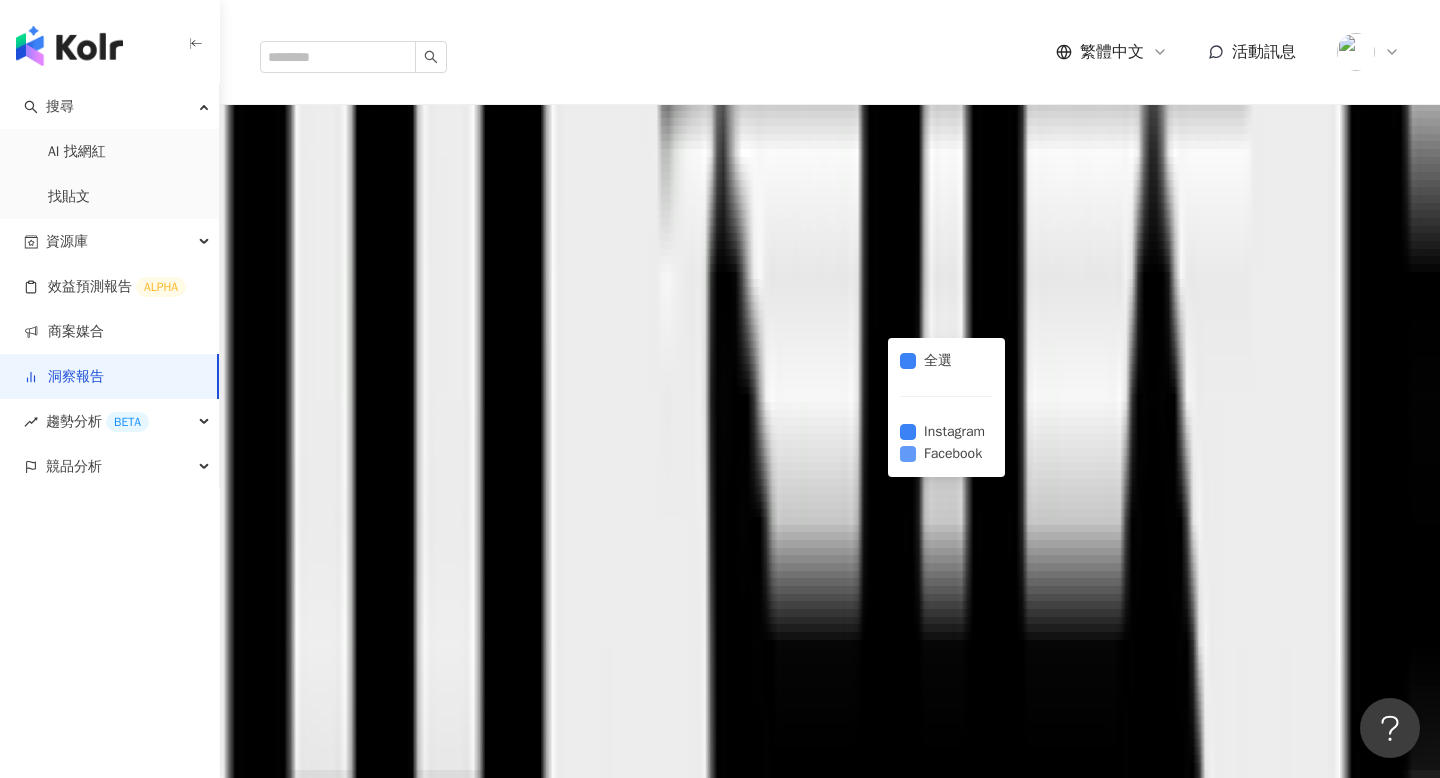 click on "Facebook" at bounding box center [946, 454] 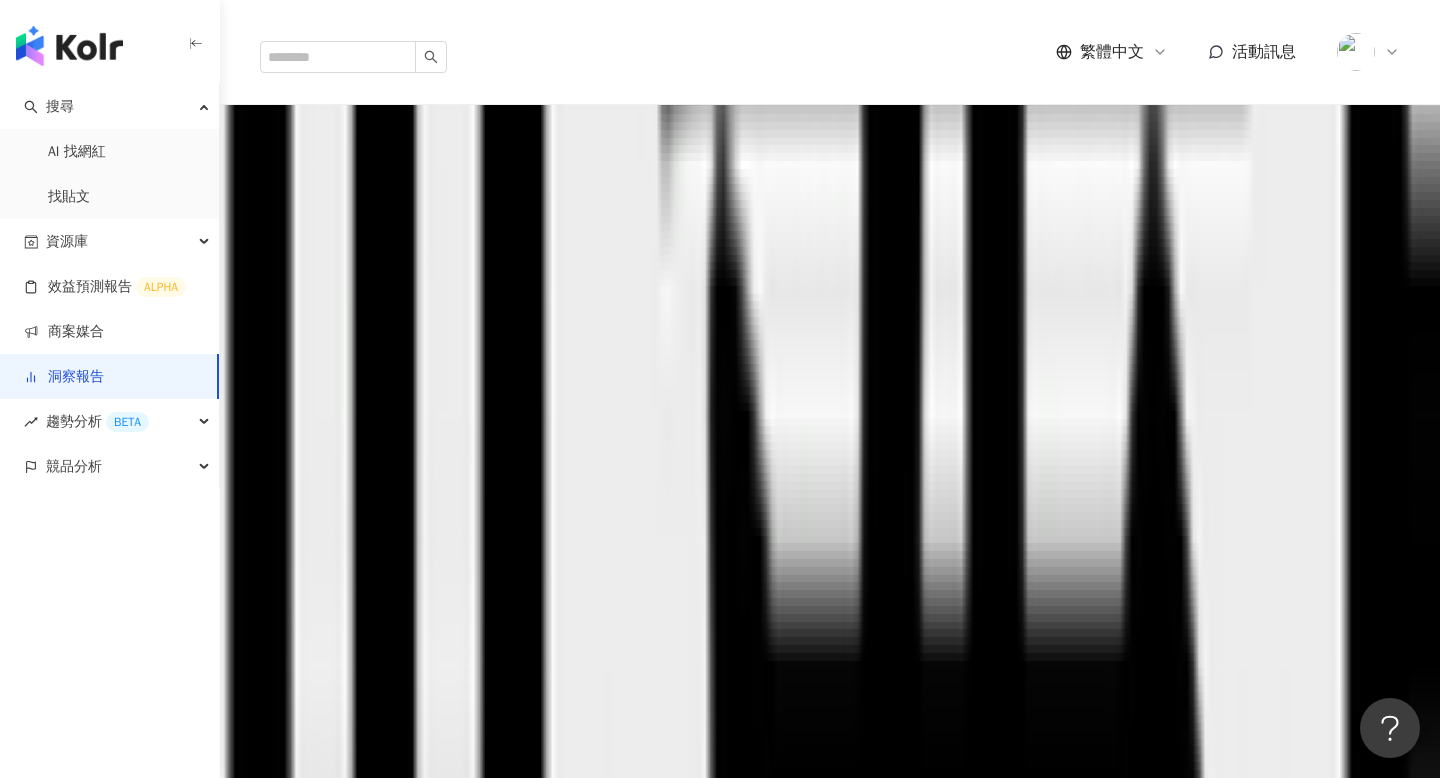 click on "成效數據" at bounding box center (830, 403) 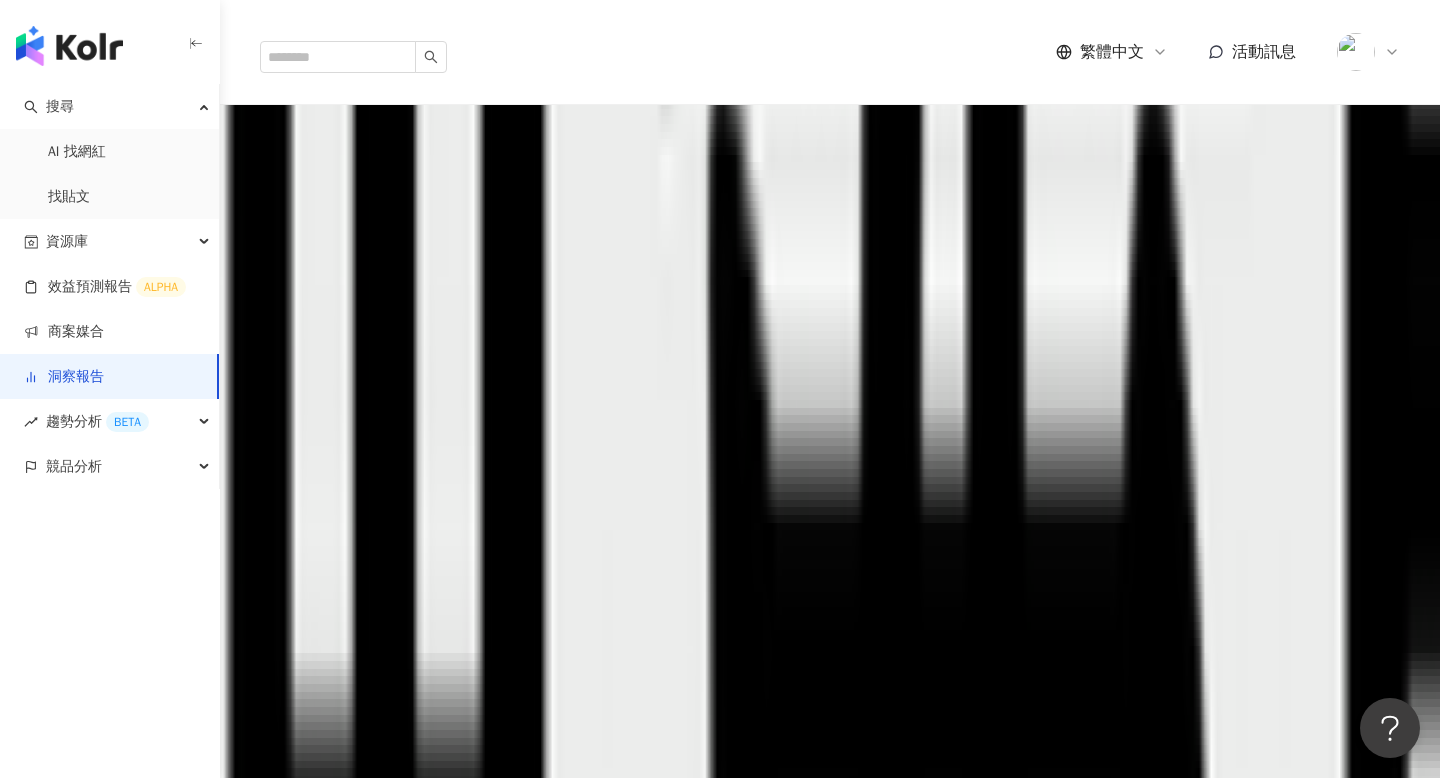 scroll, scrollTop: 873, scrollLeft: 0, axis: vertical 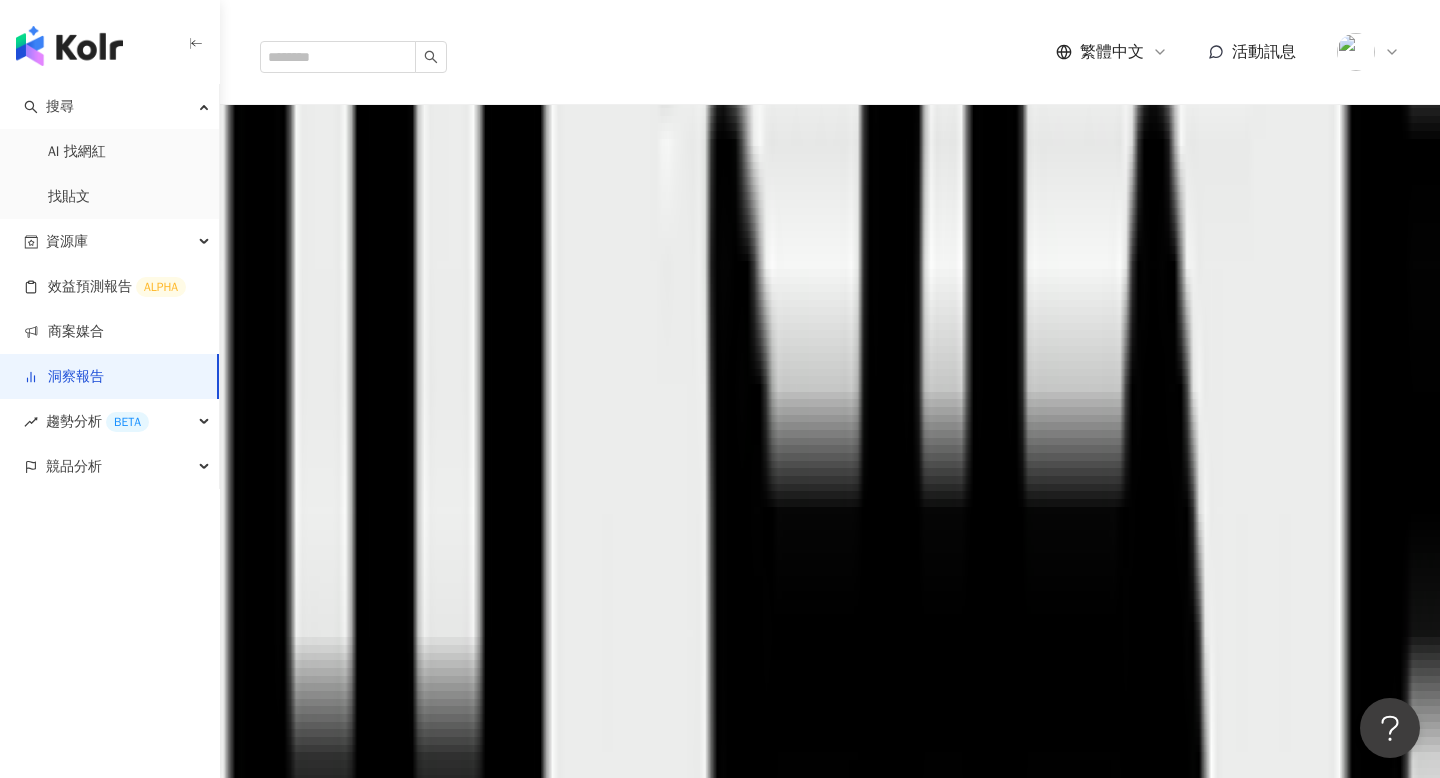 click on "貼文類型  ( 2 / 2 )" at bounding box center [830, 194] 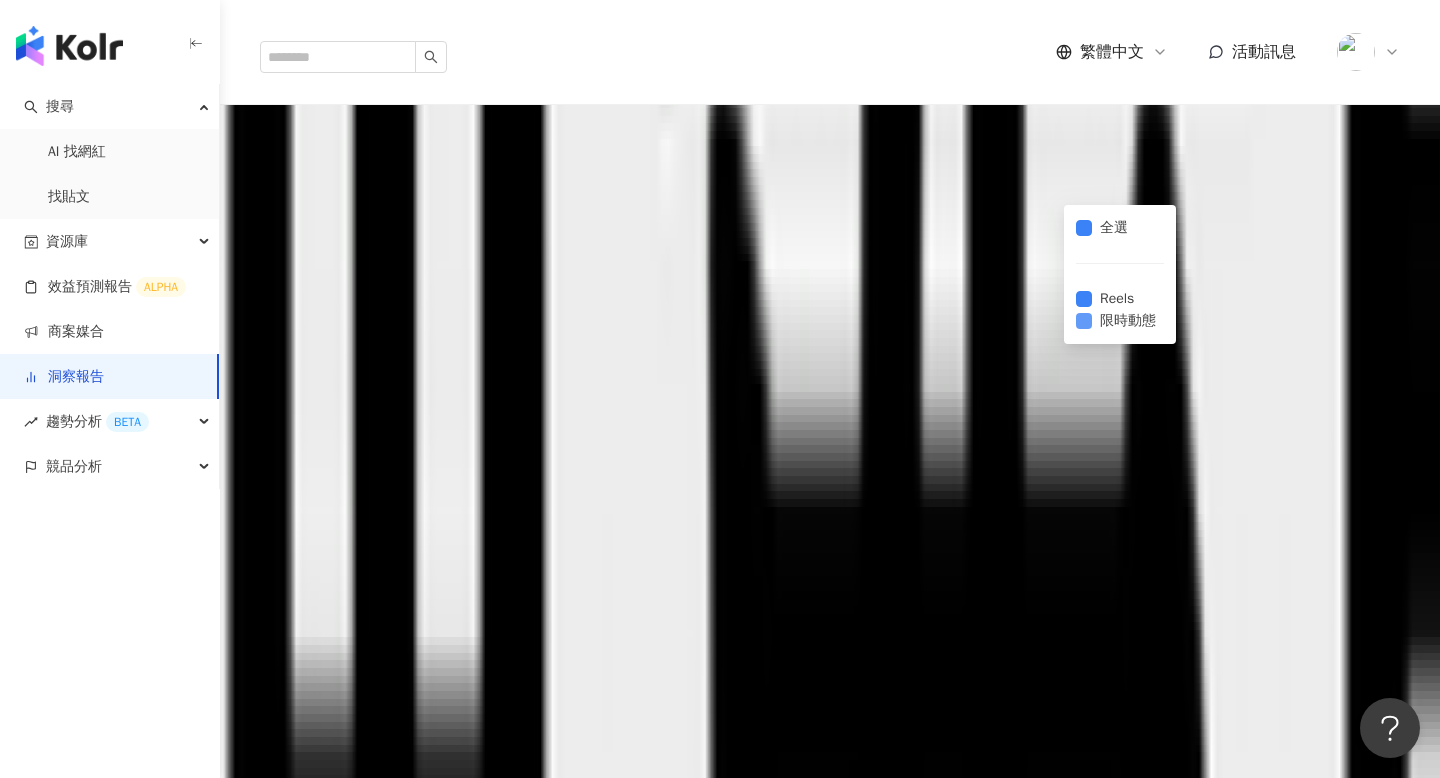 click on "限時動態" at bounding box center [1128, 321] 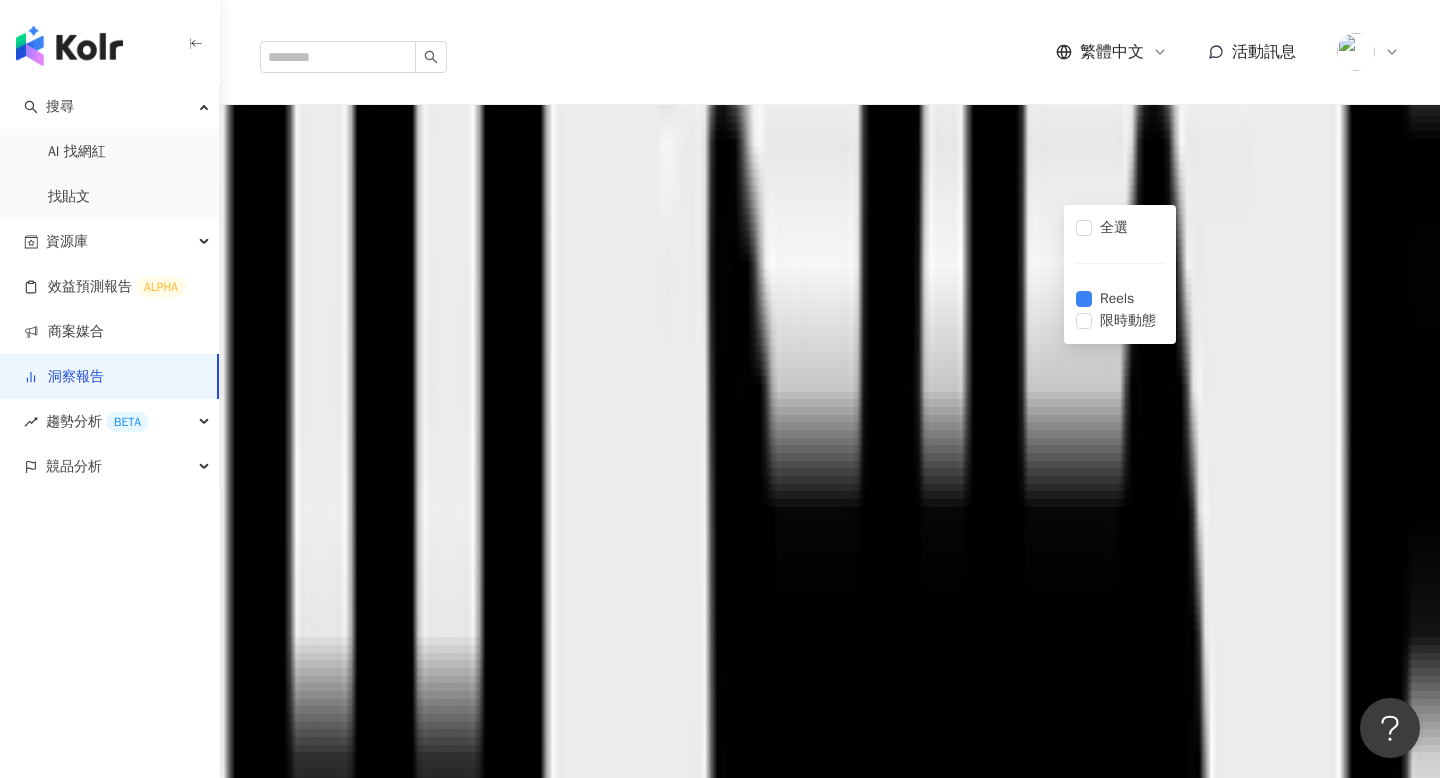 click on "成效數據" at bounding box center (830, 270) 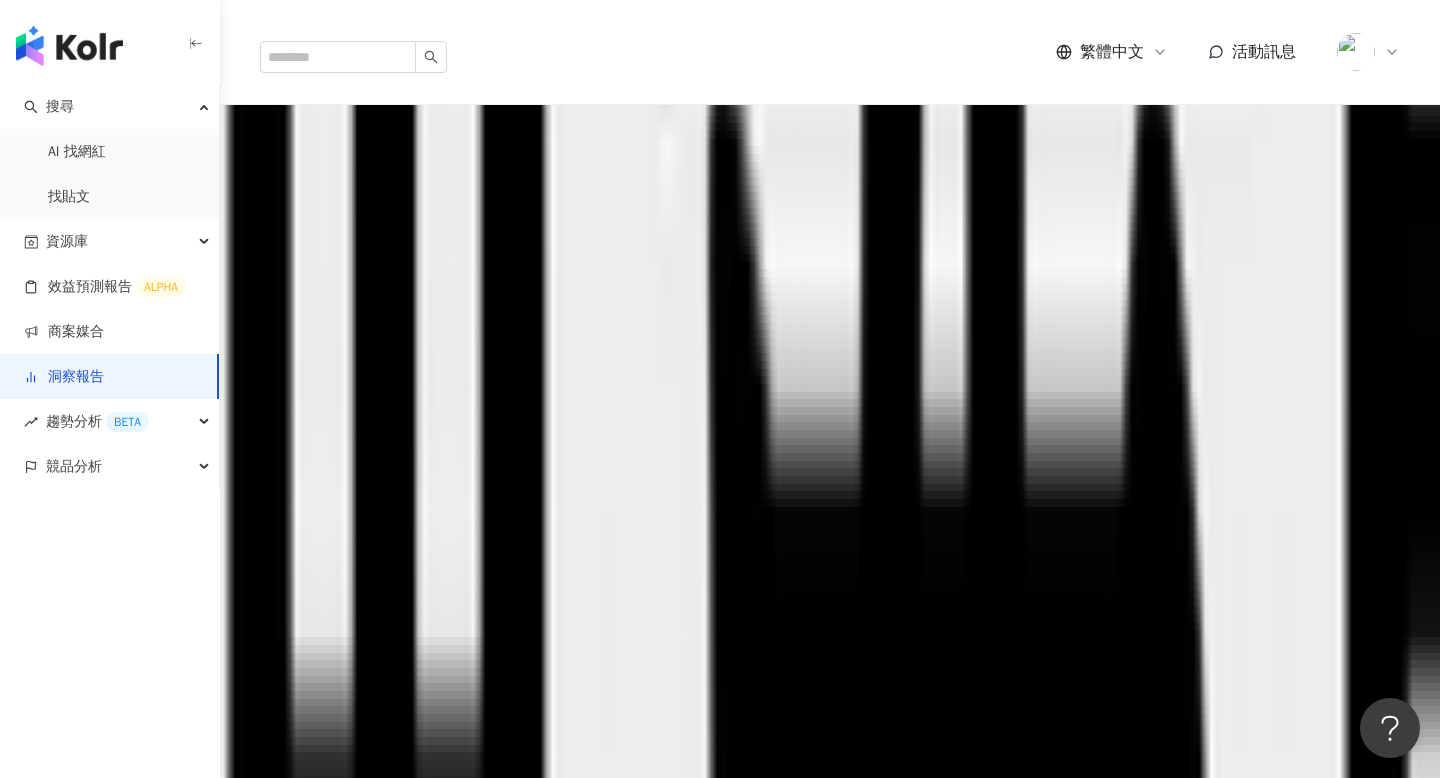 click on "社群平台  ( 1 / 2 )" at bounding box center [830, 162] 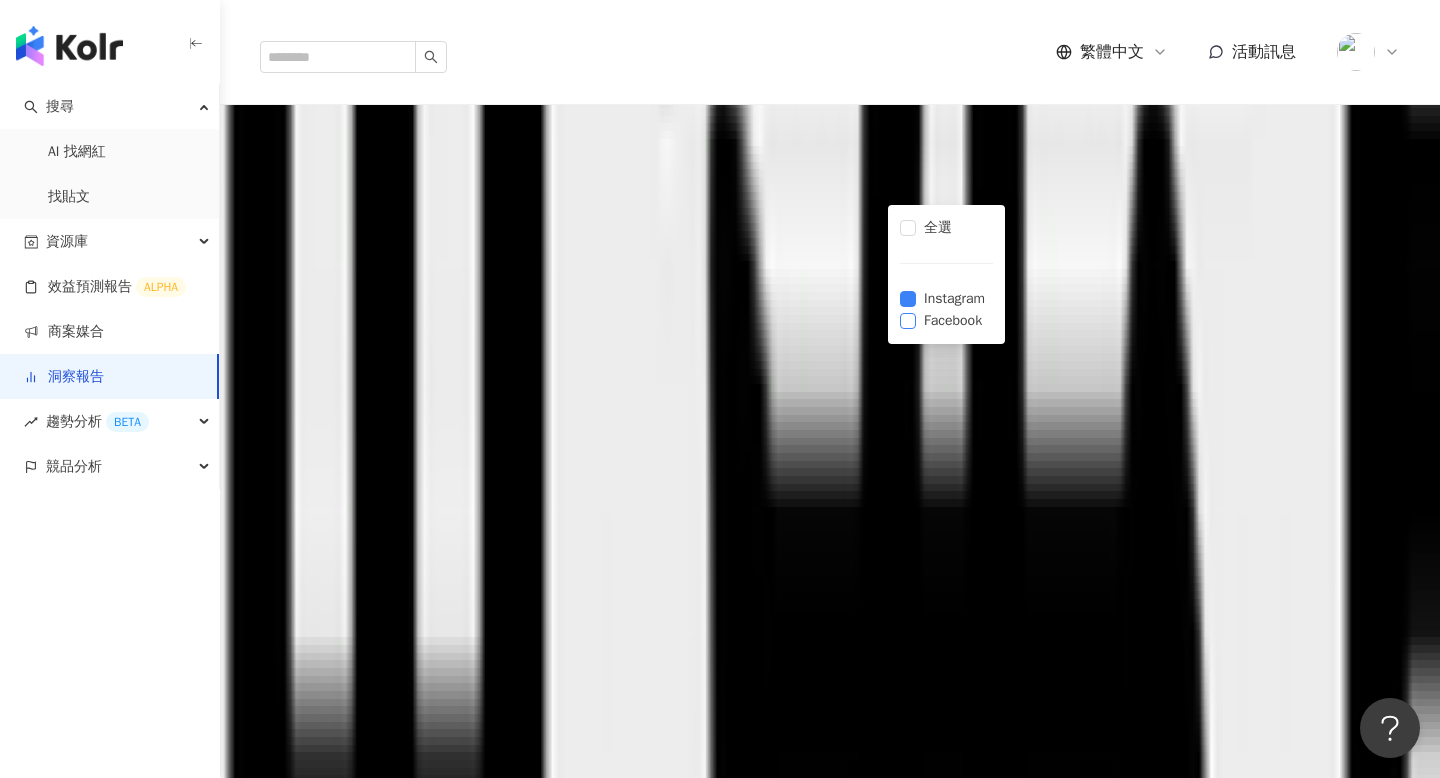 click on "Facebook" at bounding box center [946, 321] 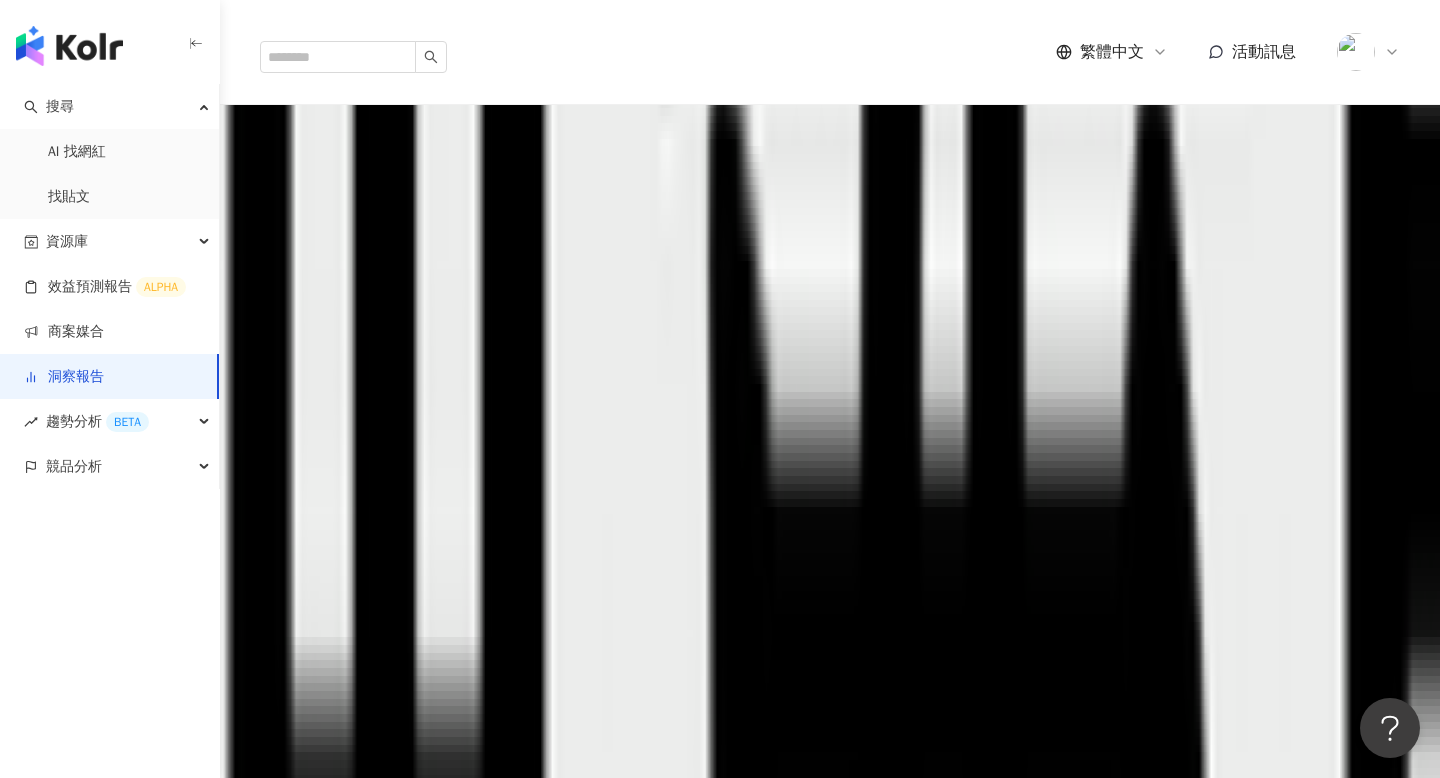 click on "內容數 19 按讚數 4,287 留言數 396 分享數 1,057 互動成效 互動數 5,740 互動率 1.08% 觀看成效 觀看數 264,542 觀看率 49.8% 觸及成效 觸及數 195,916 觸及率 16.3% 連結點擊成效 連結點擊數 80 連結點擊率 0.04%" at bounding box center (830, 524) 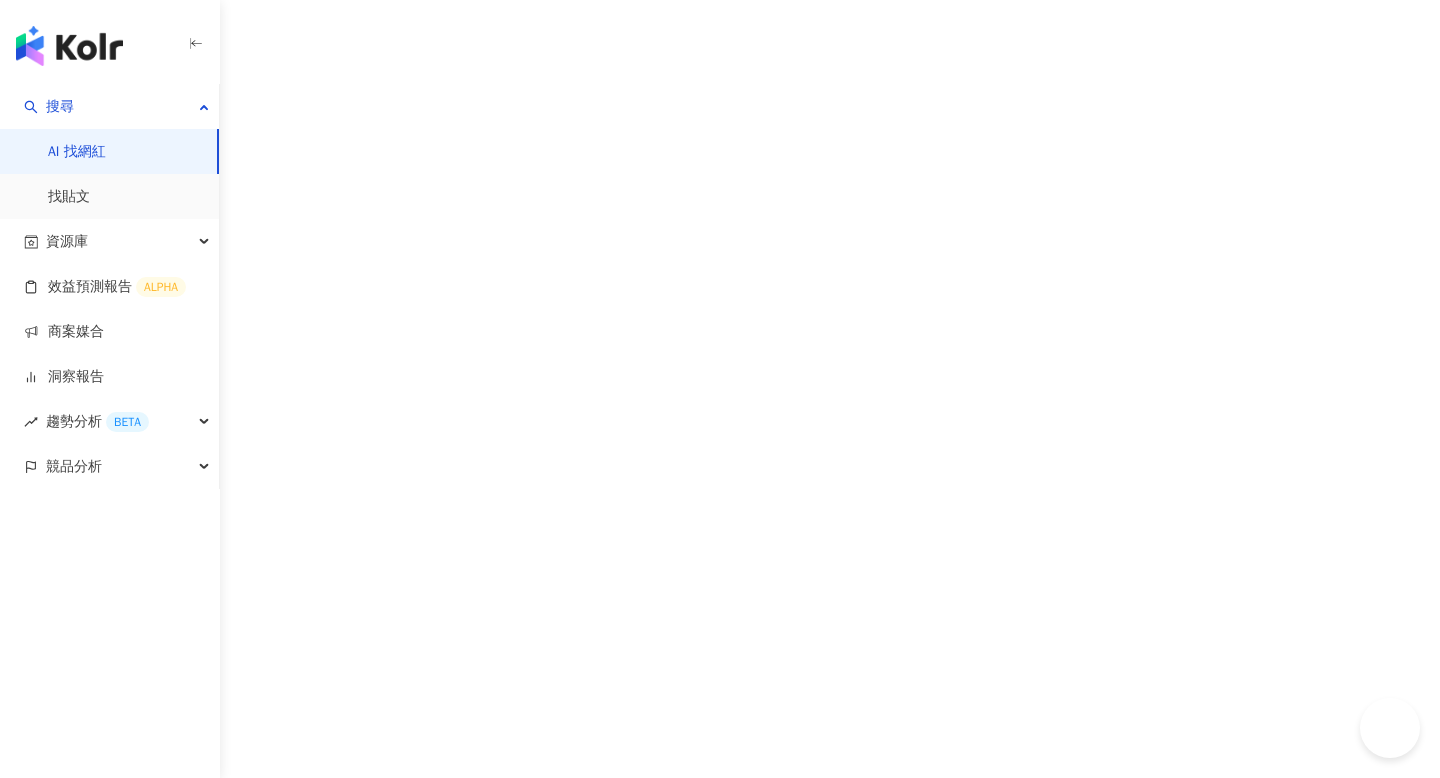 scroll, scrollTop: 0, scrollLeft: 0, axis: both 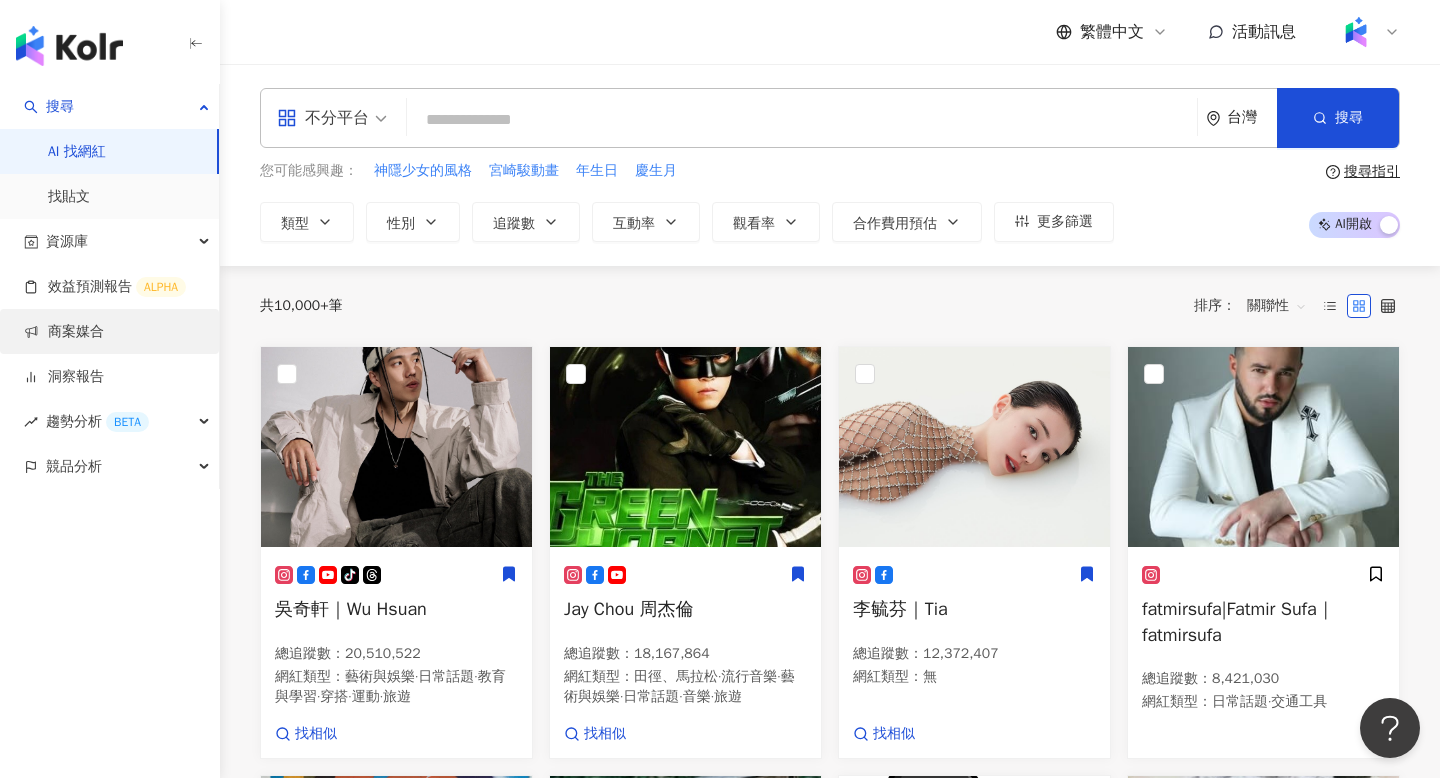 click on "商案媒合" at bounding box center [64, 332] 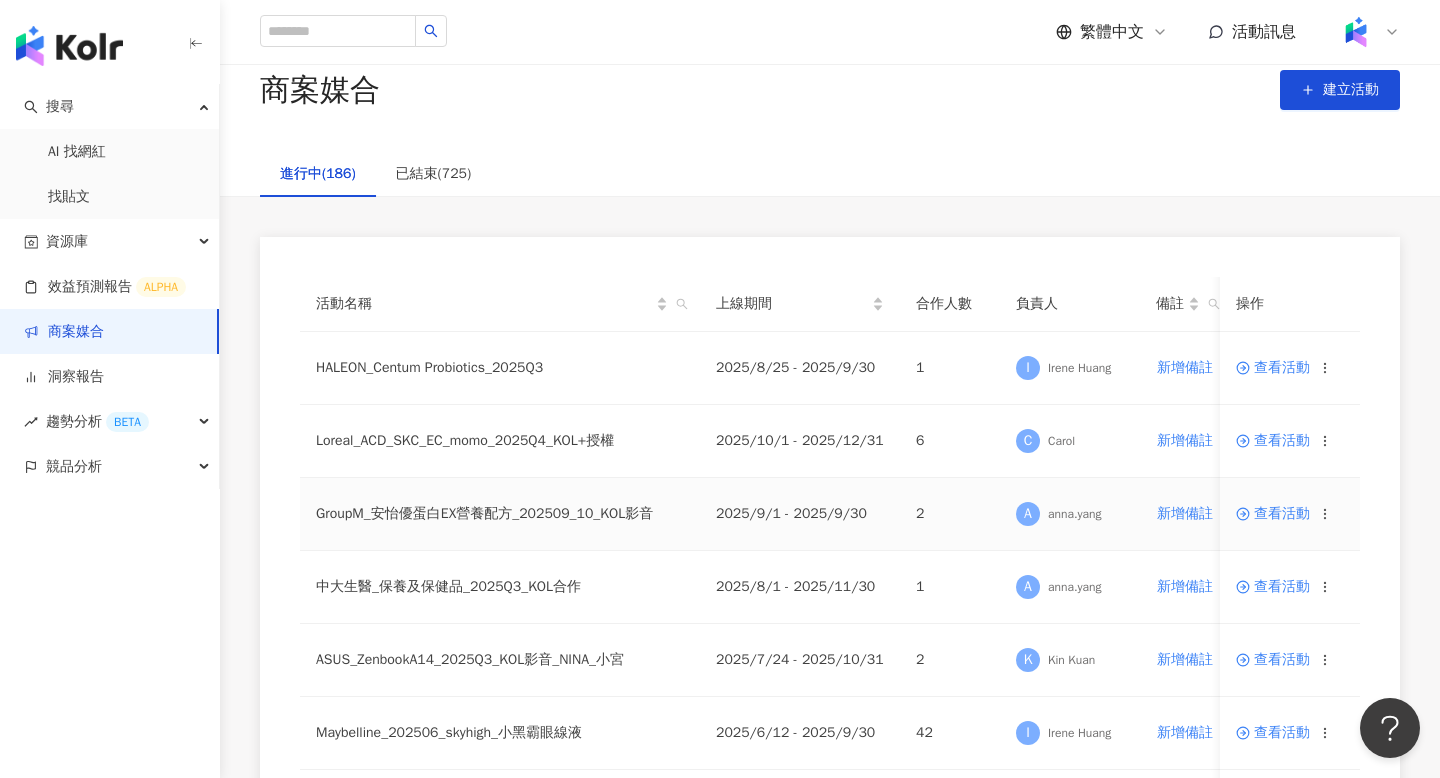 scroll, scrollTop: 57, scrollLeft: 0, axis: vertical 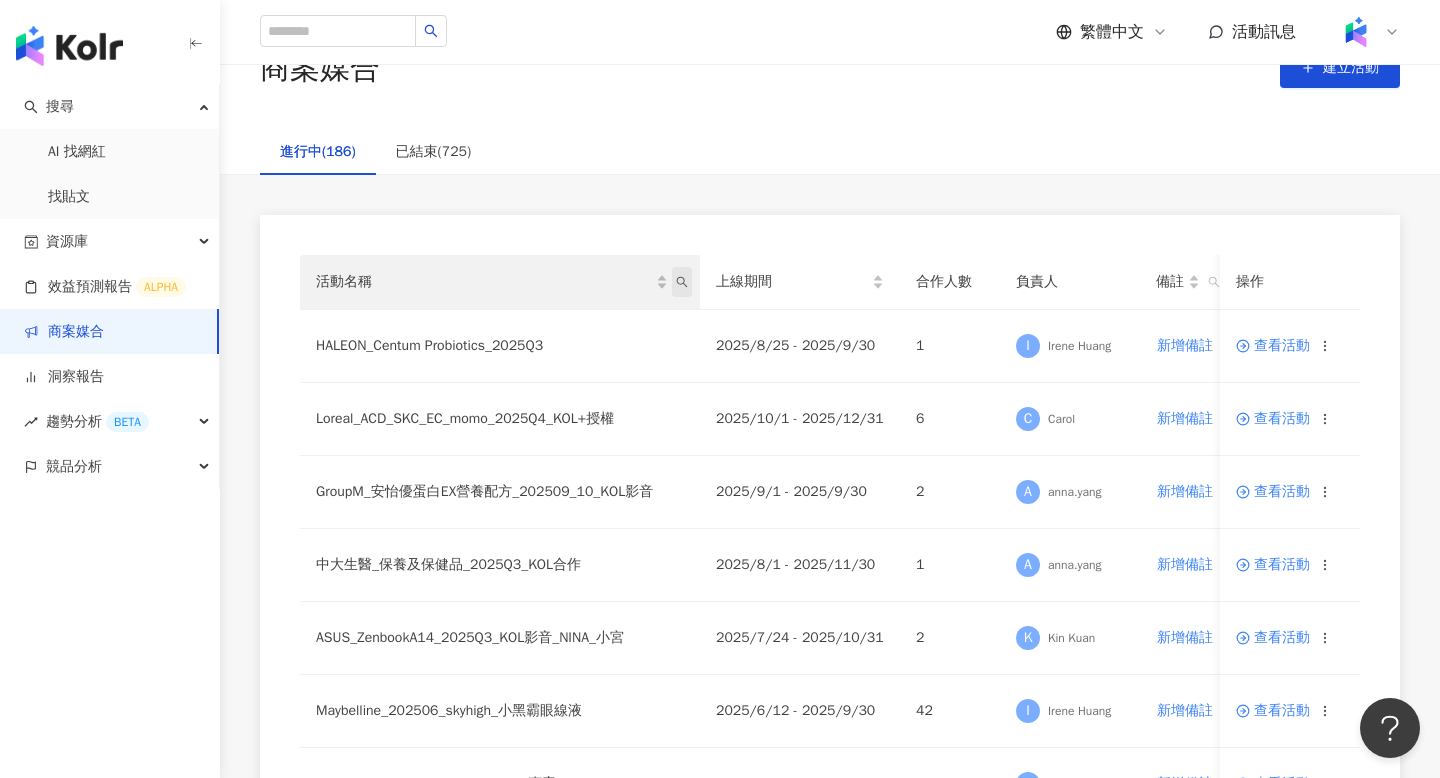 click 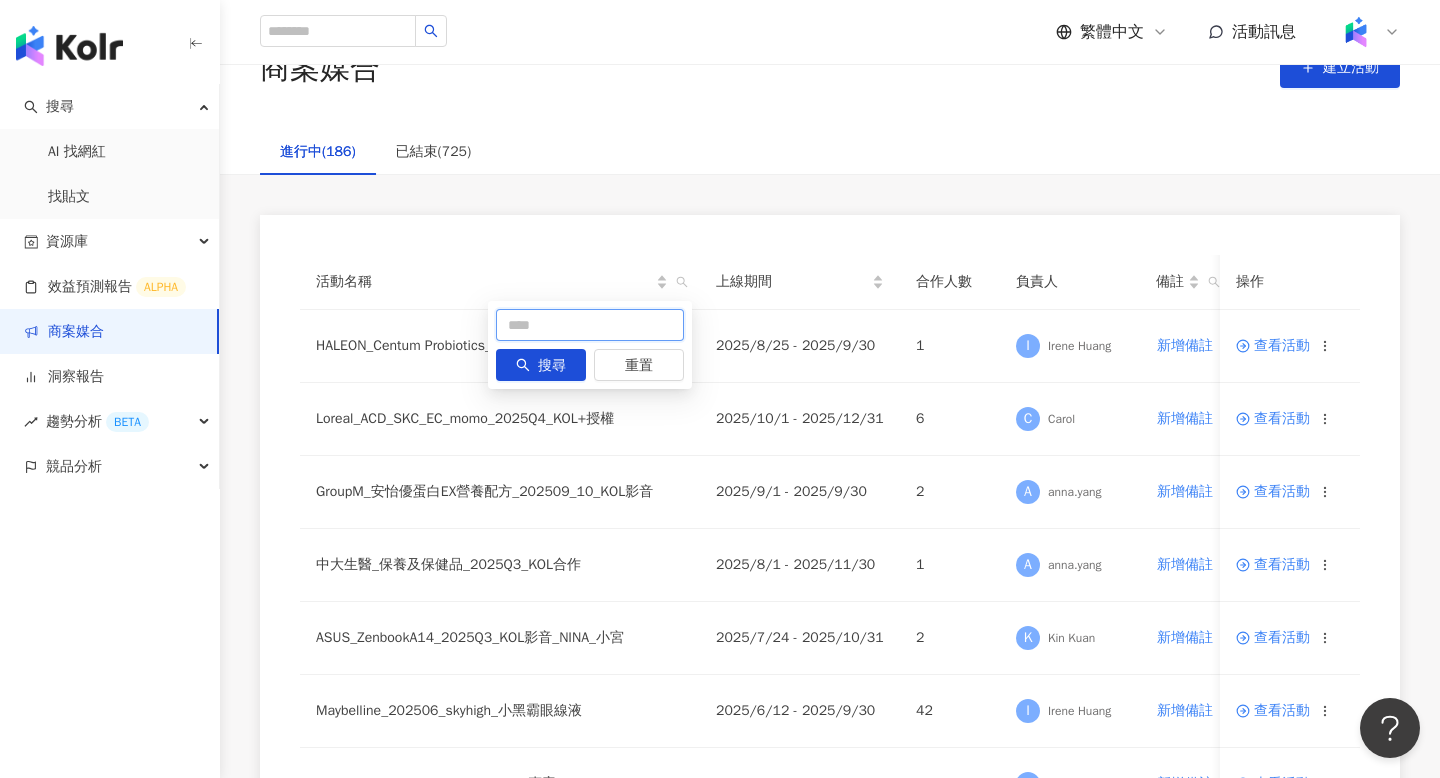 click at bounding box center (590, 325) 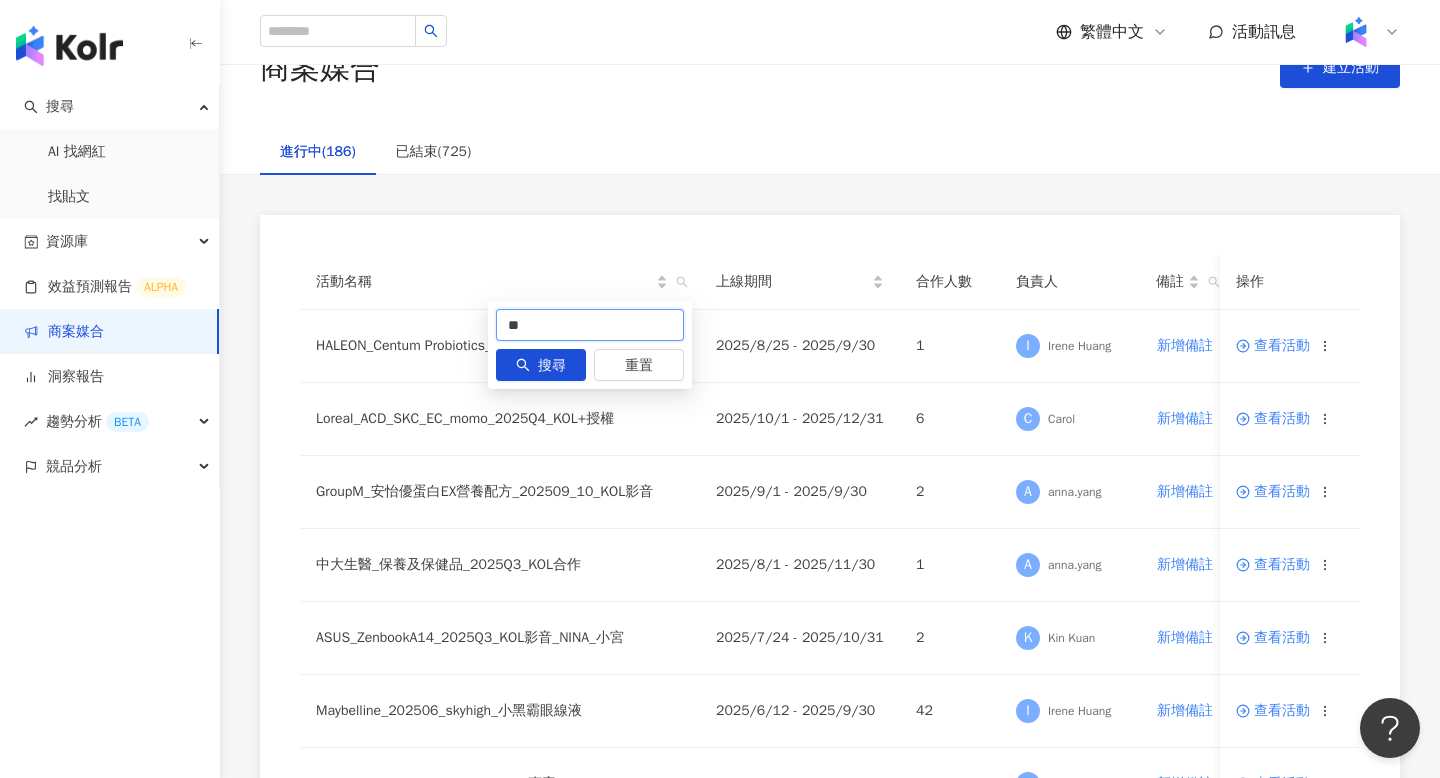 type on "*" 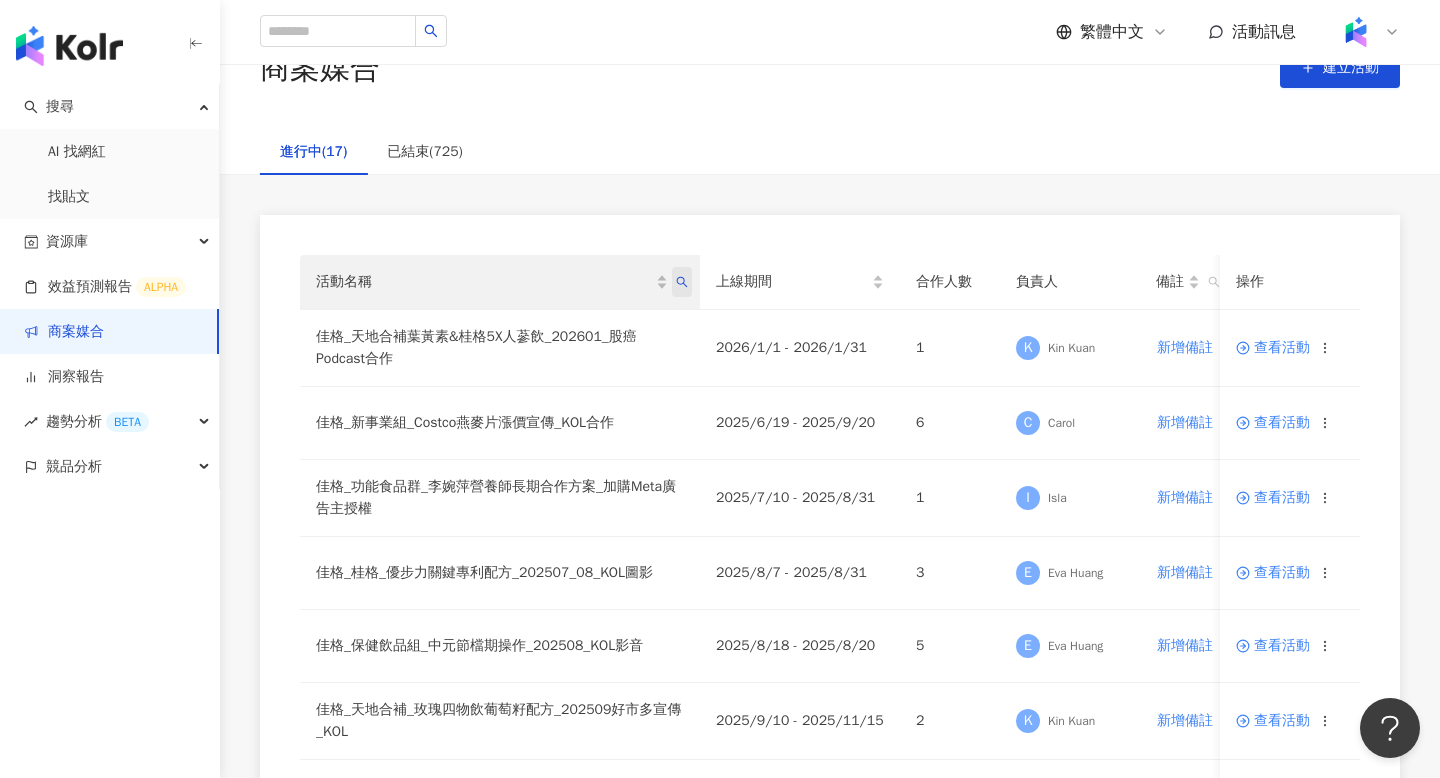 click 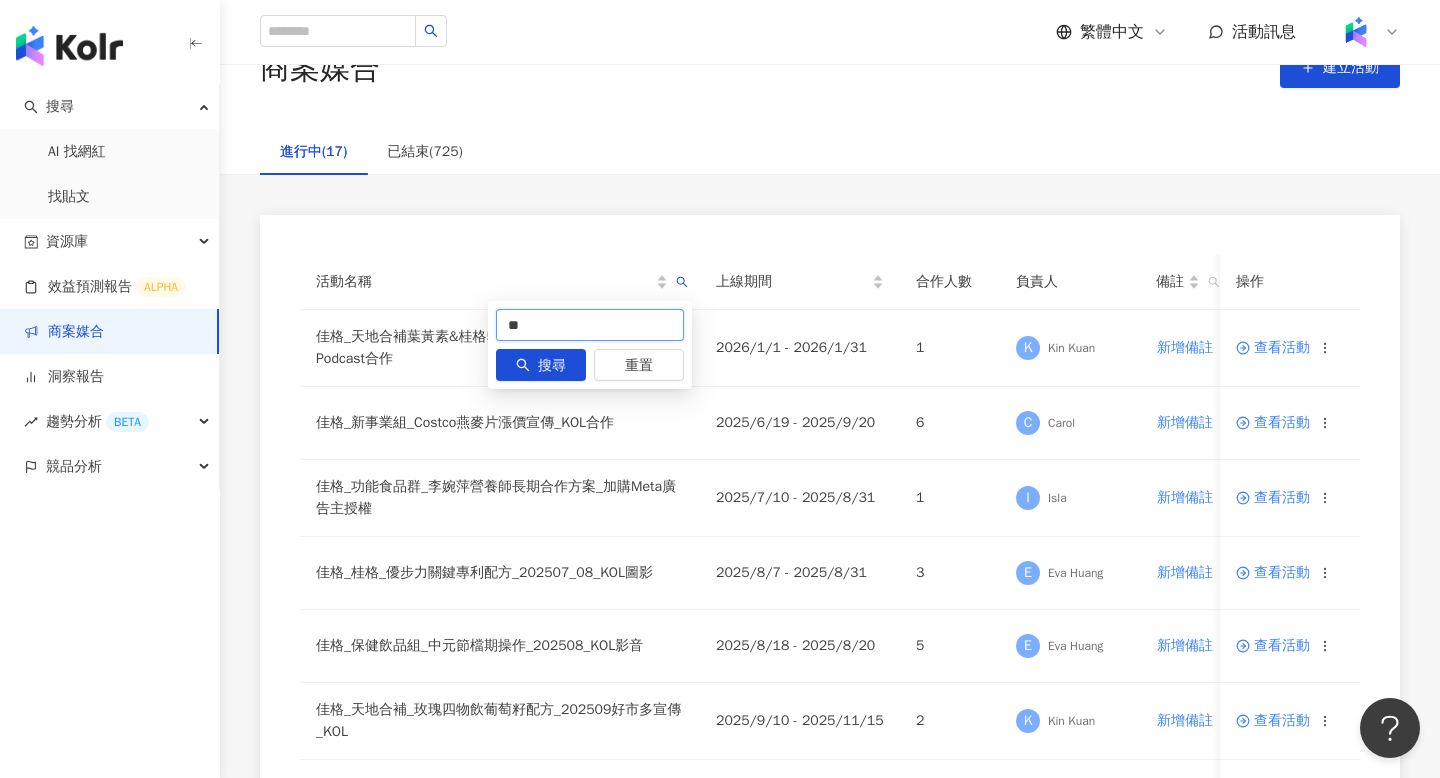 click on "**" at bounding box center [590, 325] 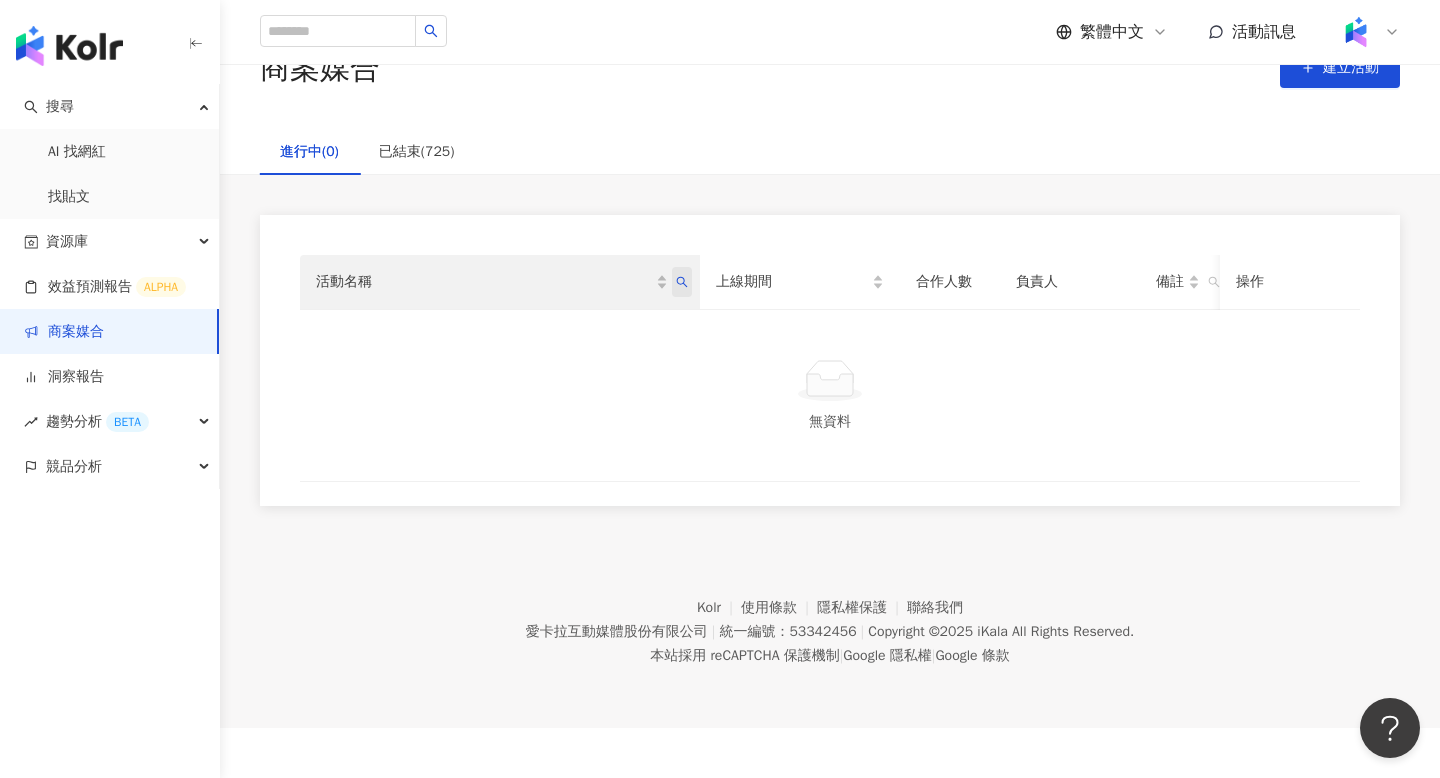 click 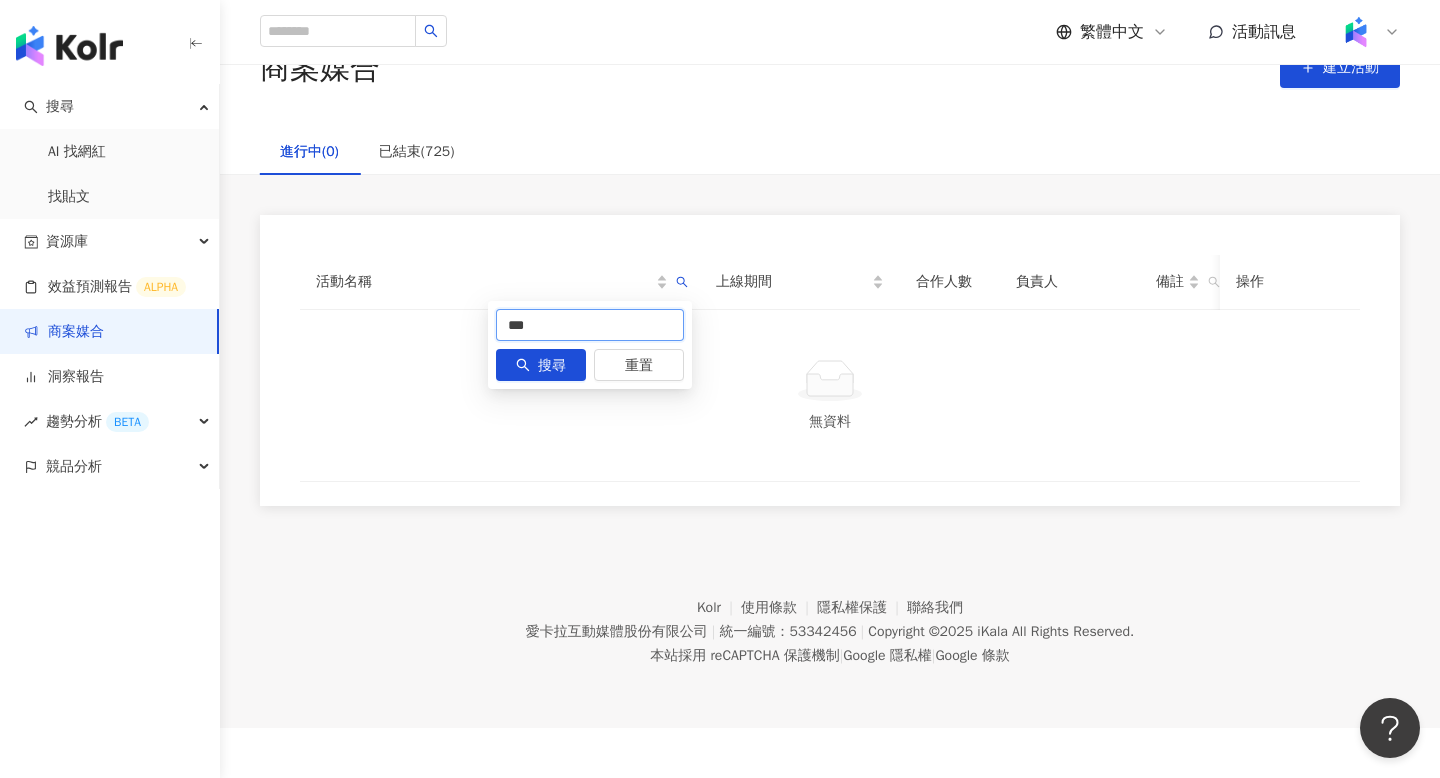 click on "***" at bounding box center (590, 325) 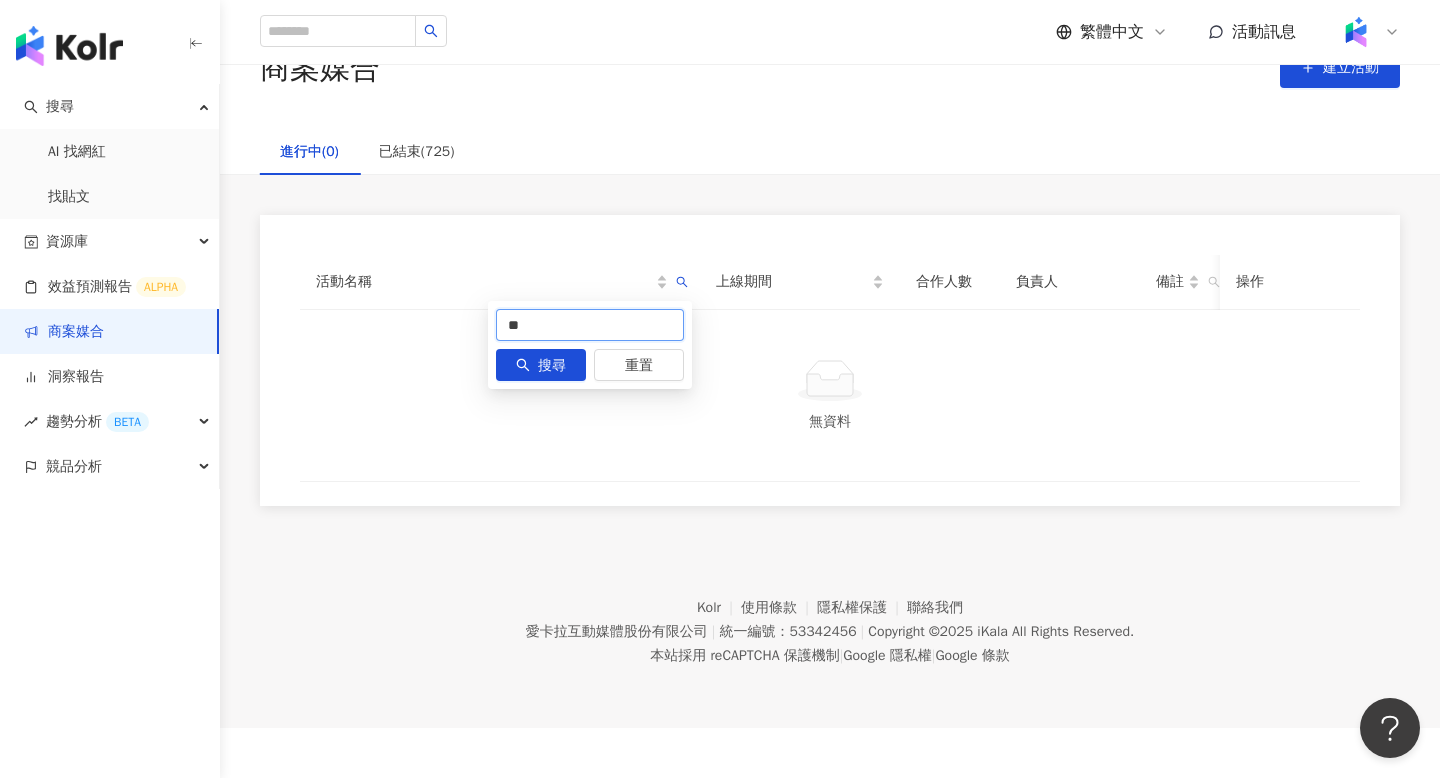 type on "**" 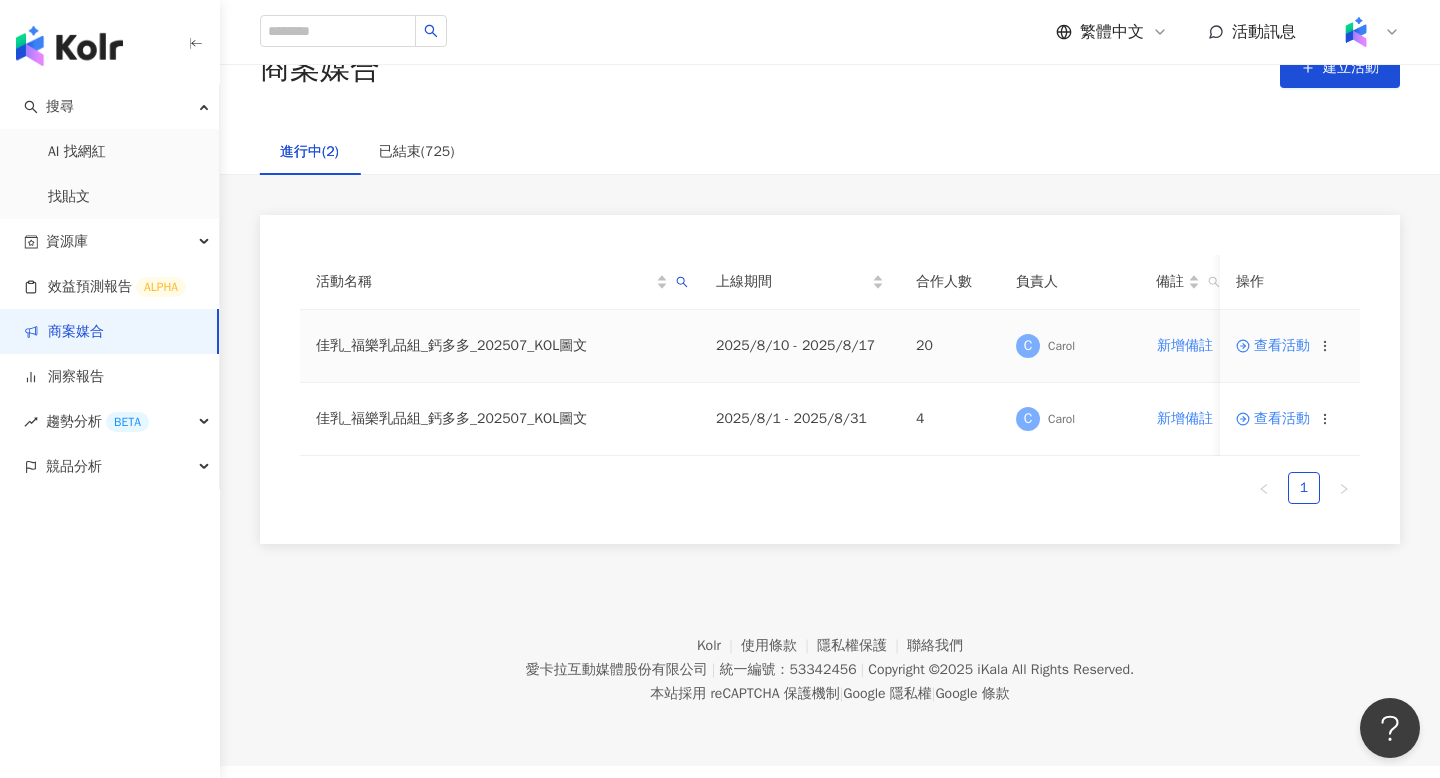 click on "查看活動" at bounding box center (1273, 346) 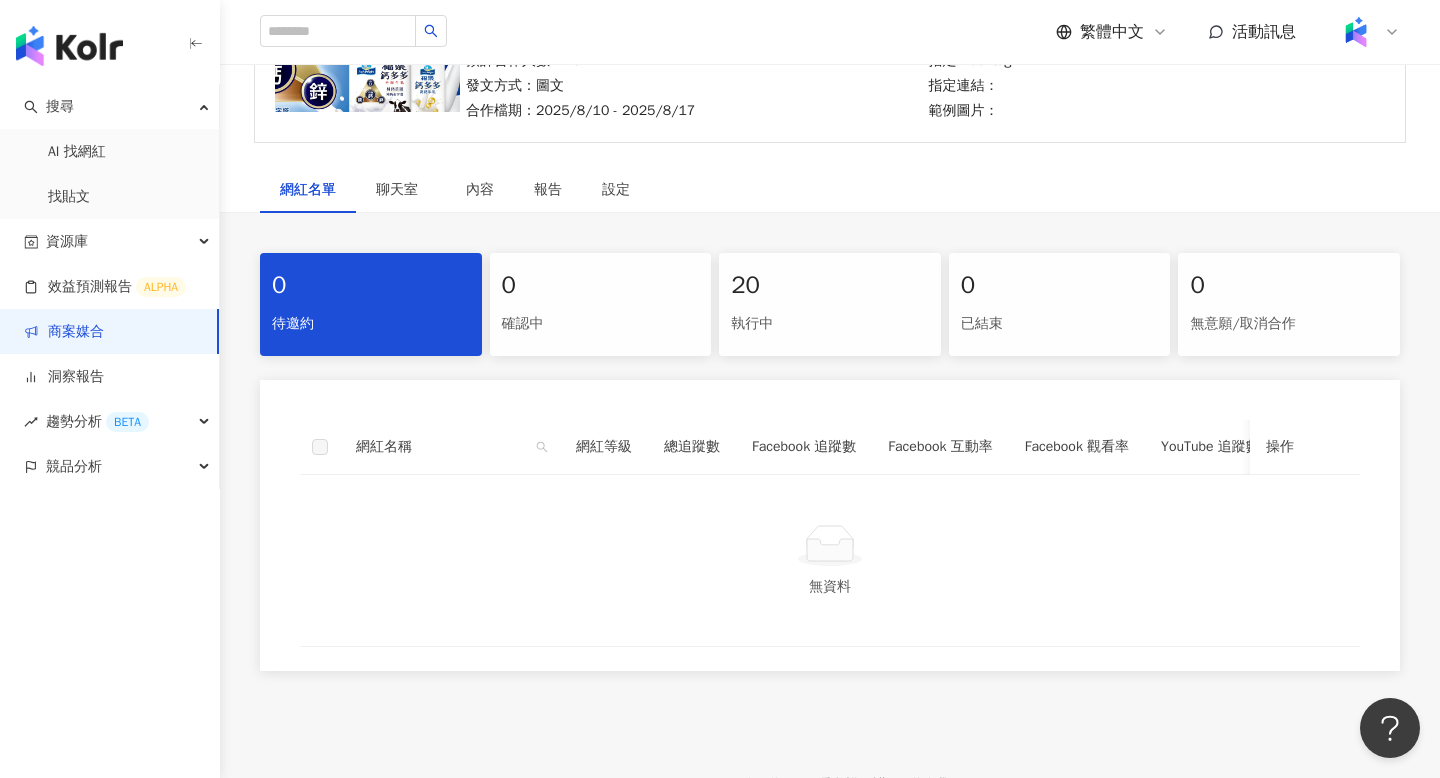 scroll, scrollTop: 270, scrollLeft: 0, axis: vertical 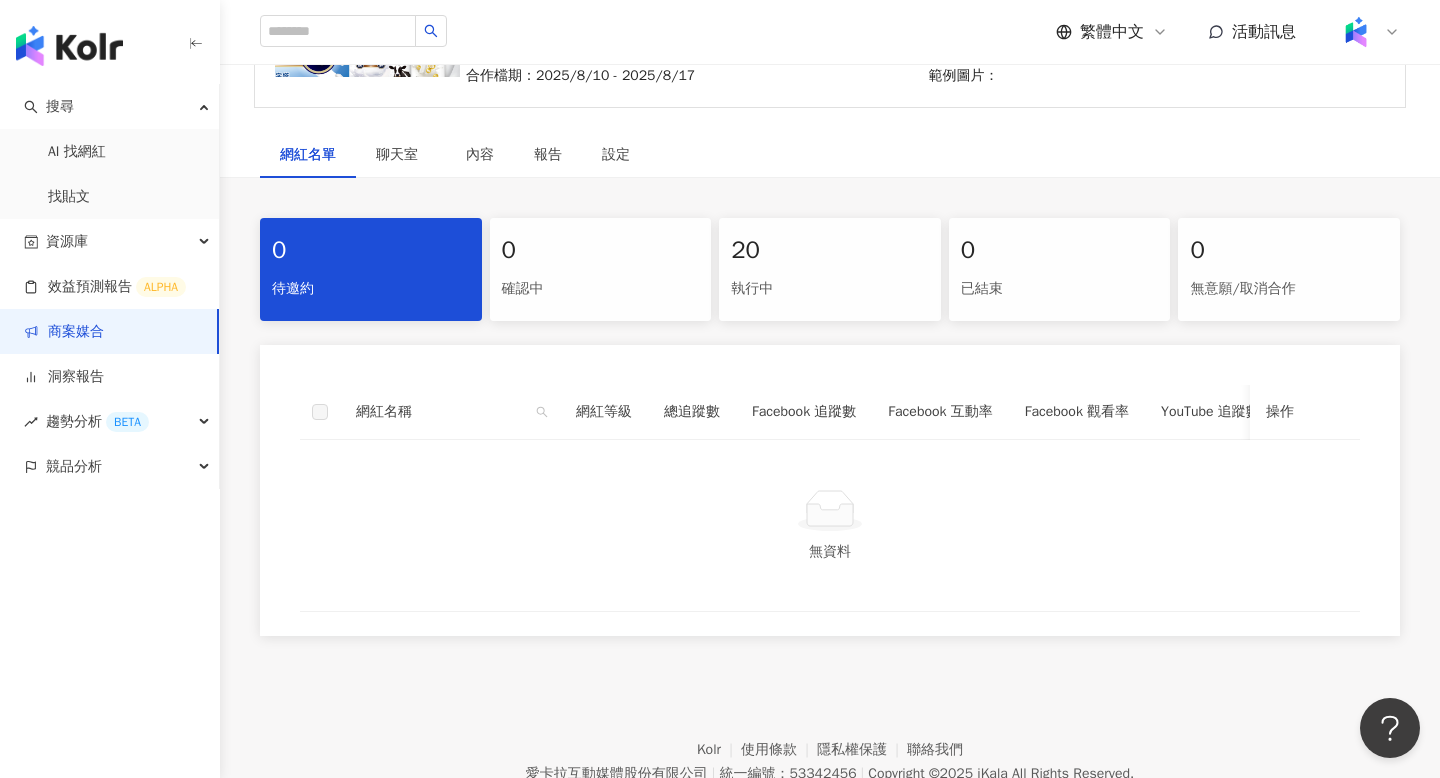 click on "執行中" at bounding box center [830, 289] 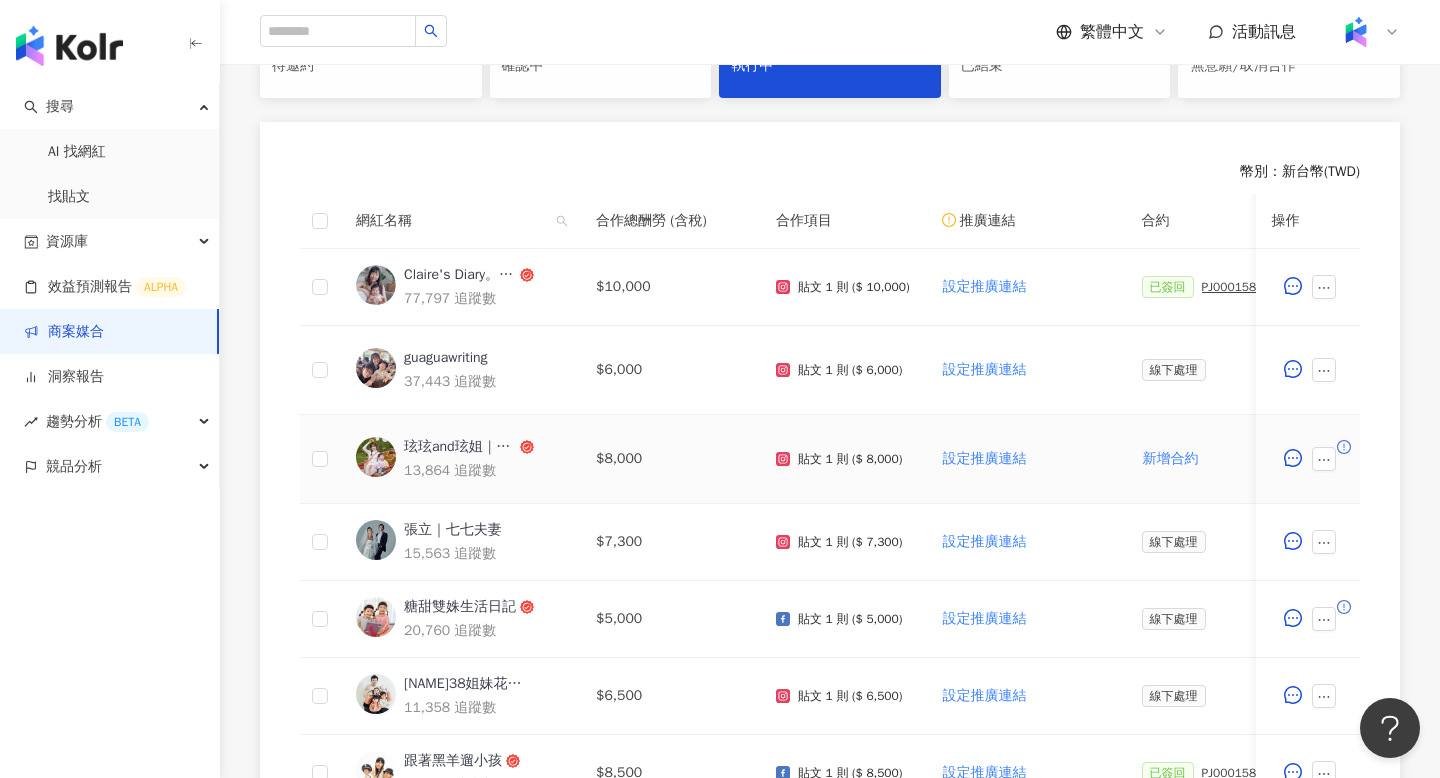 scroll, scrollTop: 501, scrollLeft: 0, axis: vertical 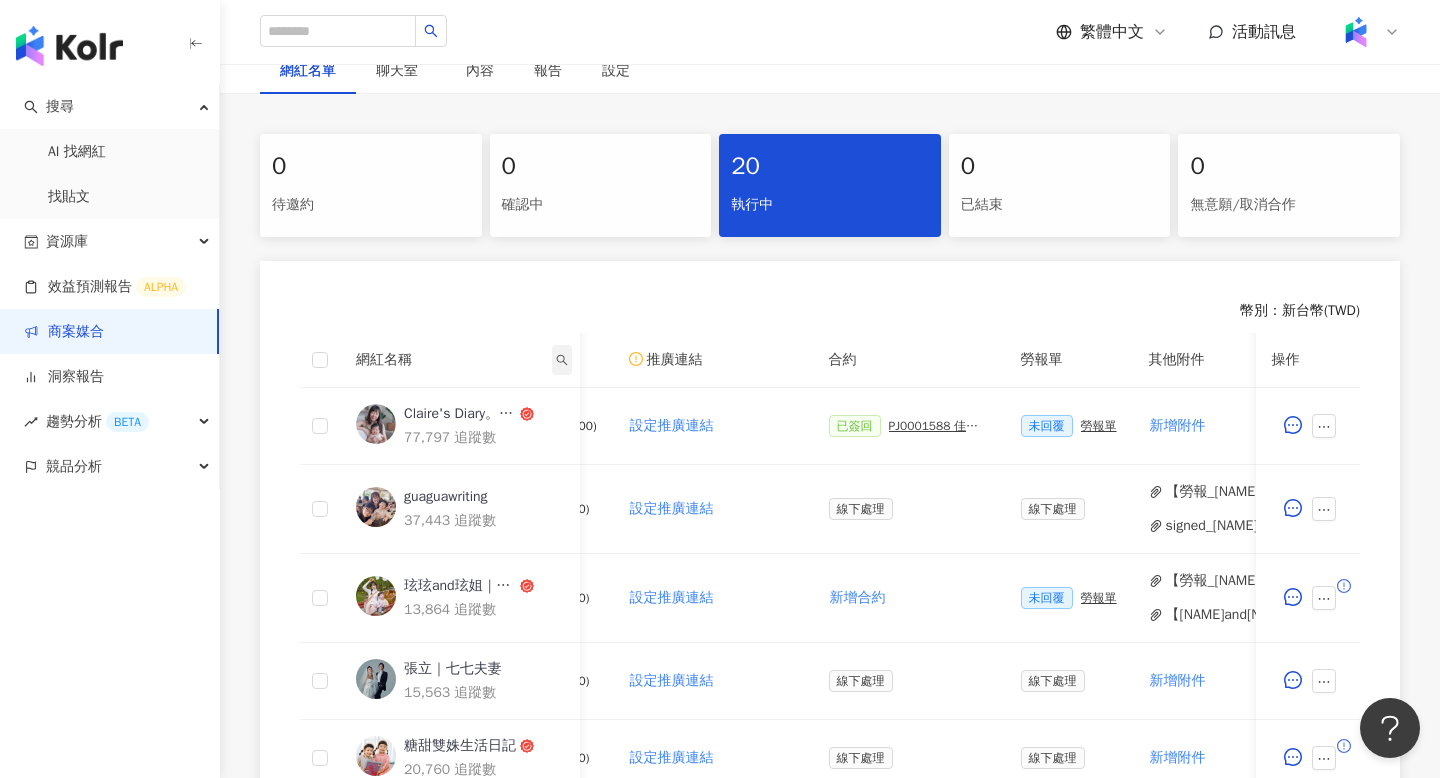 click 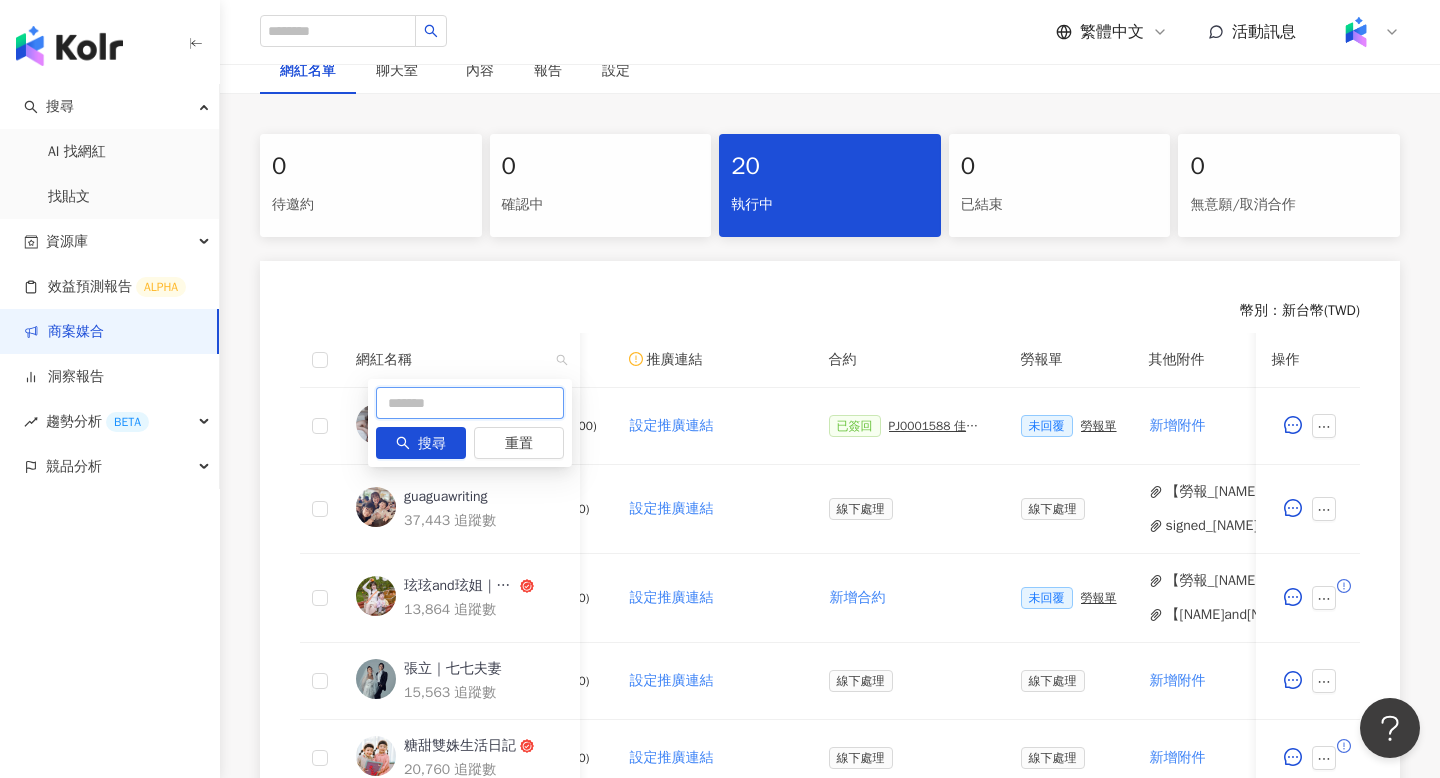click at bounding box center [470, 403] 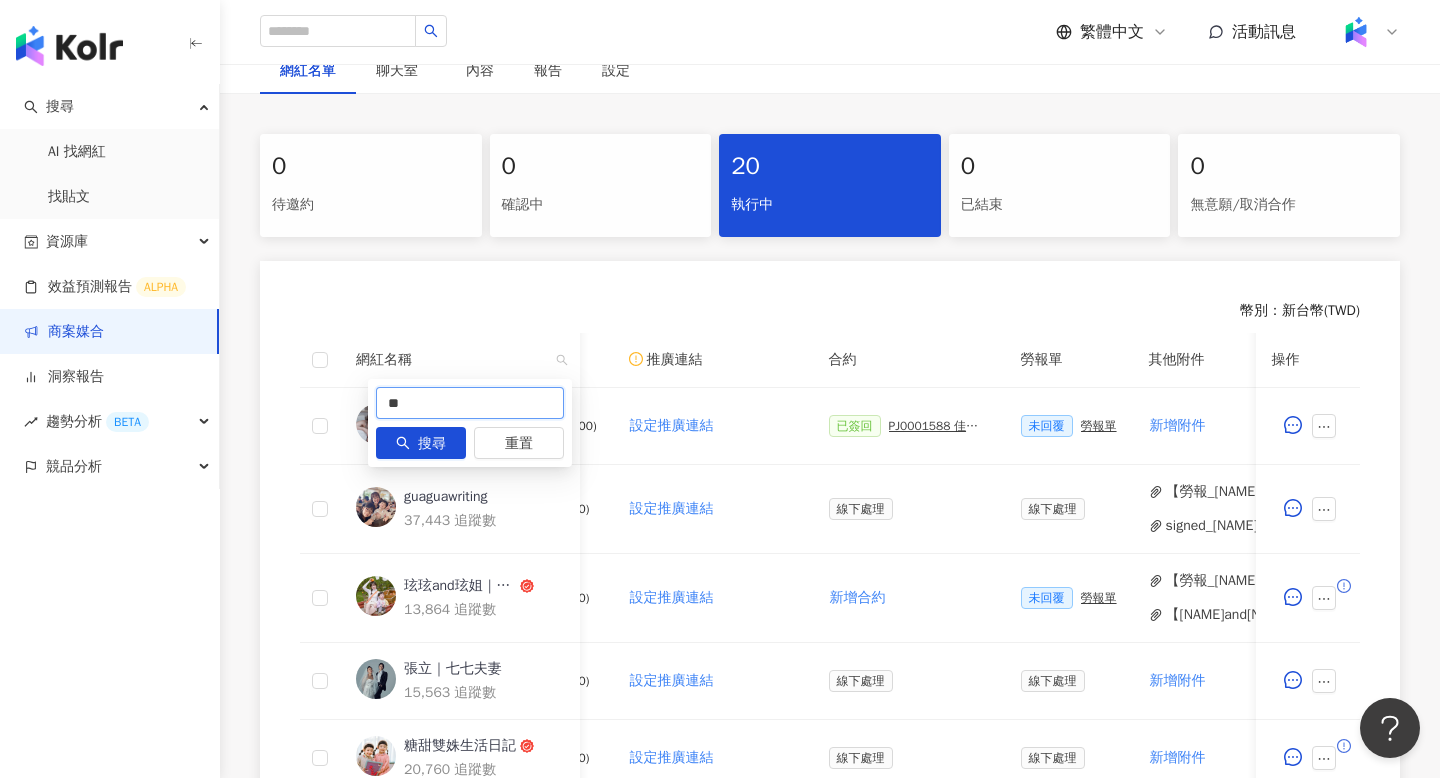 type on "**" 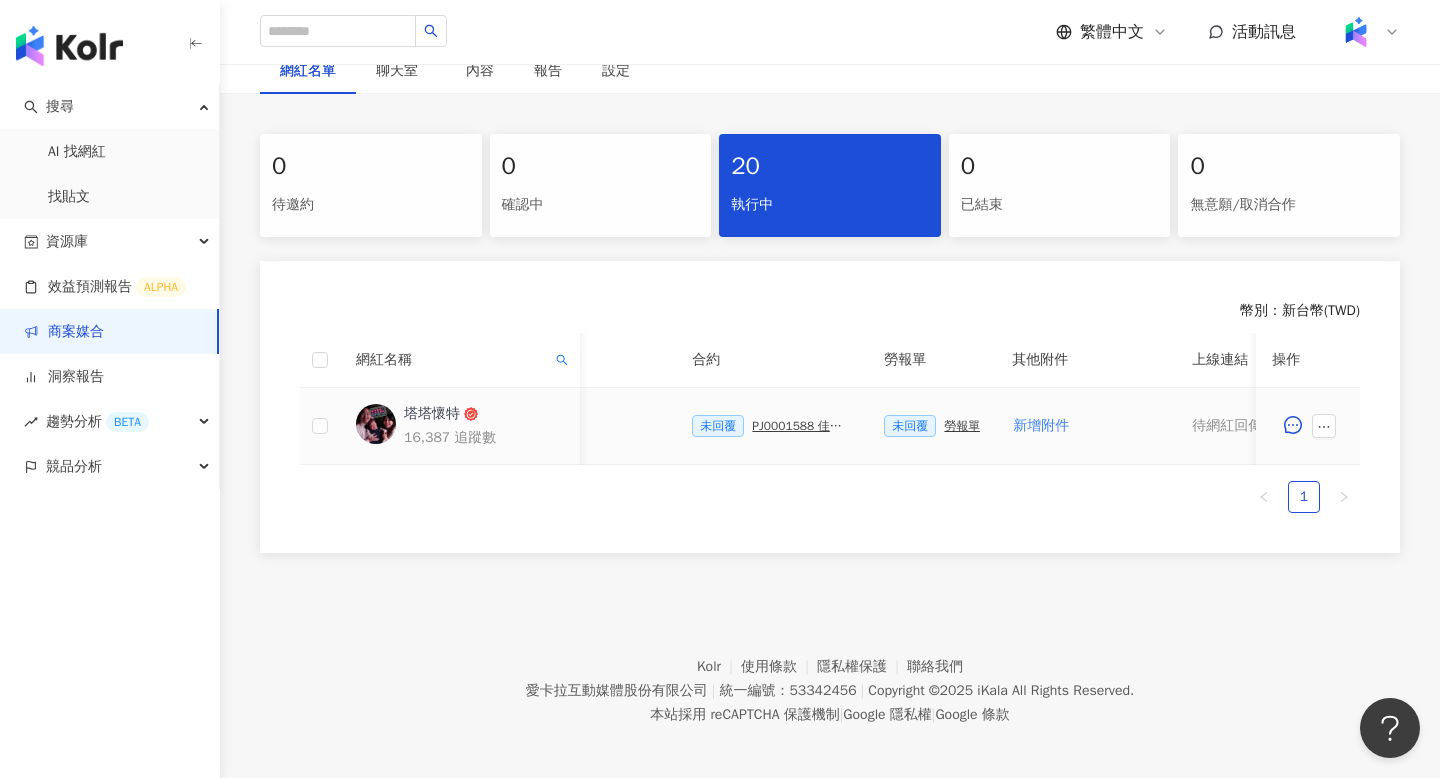 scroll, scrollTop: 0, scrollLeft: 462, axis: horizontal 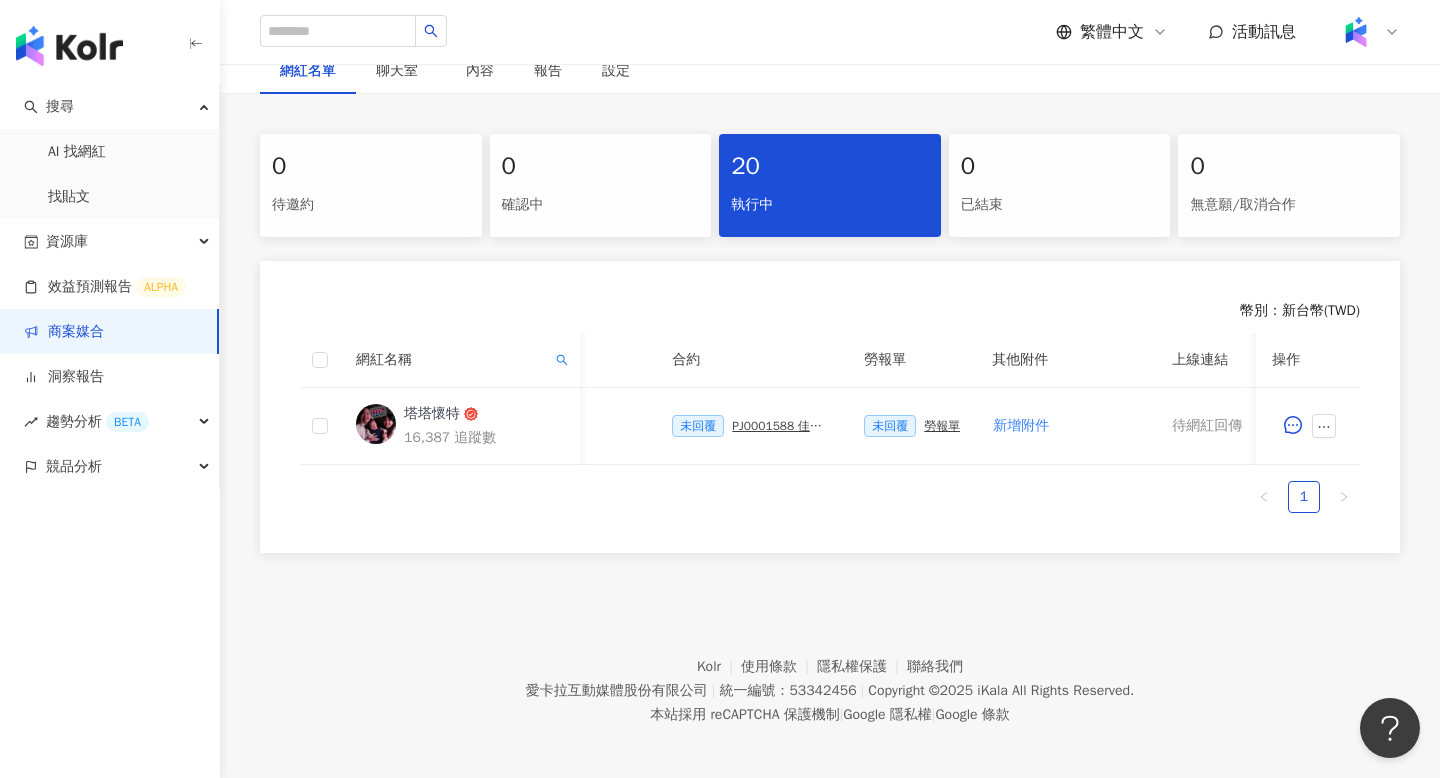 click on "商案媒合" at bounding box center (64, 332) 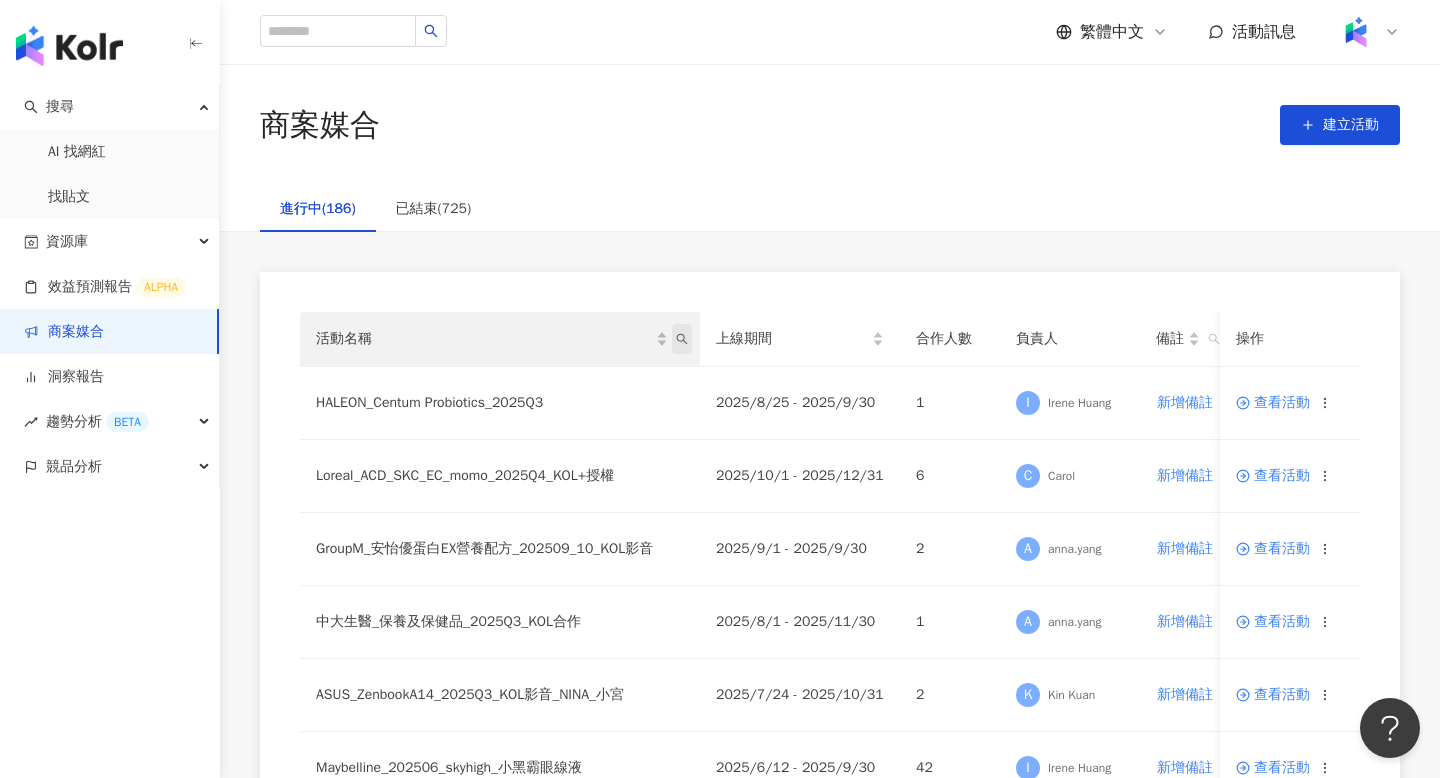 click 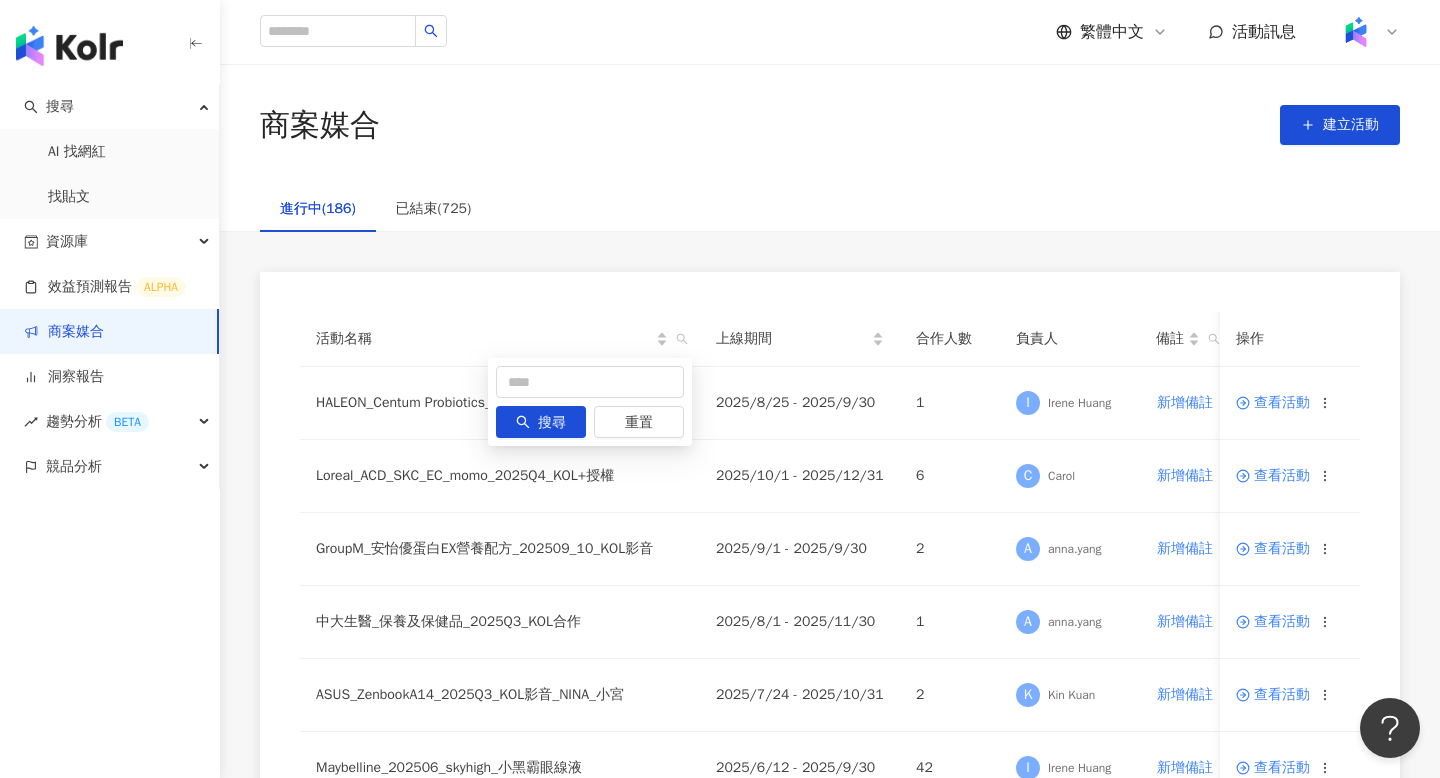 click on "搜尋 重置" at bounding box center [590, 402] 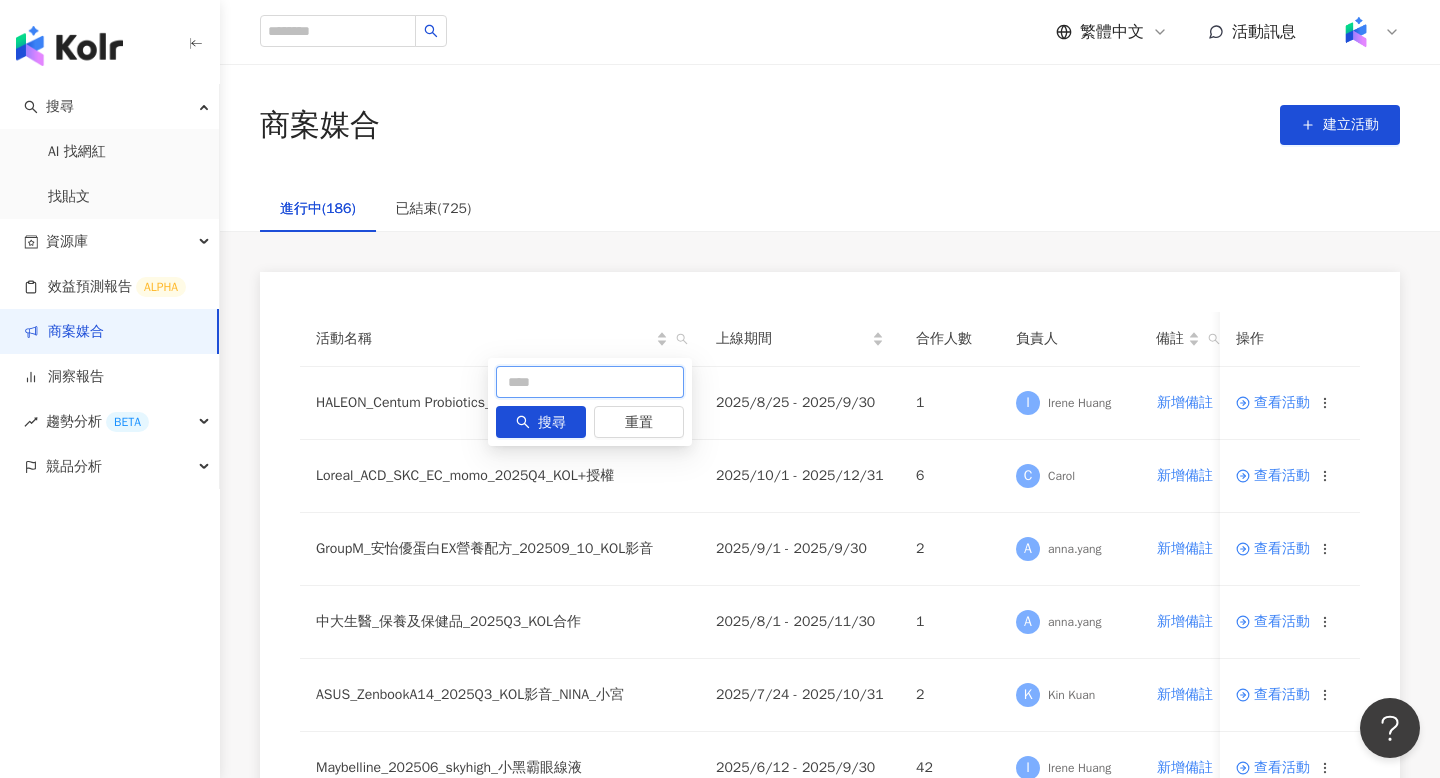 click at bounding box center (590, 382) 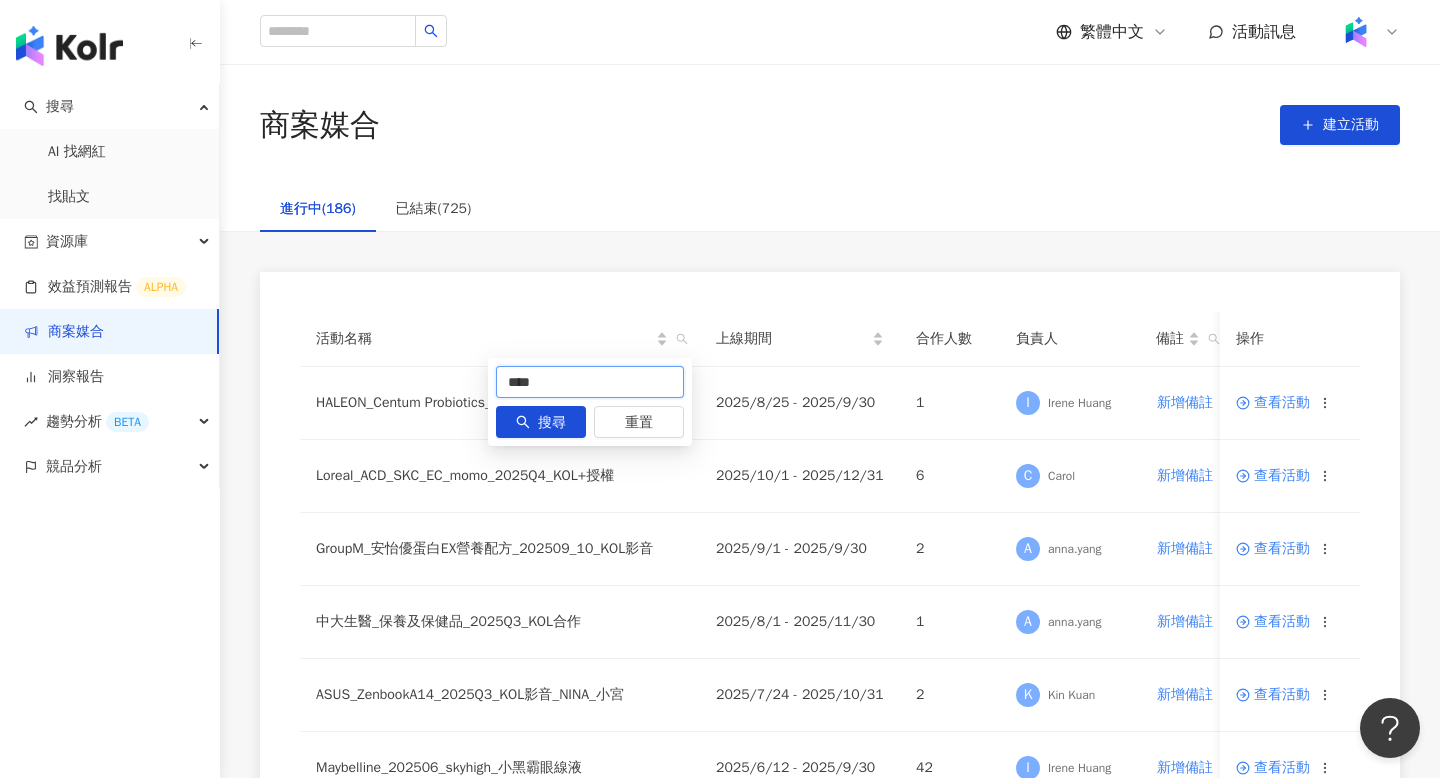 type on "**" 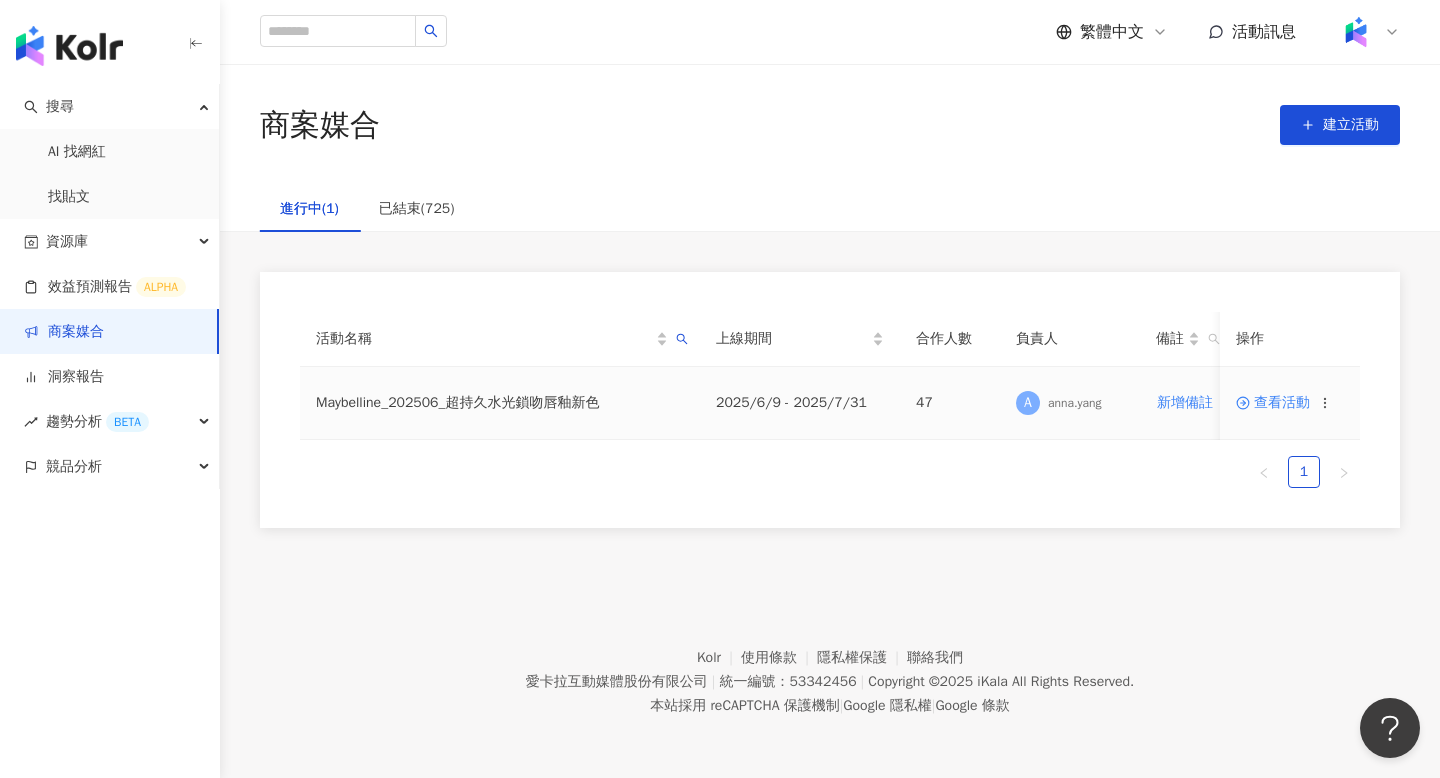 click on "查看活動" at bounding box center [1273, 403] 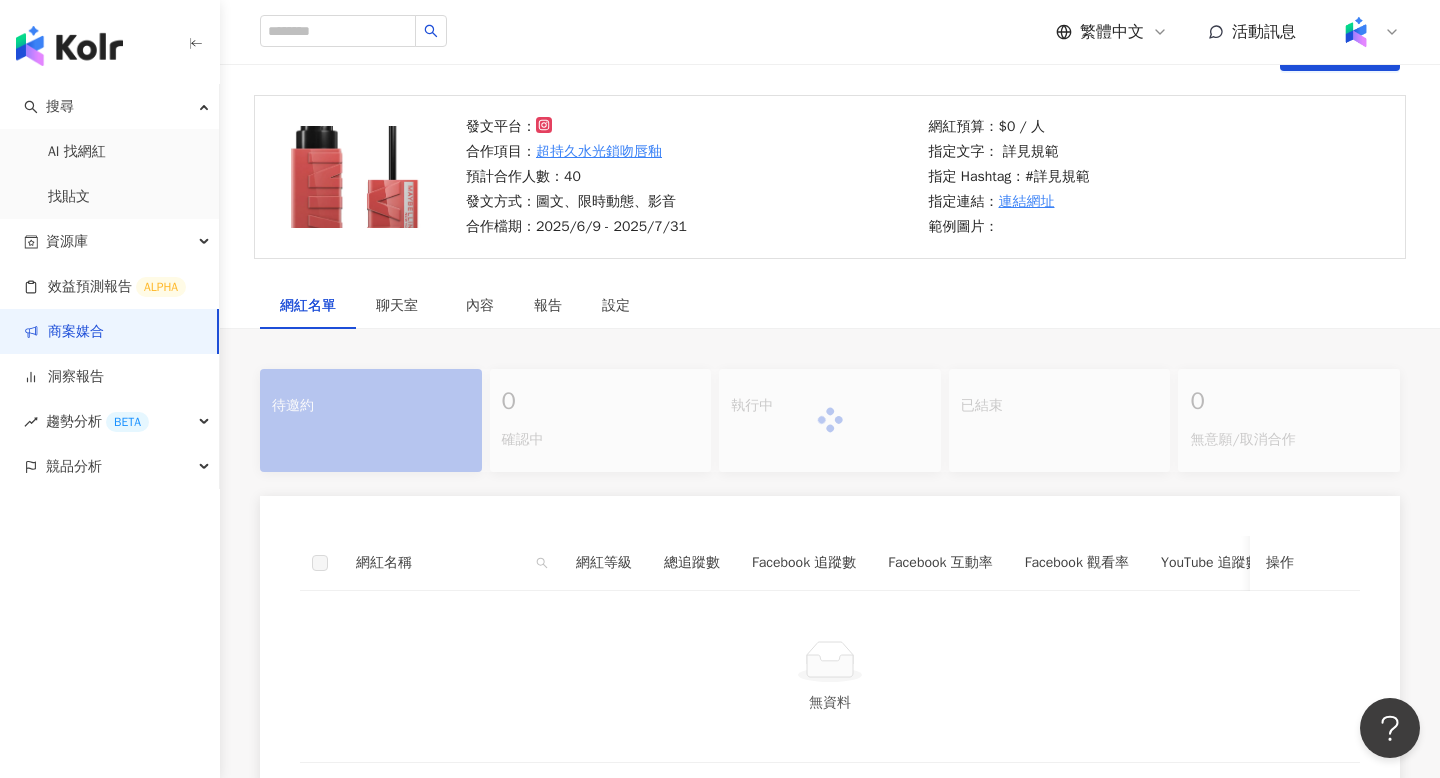 scroll, scrollTop: 120, scrollLeft: 0, axis: vertical 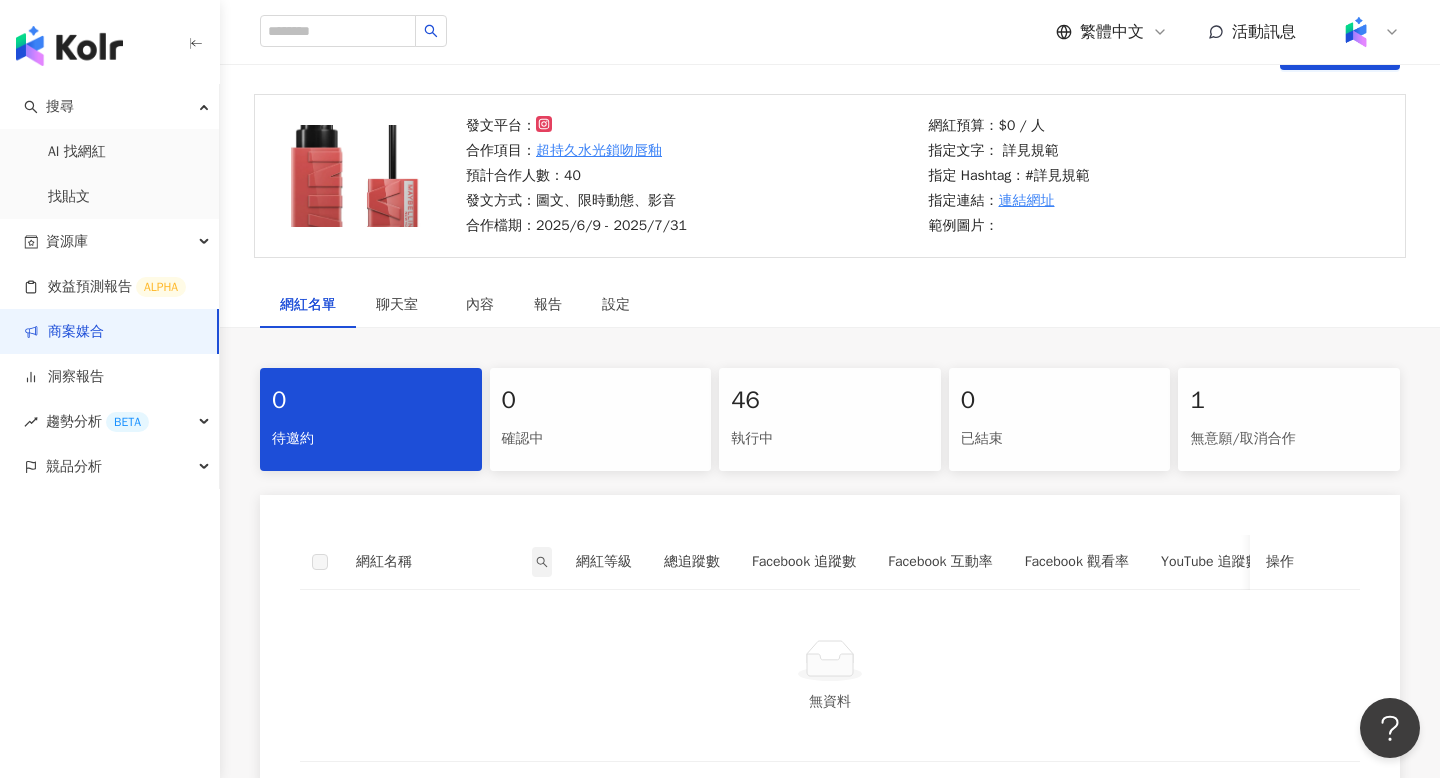 click 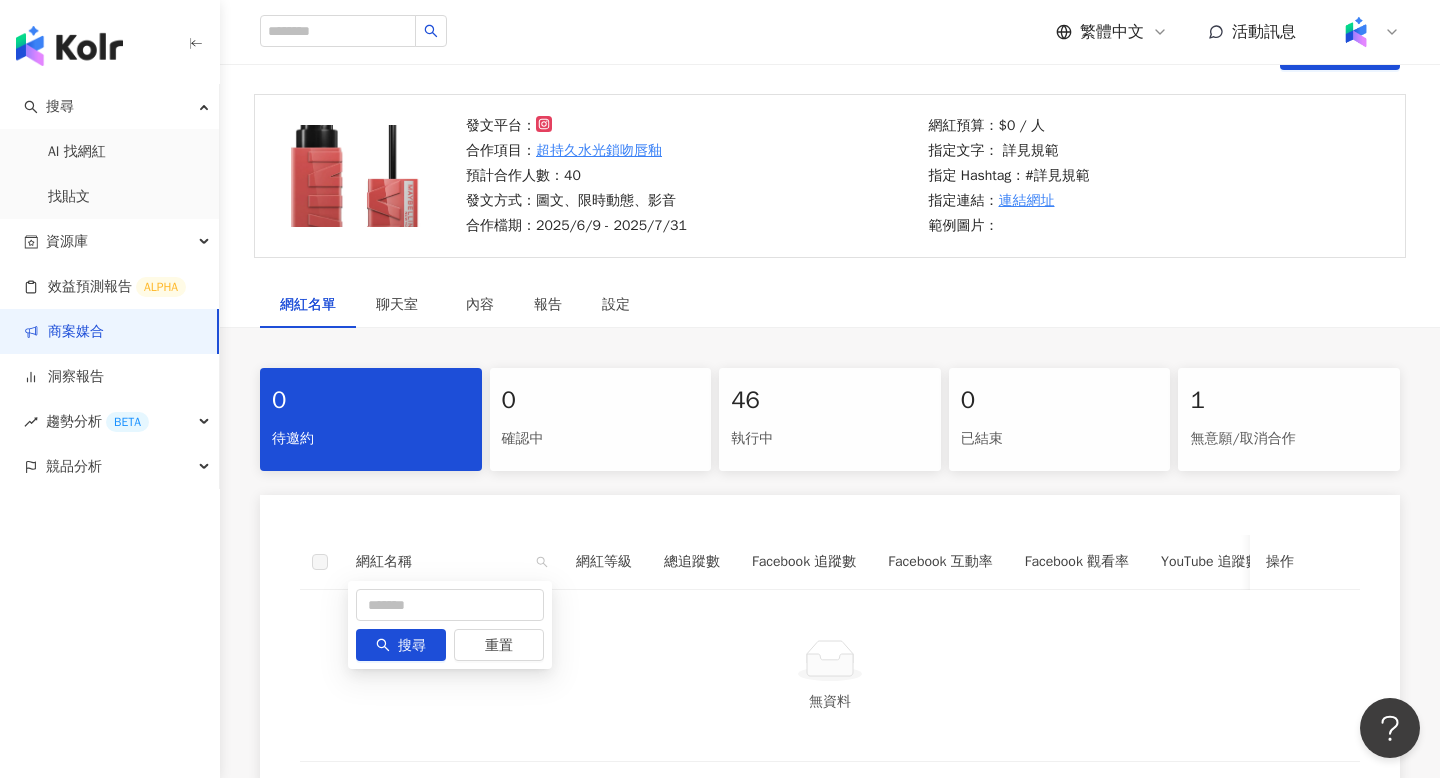 click on "46" at bounding box center [830, 401] 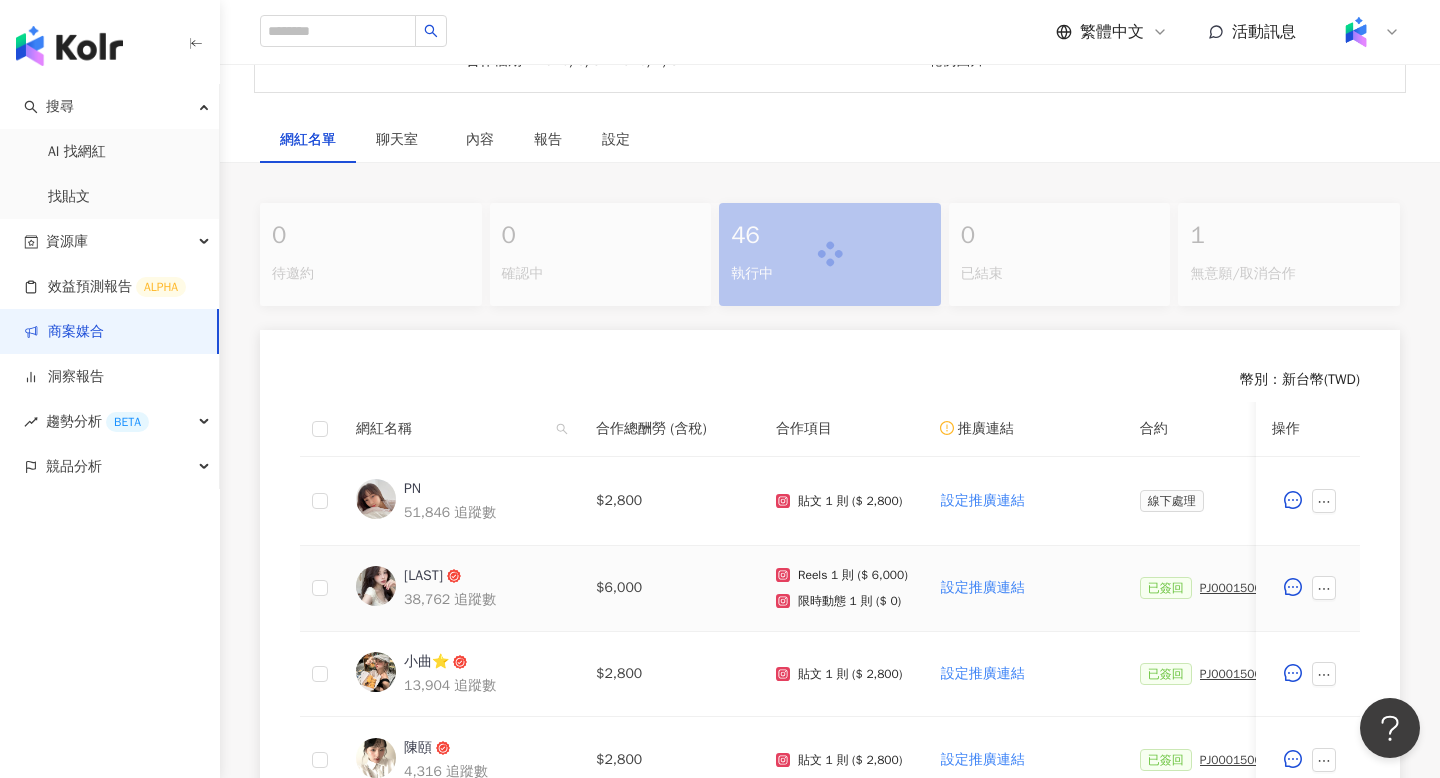 scroll, scrollTop: 304, scrollLeft: 0, axis: vertical 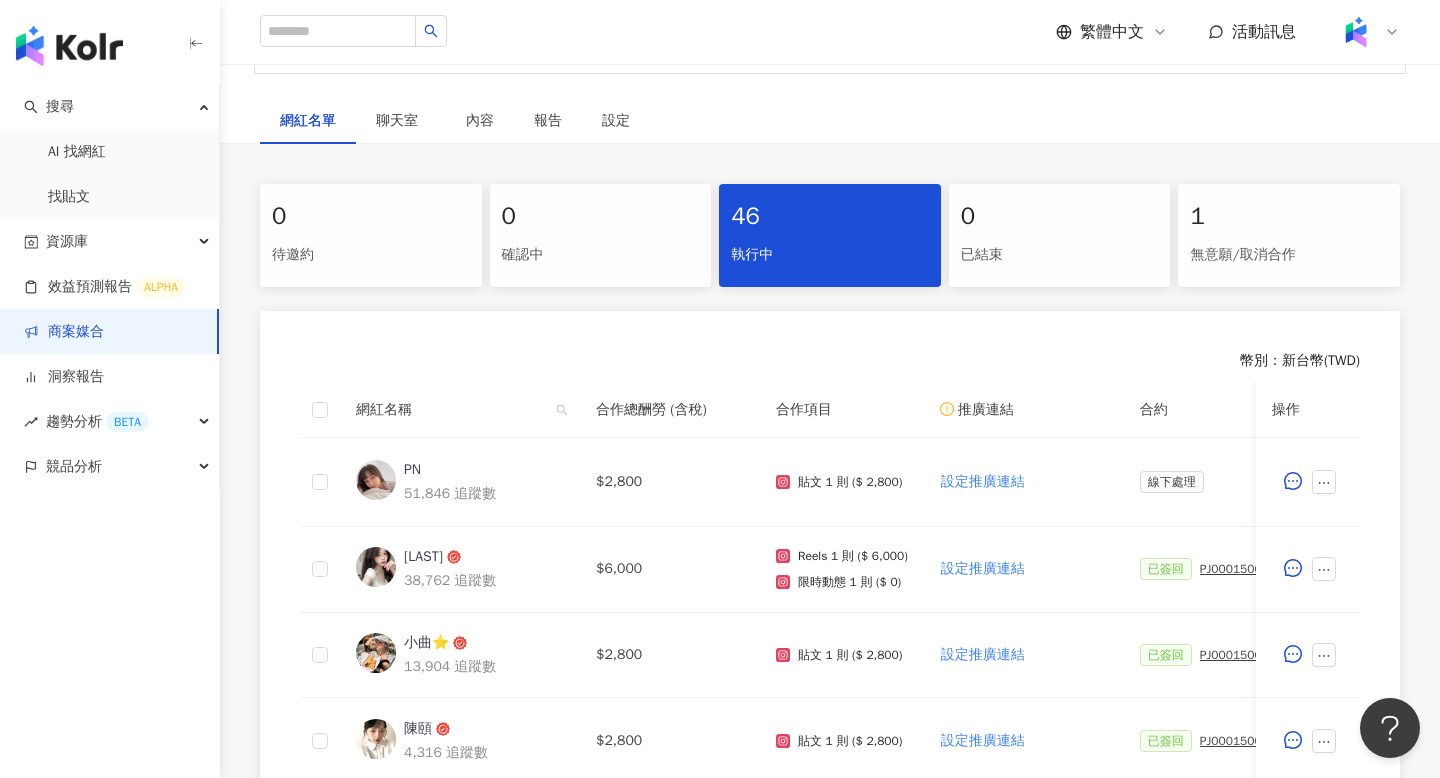click on "網紅名稱" at bounding box center (460, 410) 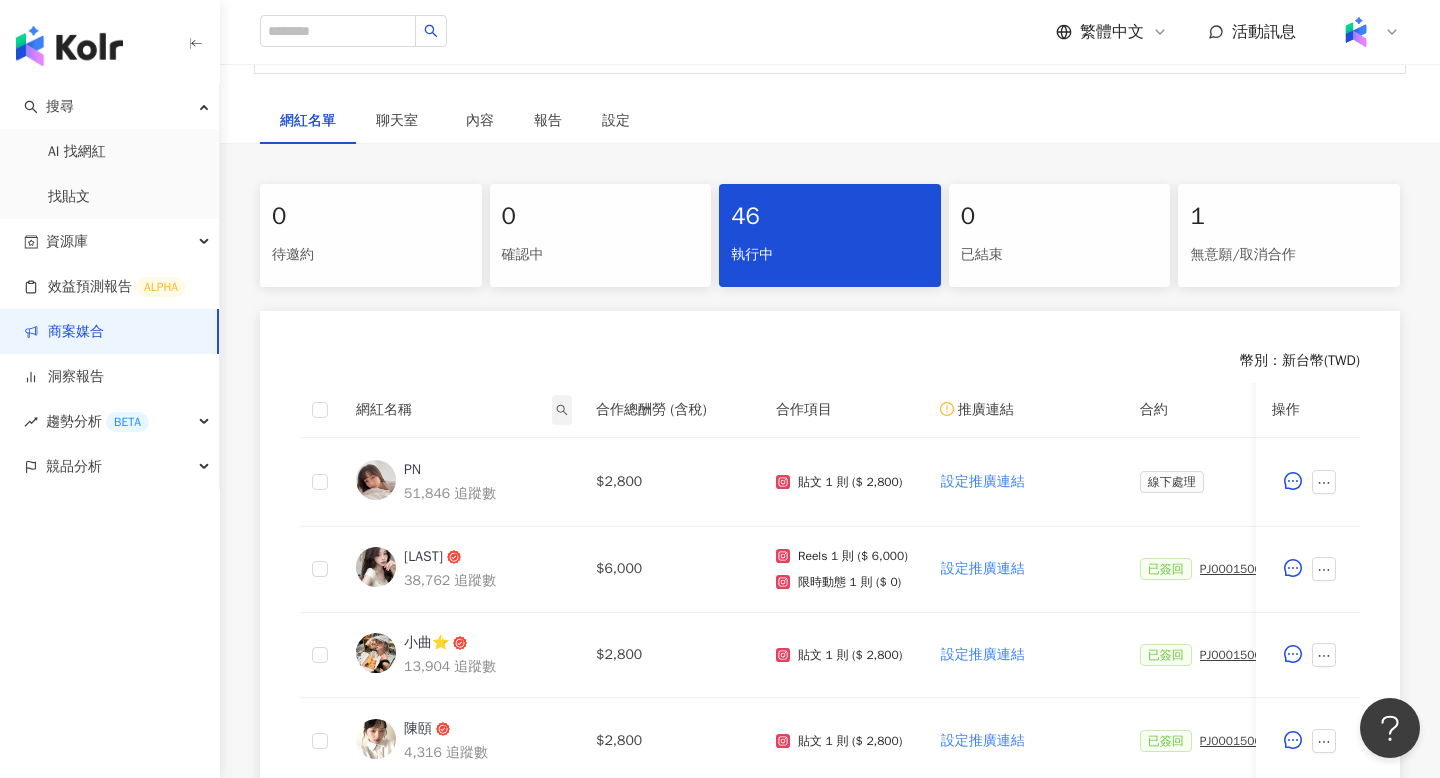 click at bounding box center [562, 410] 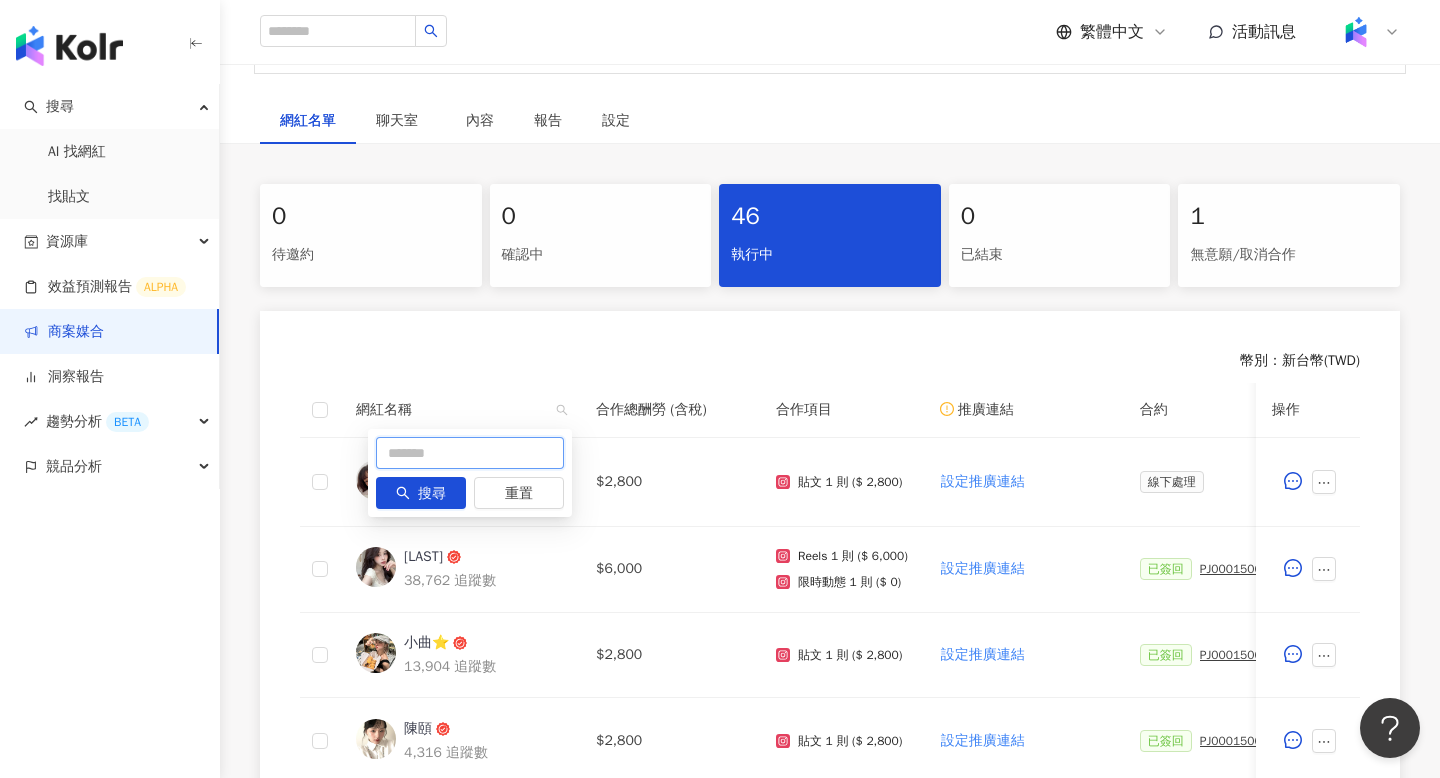 click at bounding box center [470, 453] 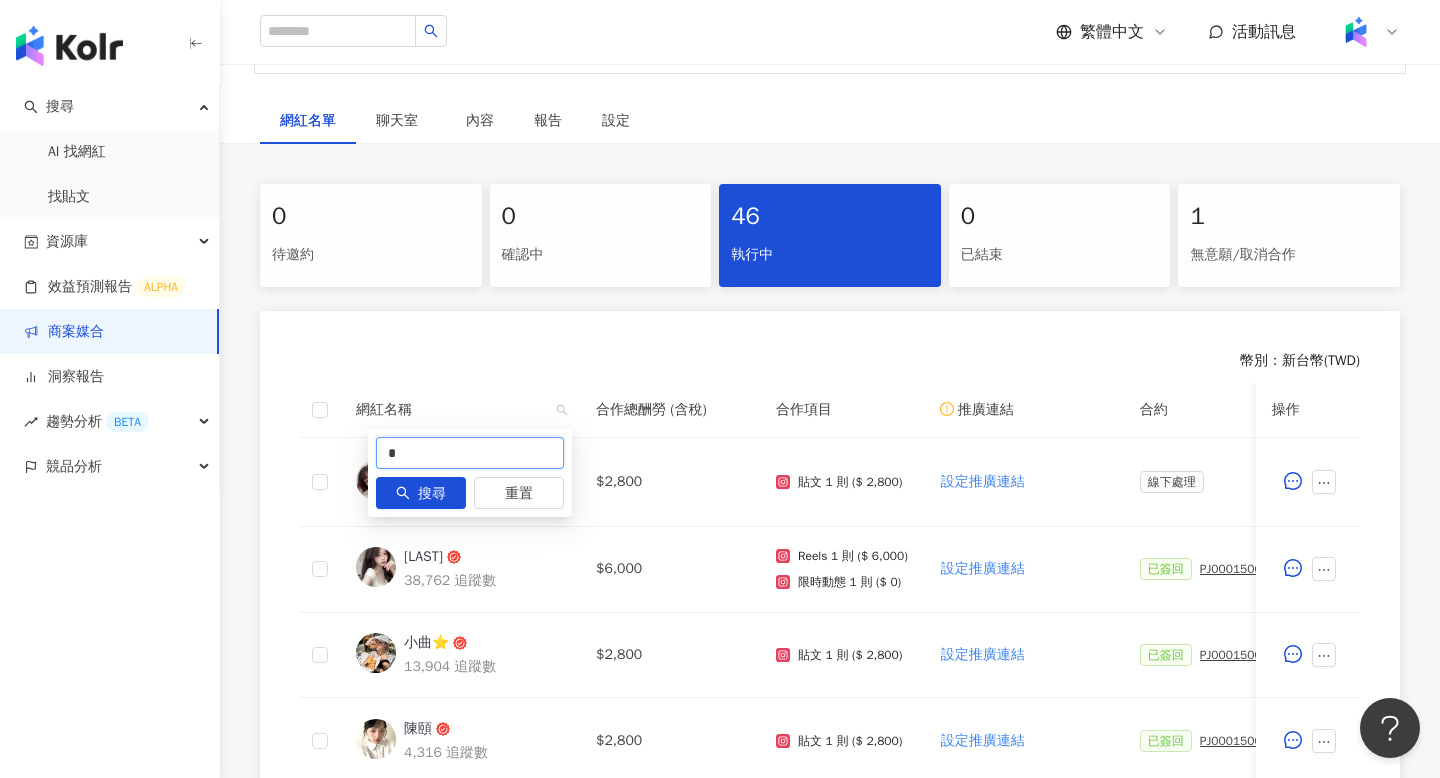 type on "*" 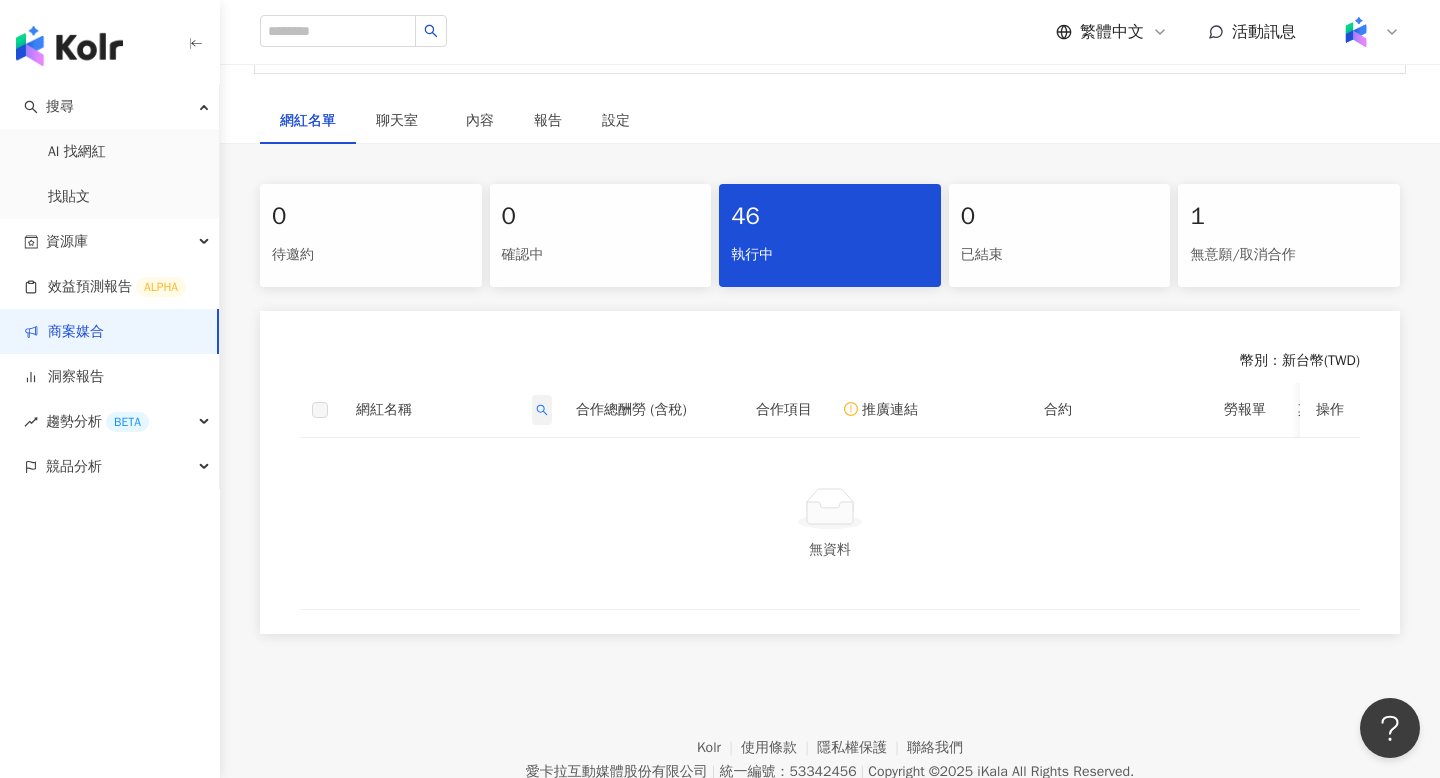 click 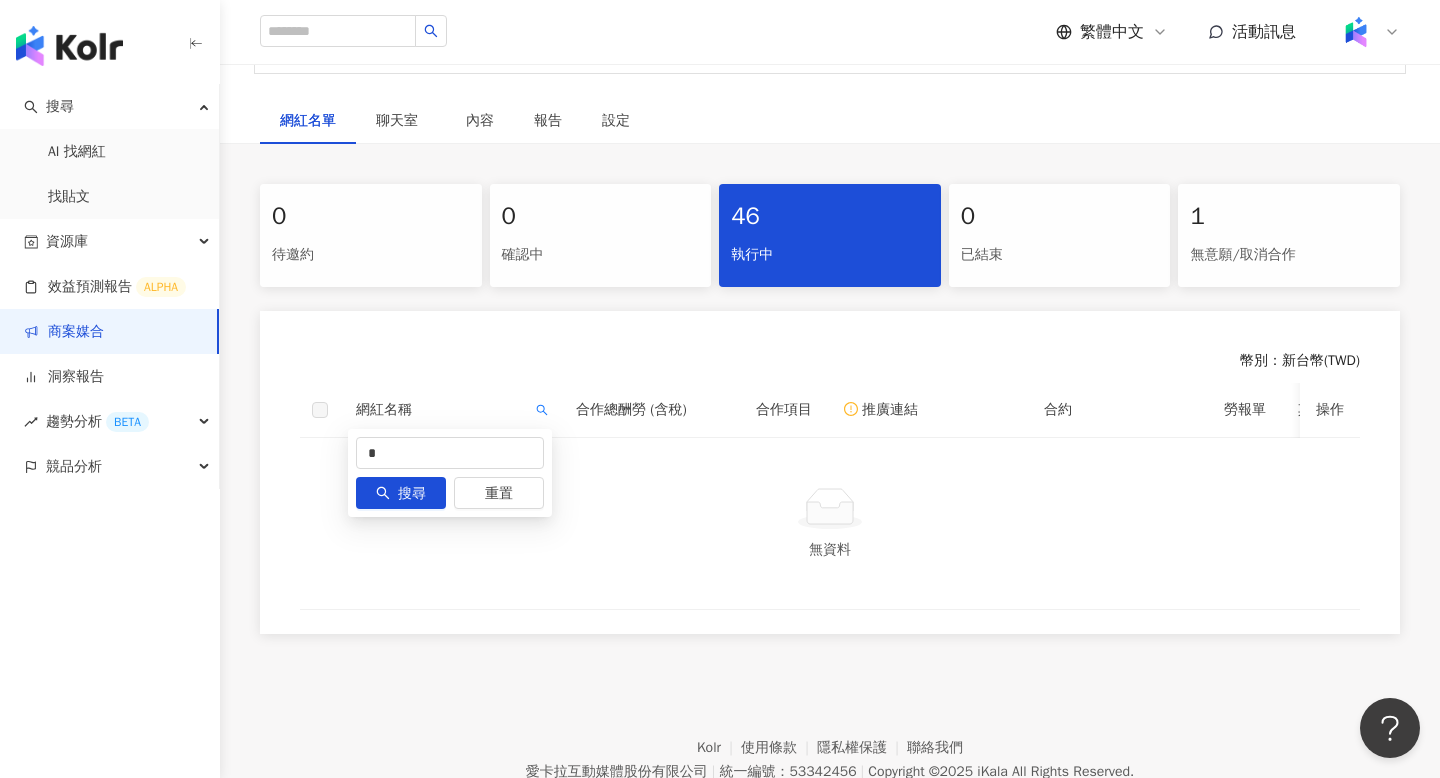 click on "* 搜尋 重置" at bounding box center [450, 473] 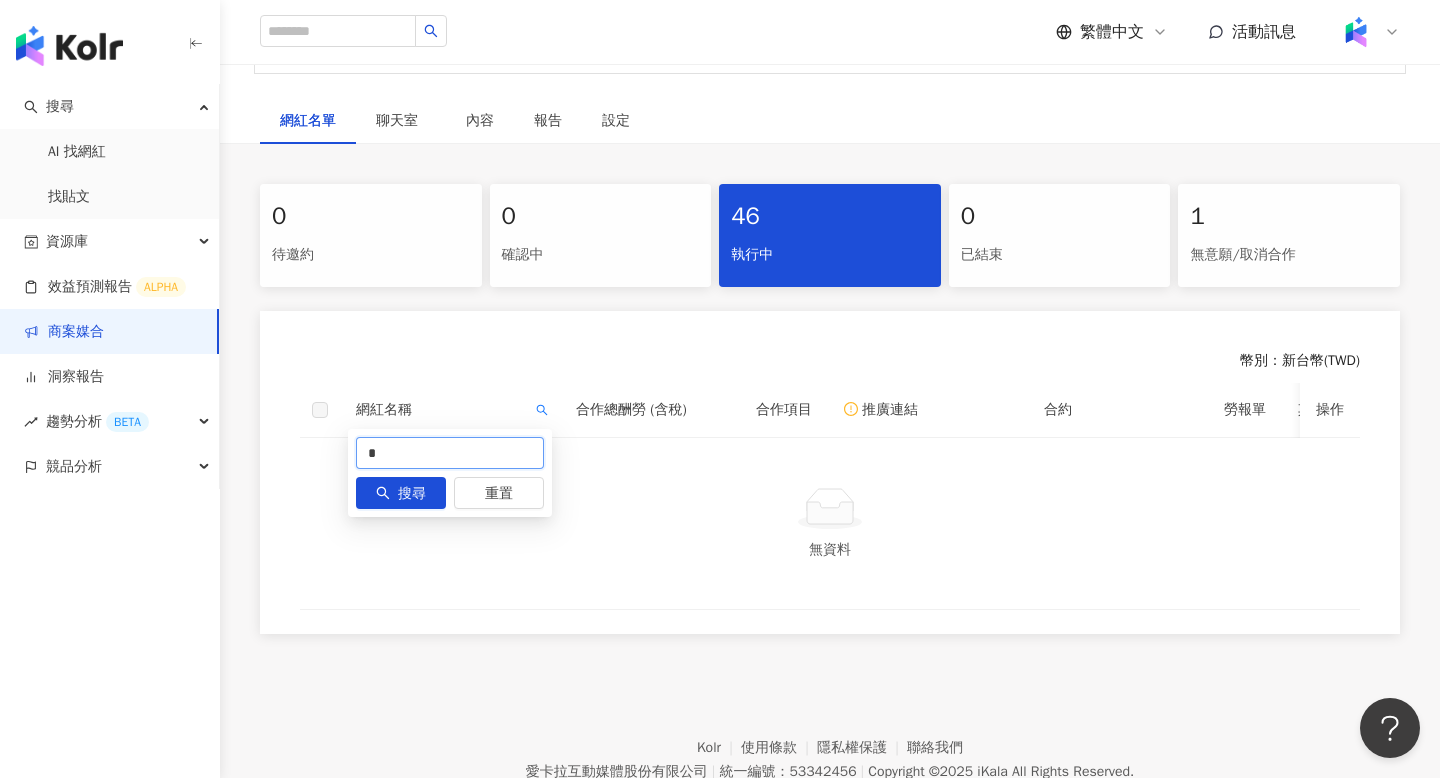 click on "*" at bounding box center (450, 453) 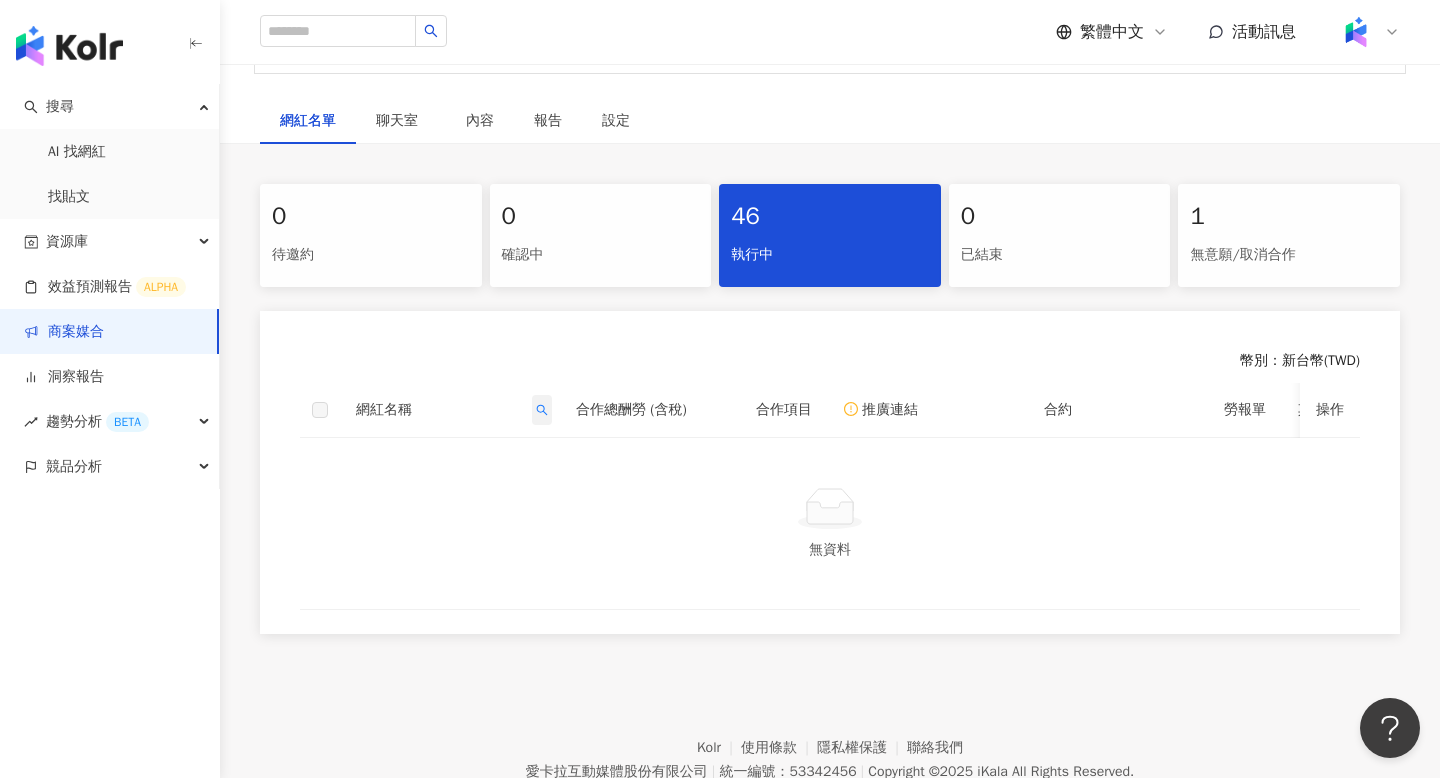 click 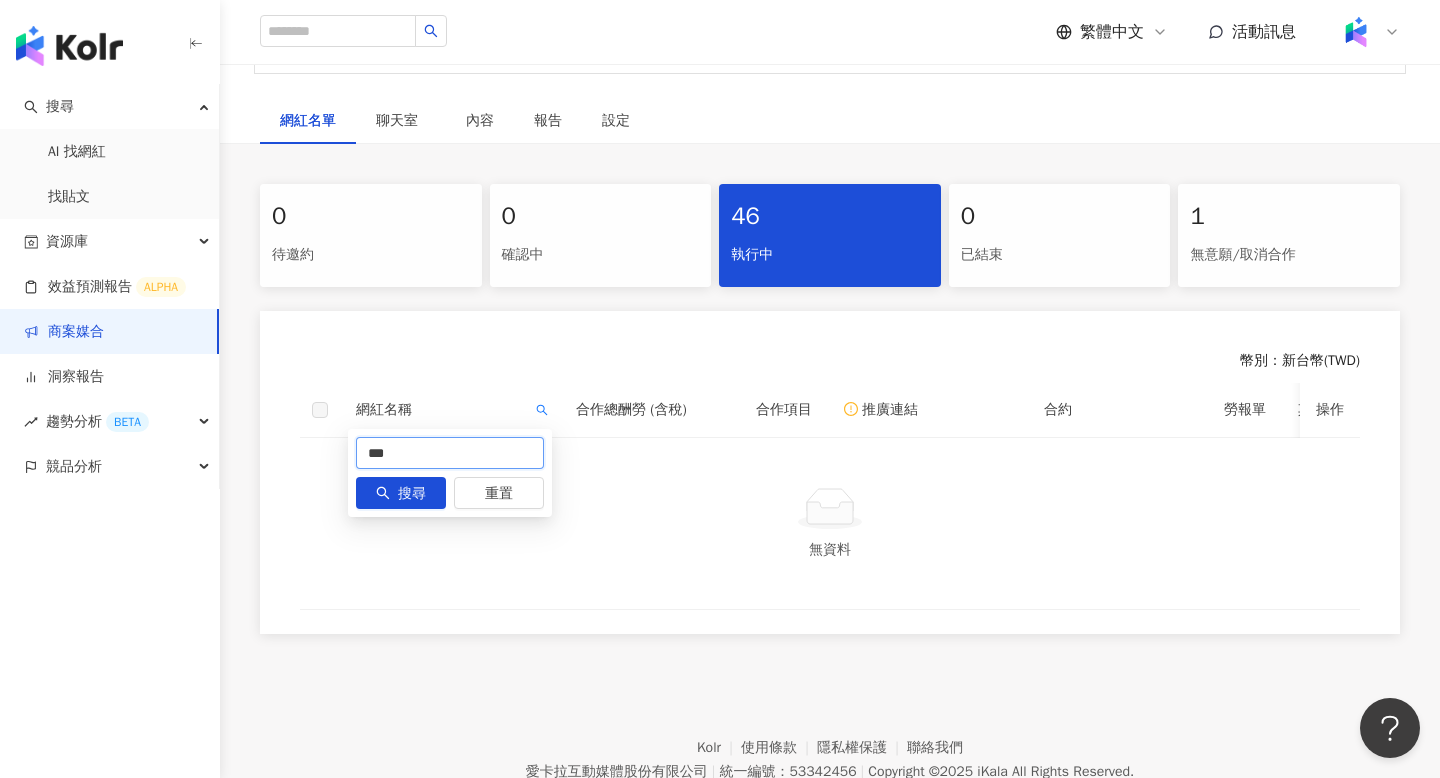 click on "***" at bounding box center [450, 453] 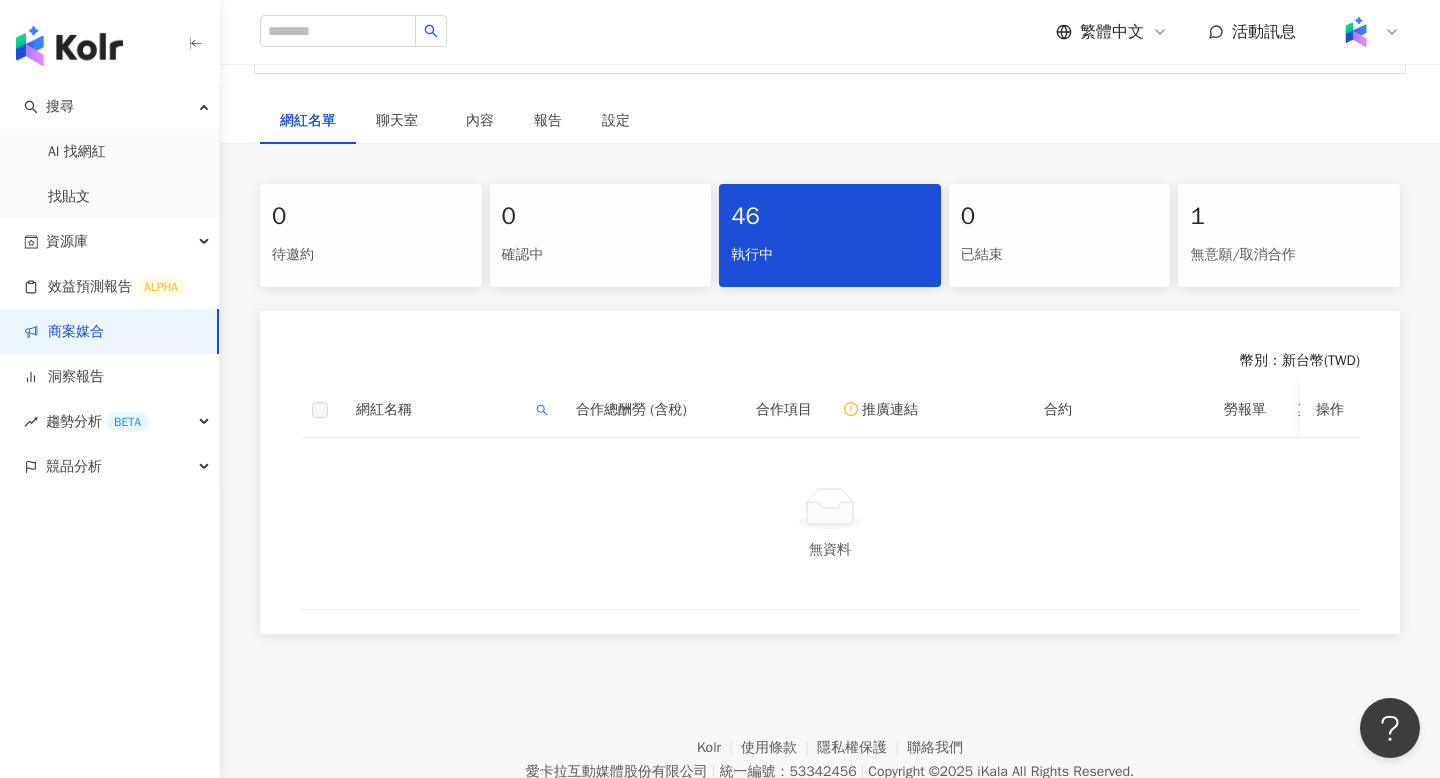 click on "46" at bounding box center [830, 217] 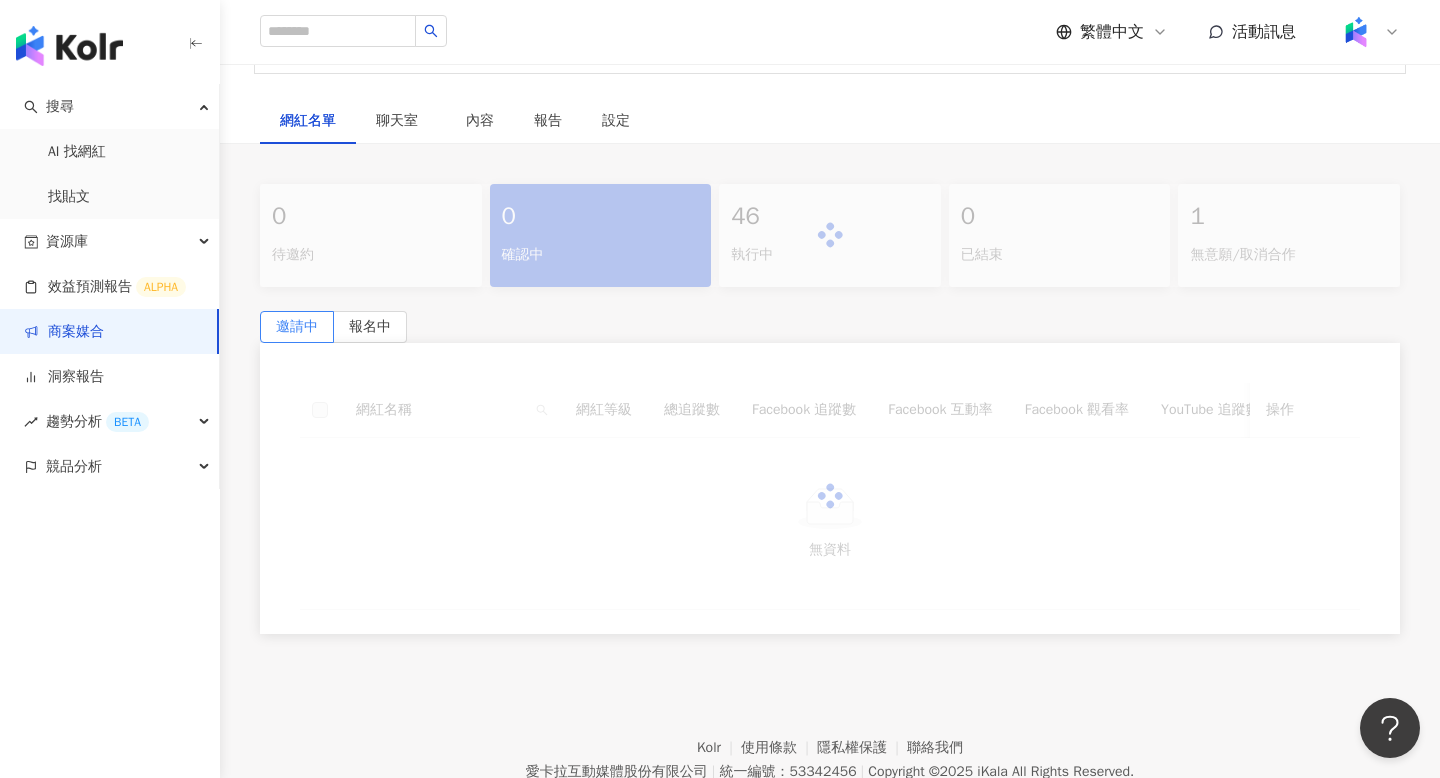 click at bounding box center (830, 235) 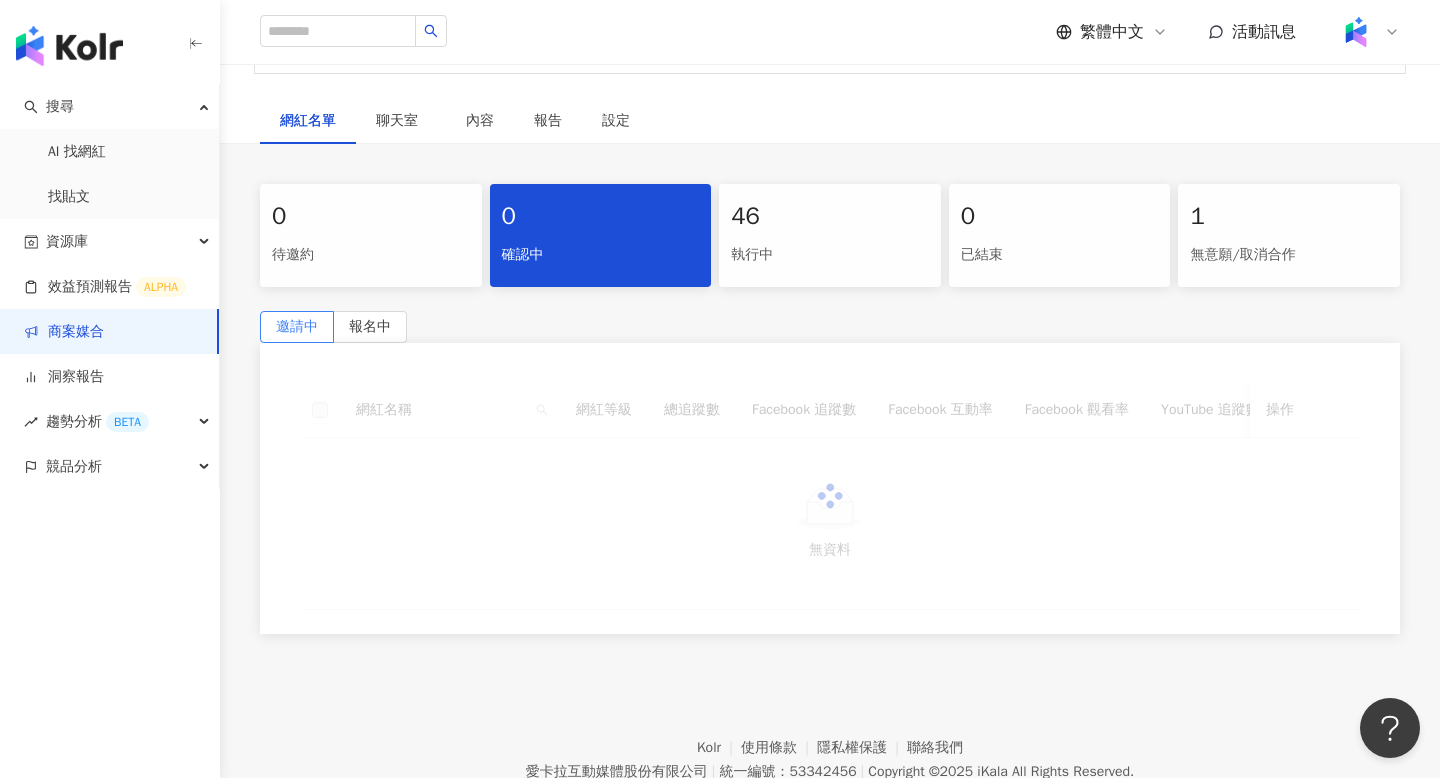 click on "執行中" at bounding box center [830, 255] 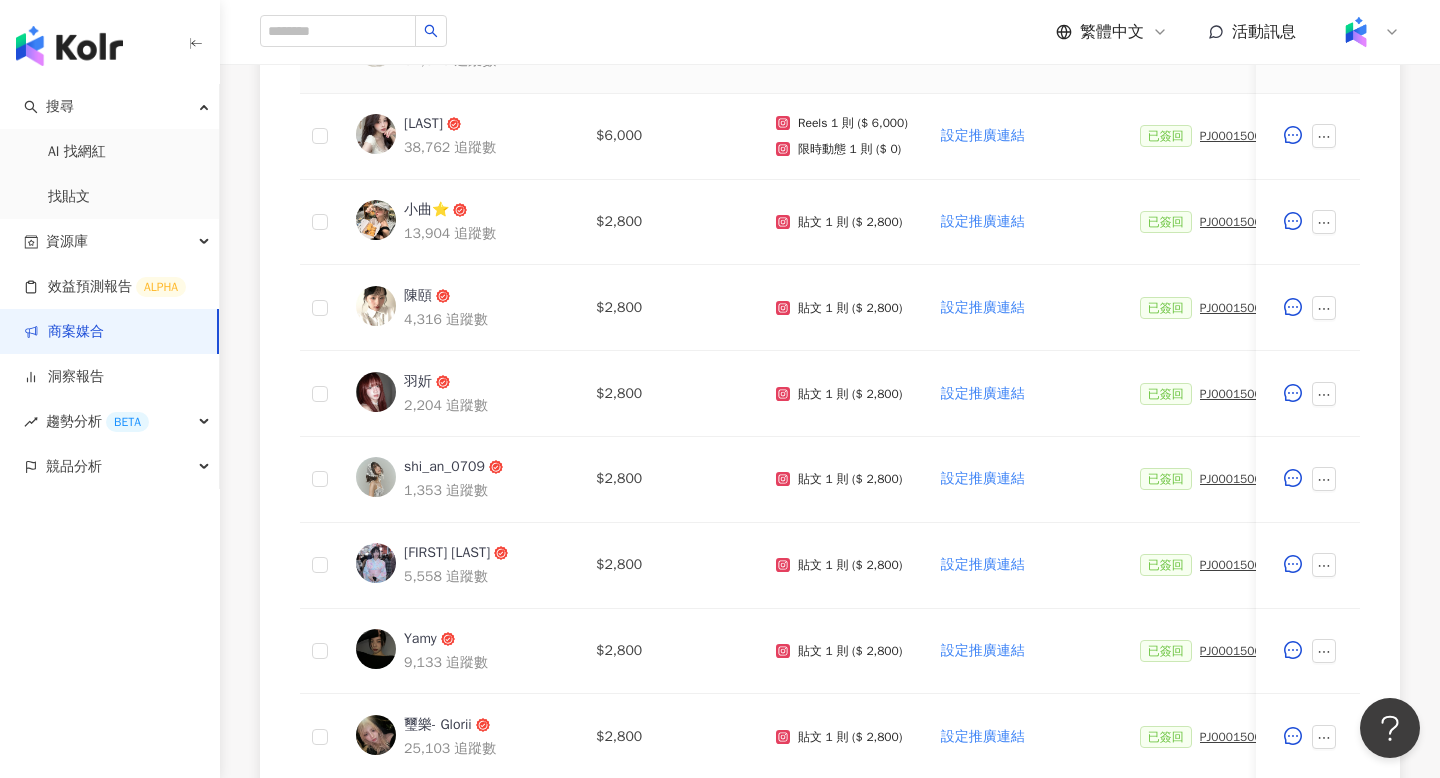 scroll, scrollTop: 905, scrollLeft: 0, axis: vertical 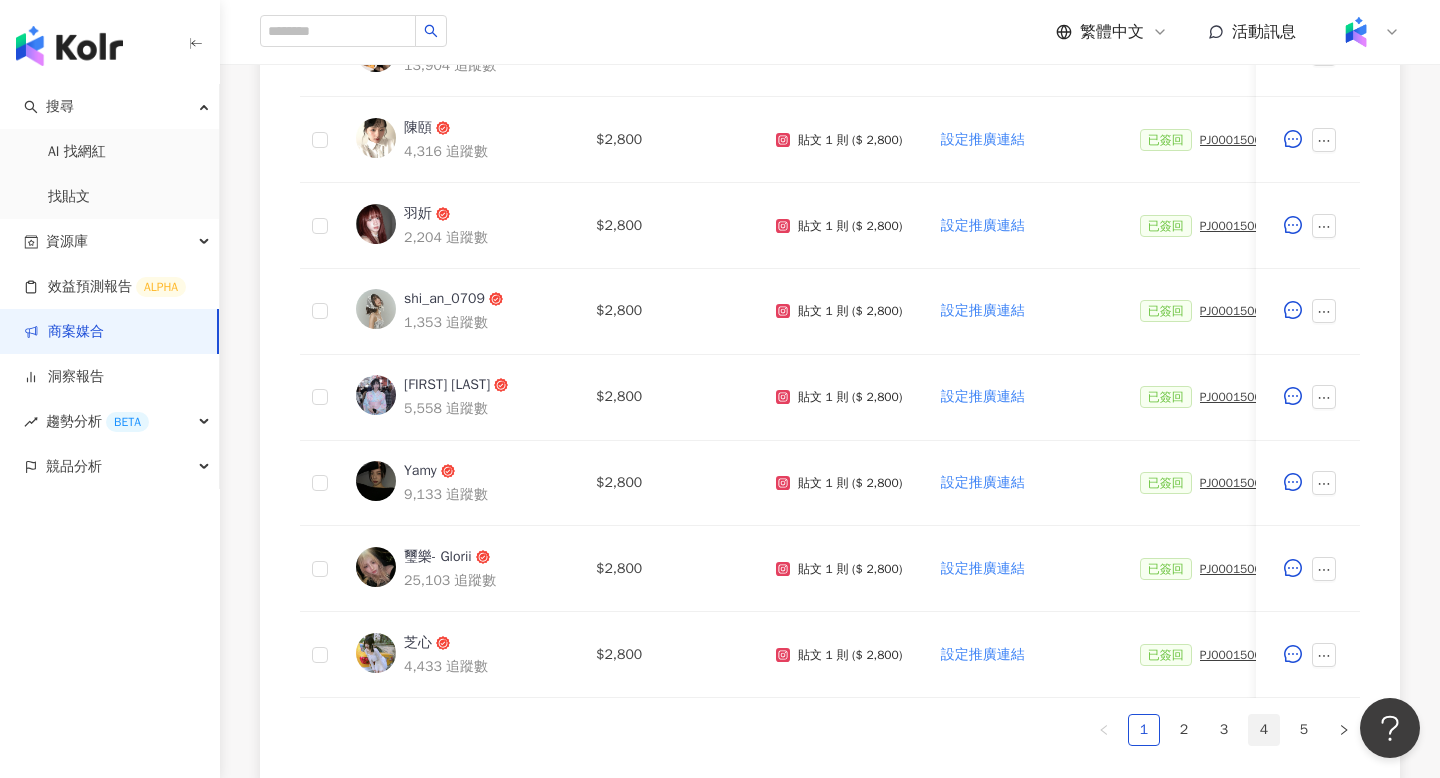click on "4" at bounding box center (1264, 730) 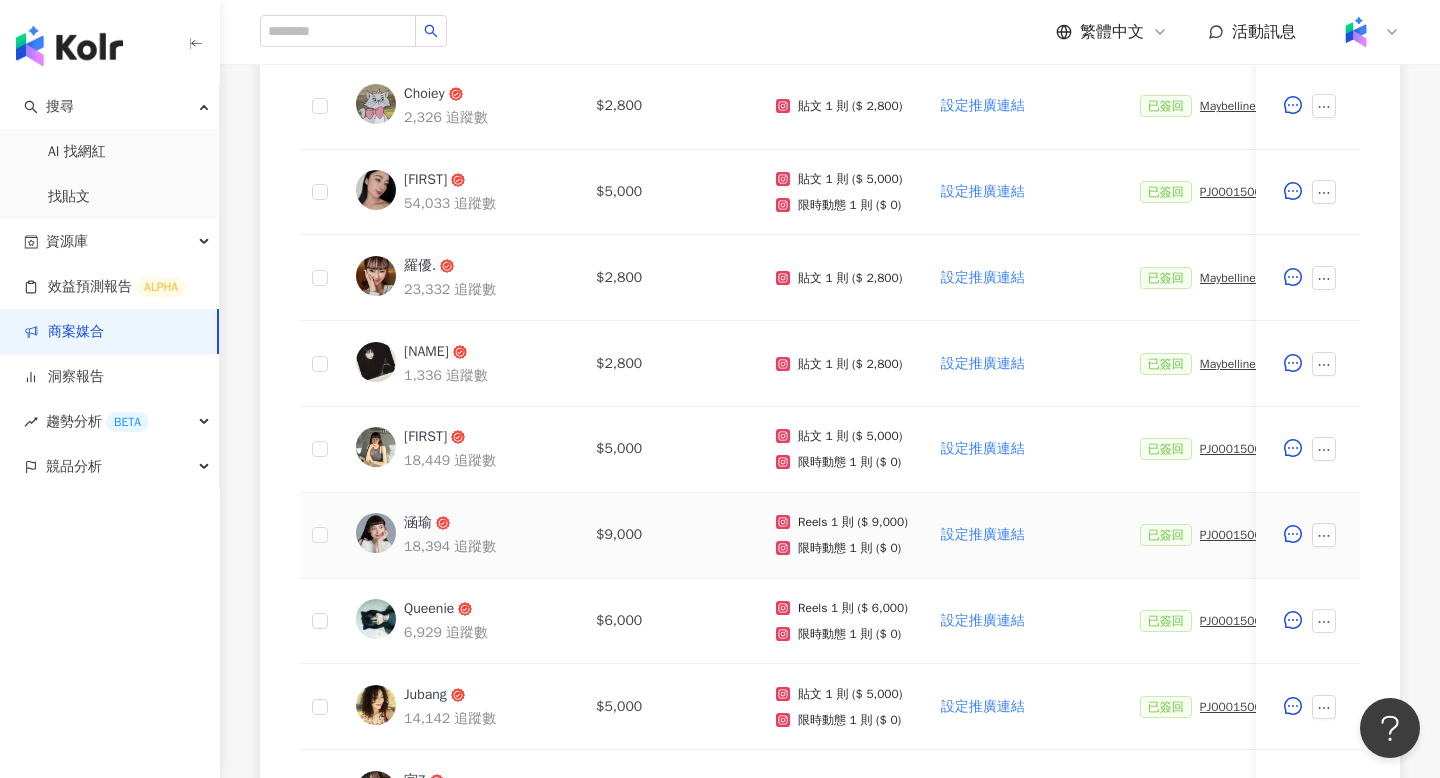 scroll, scrollTop: 679, scrollLeft: 0, axis: vertical 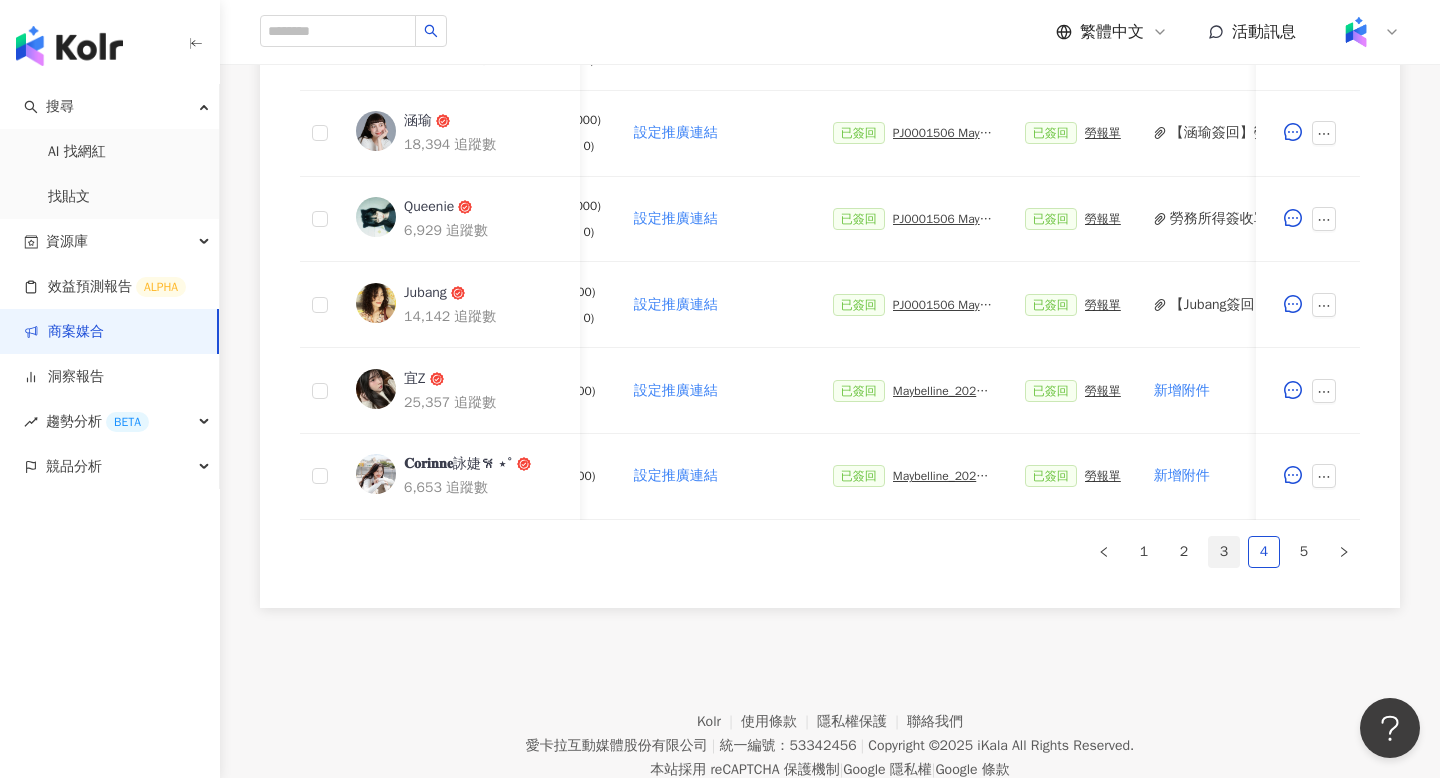 click on "3" at bounding box center [1224, 552] 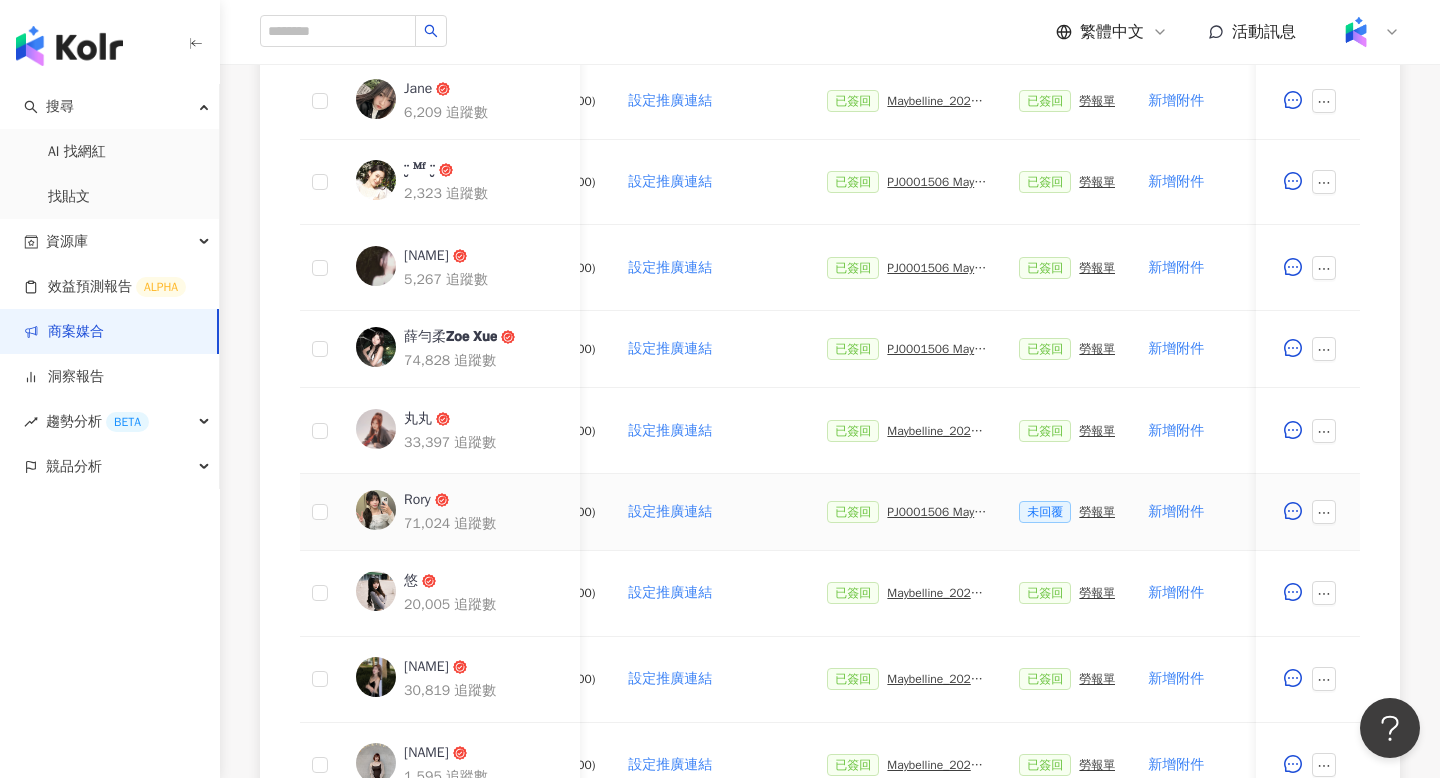scroll, scrollTop: 725, scrollLeft: 0, axis: vertical 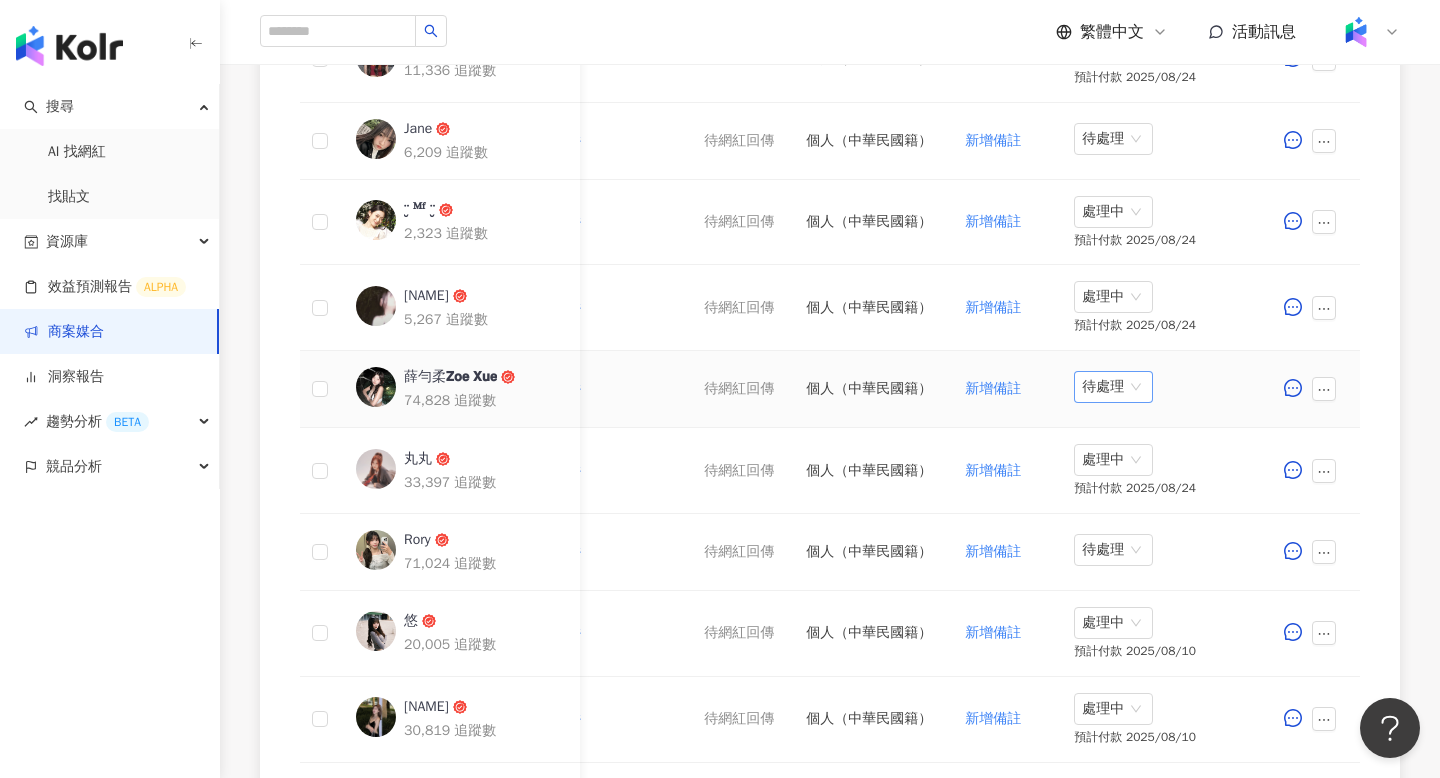 click on "待處理" at bounding box center [1113, 387] 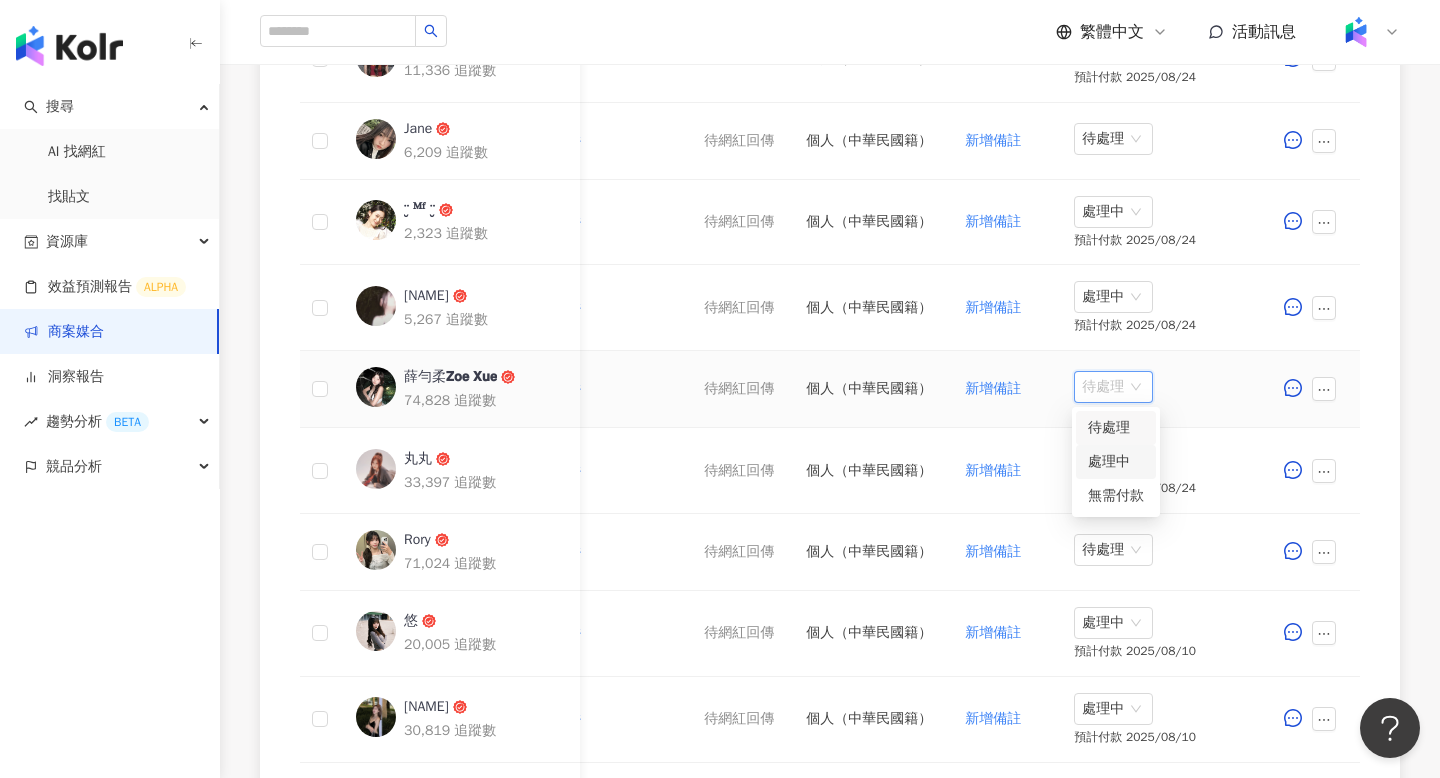 click on "處理中" at bounding box center [1116, 462] 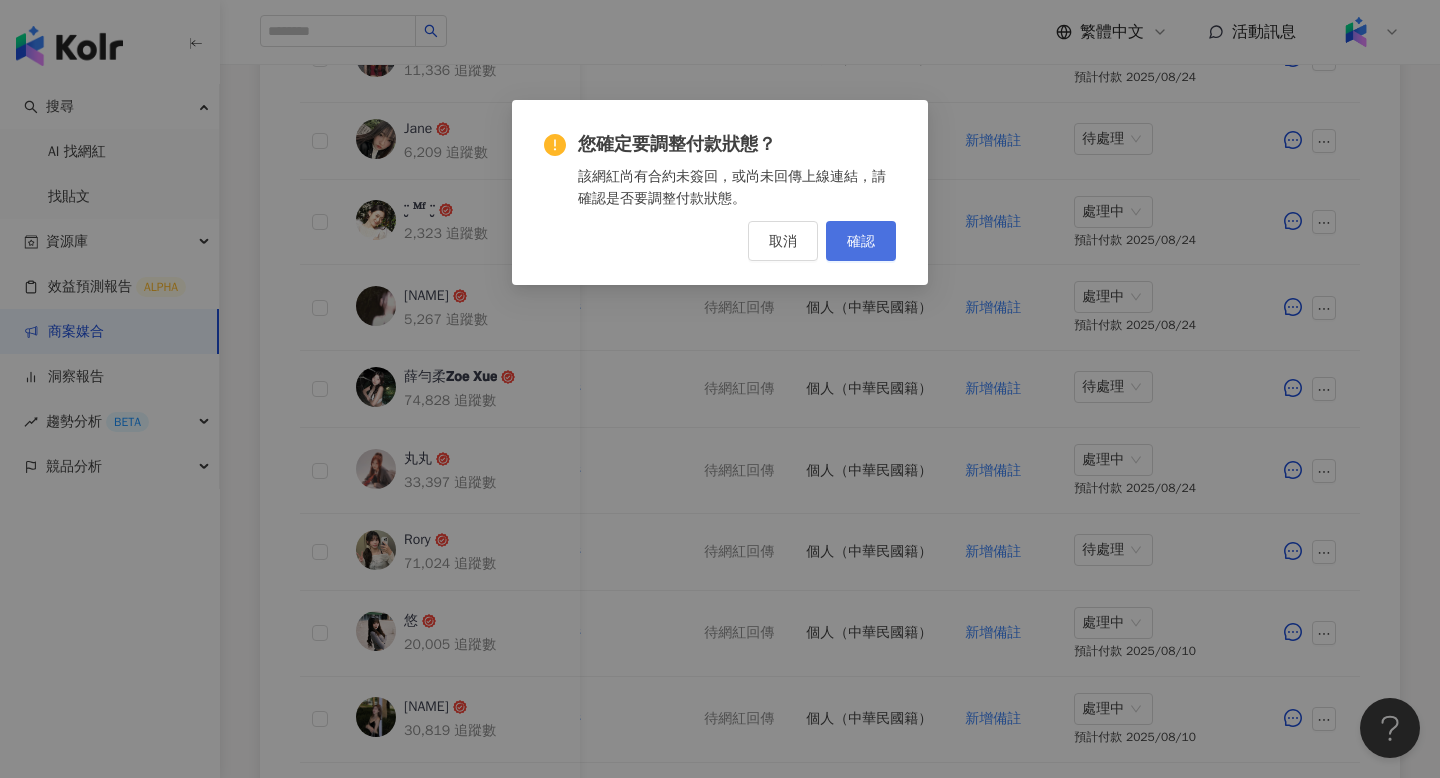 drag, startPoint x: 843, startPoint y: 233, endPoint x: 843, endPoint y: 244, distance: 11 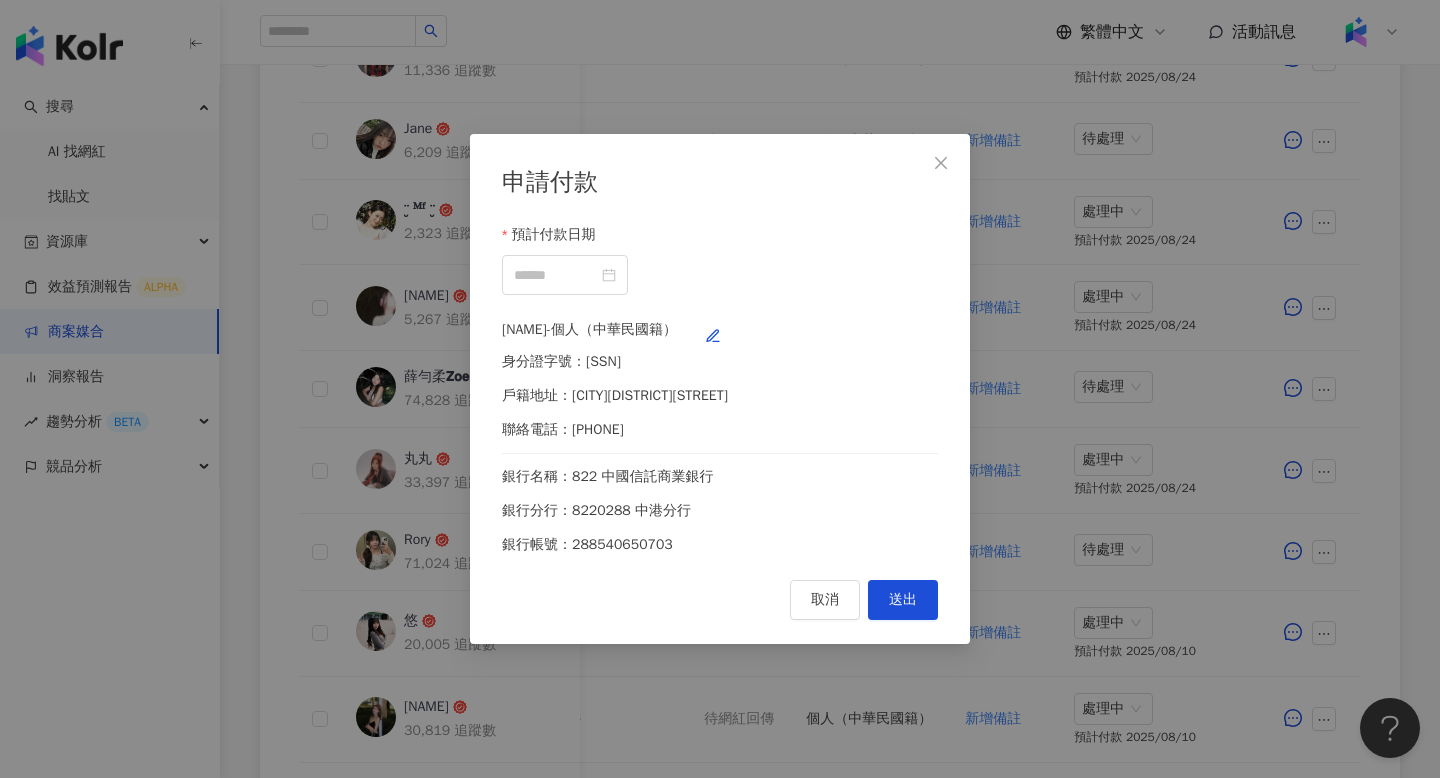click on "您確定要調整付款狀態？ 該網紅尚有合約未簽回，或尚未回傳上線連結，請確認是否要調整付款狀態。 取消 確認" at bounding box center (720, 389) 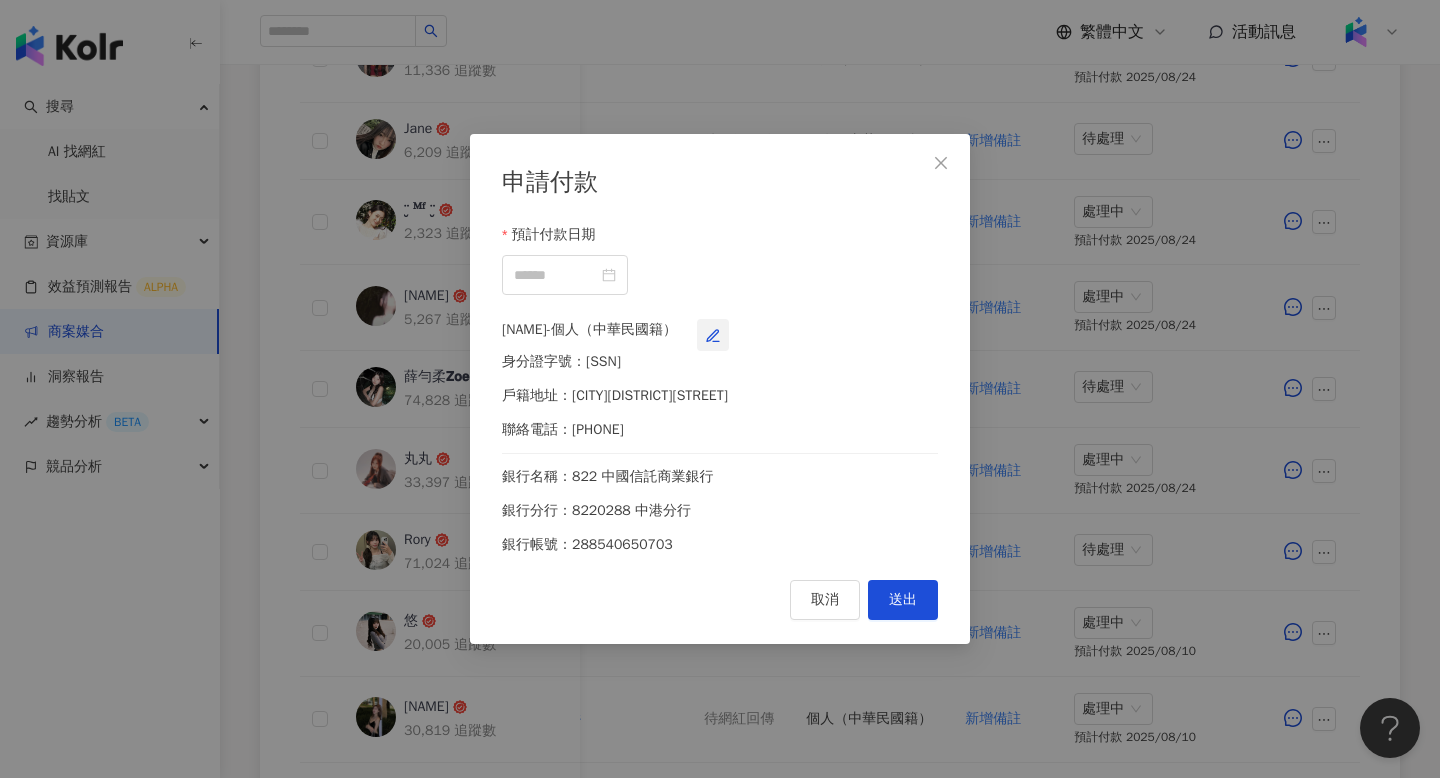 click 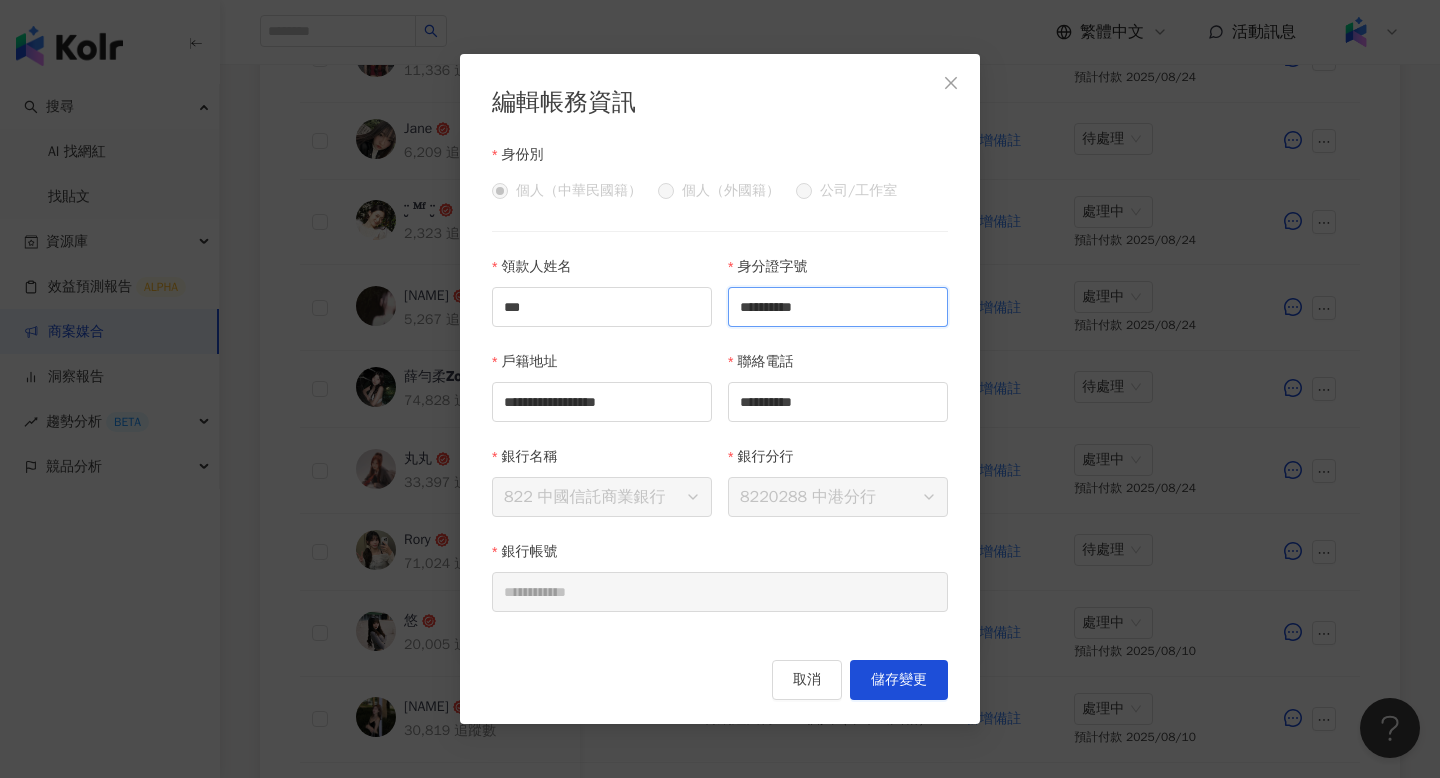 click on "**********" at bounding box center [838, 307] 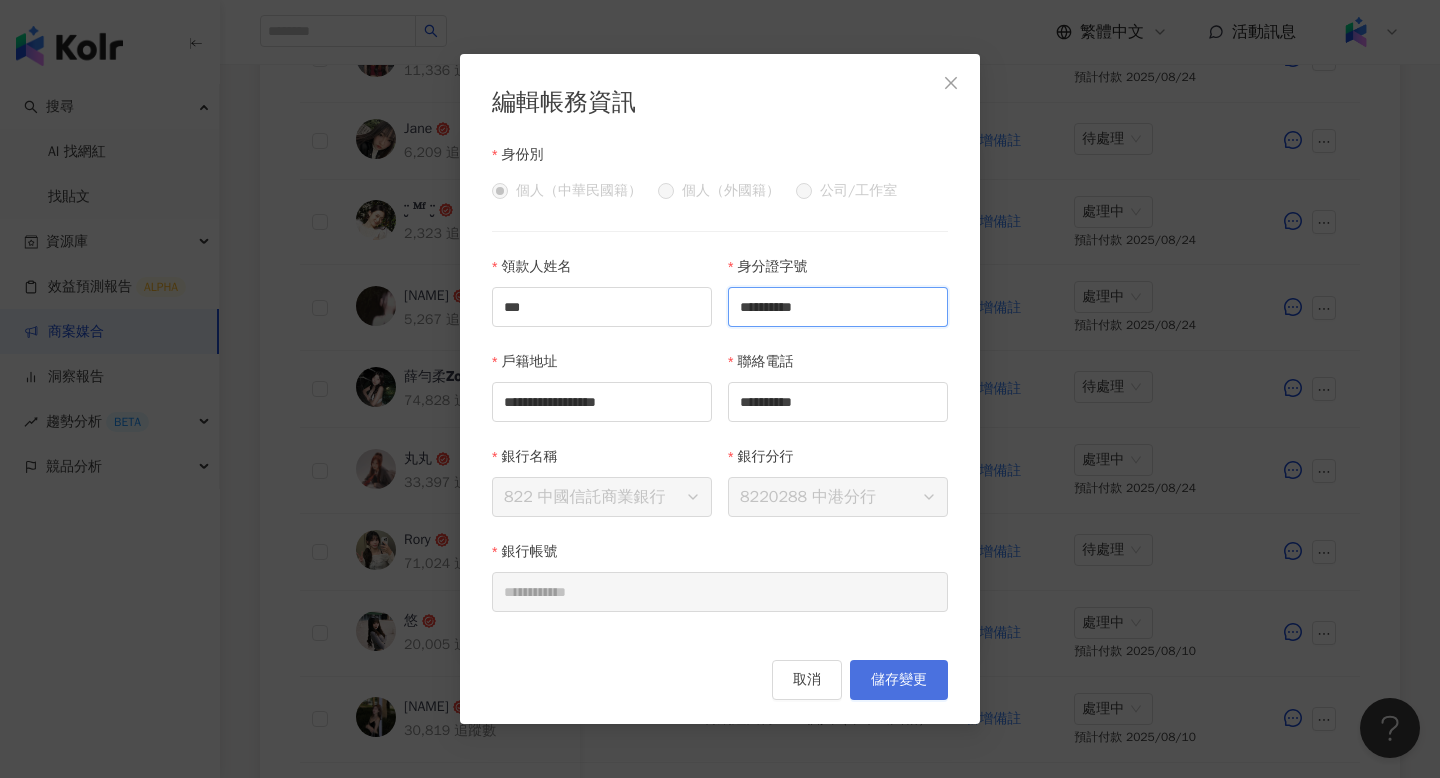 type on "**********" 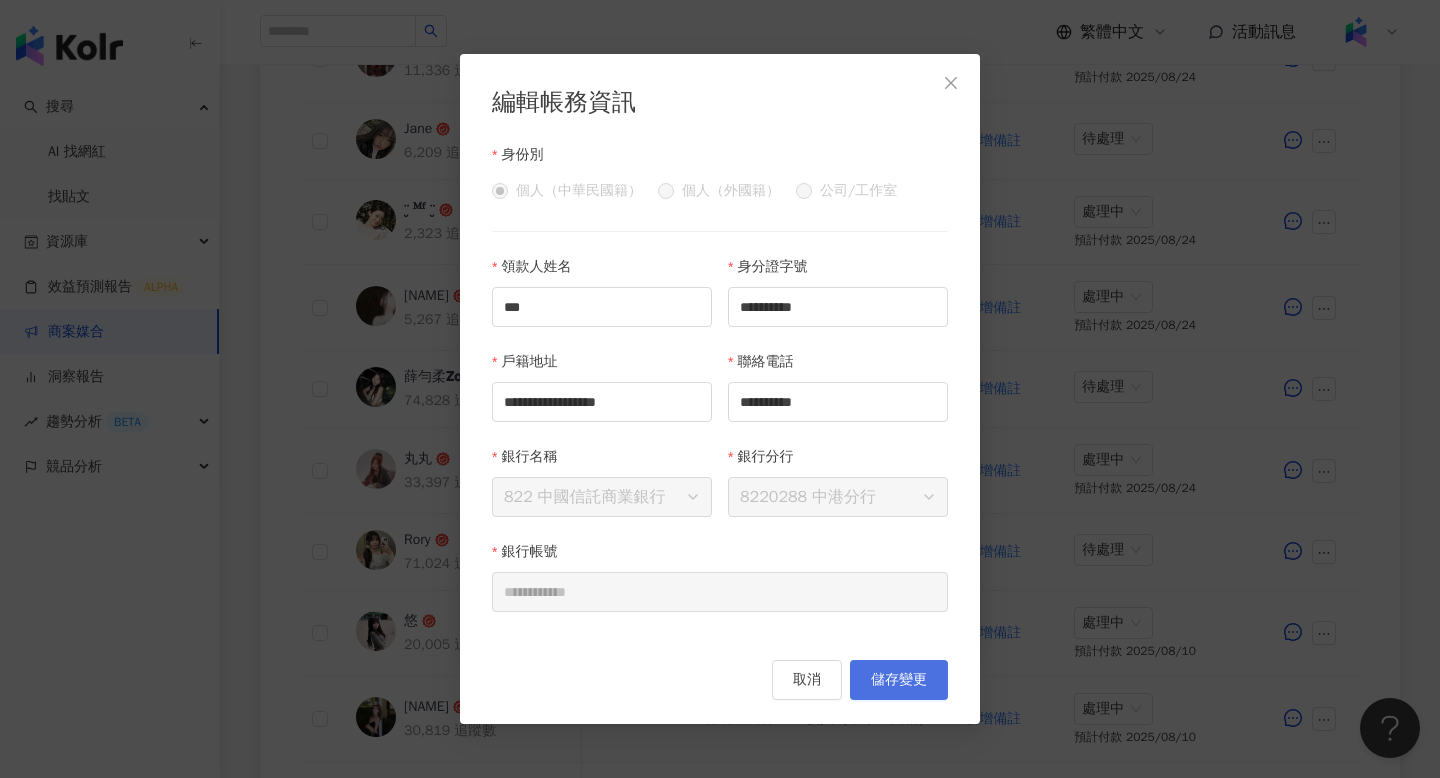click on "儲存變更" at bounding box center (899, 680) 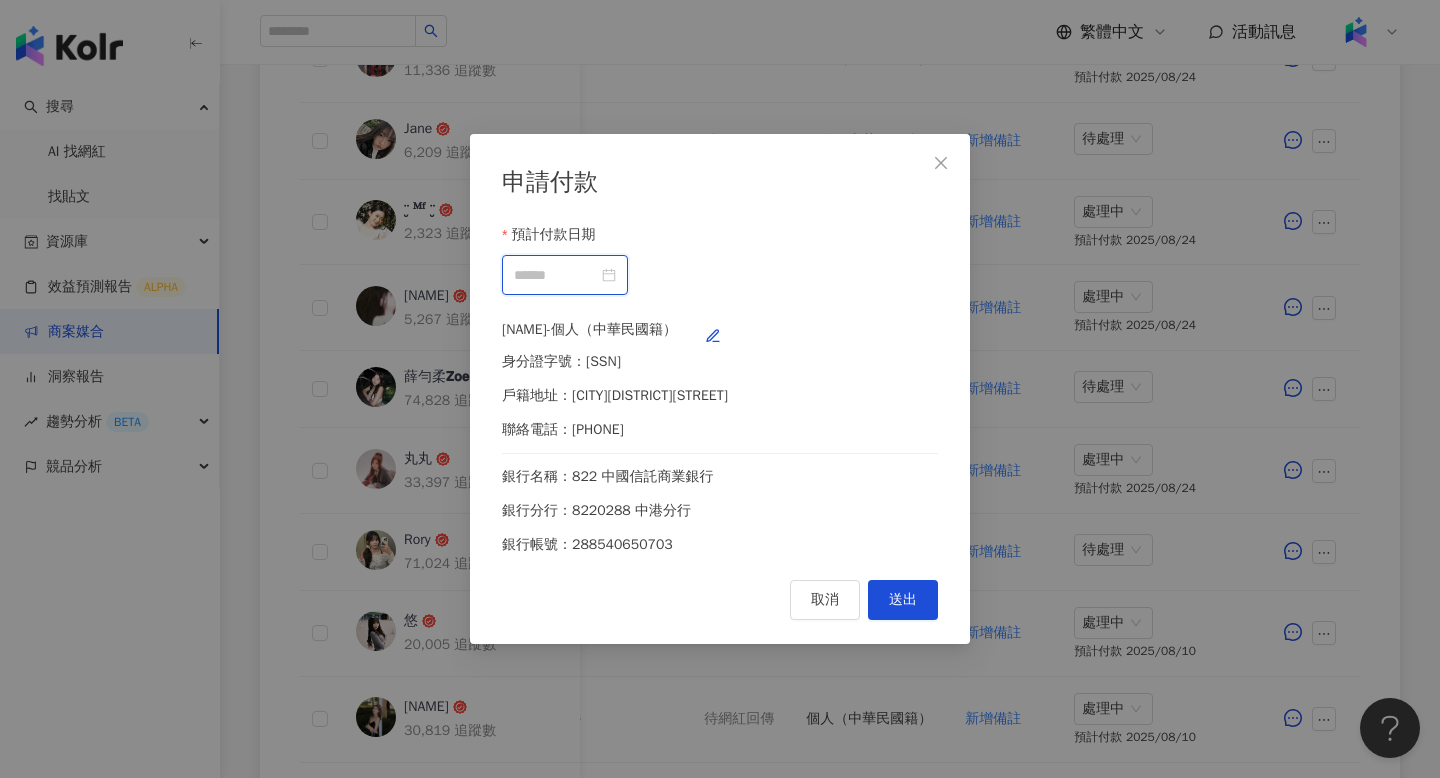 click on "預計付款日期" at bounding box center (556, 275) 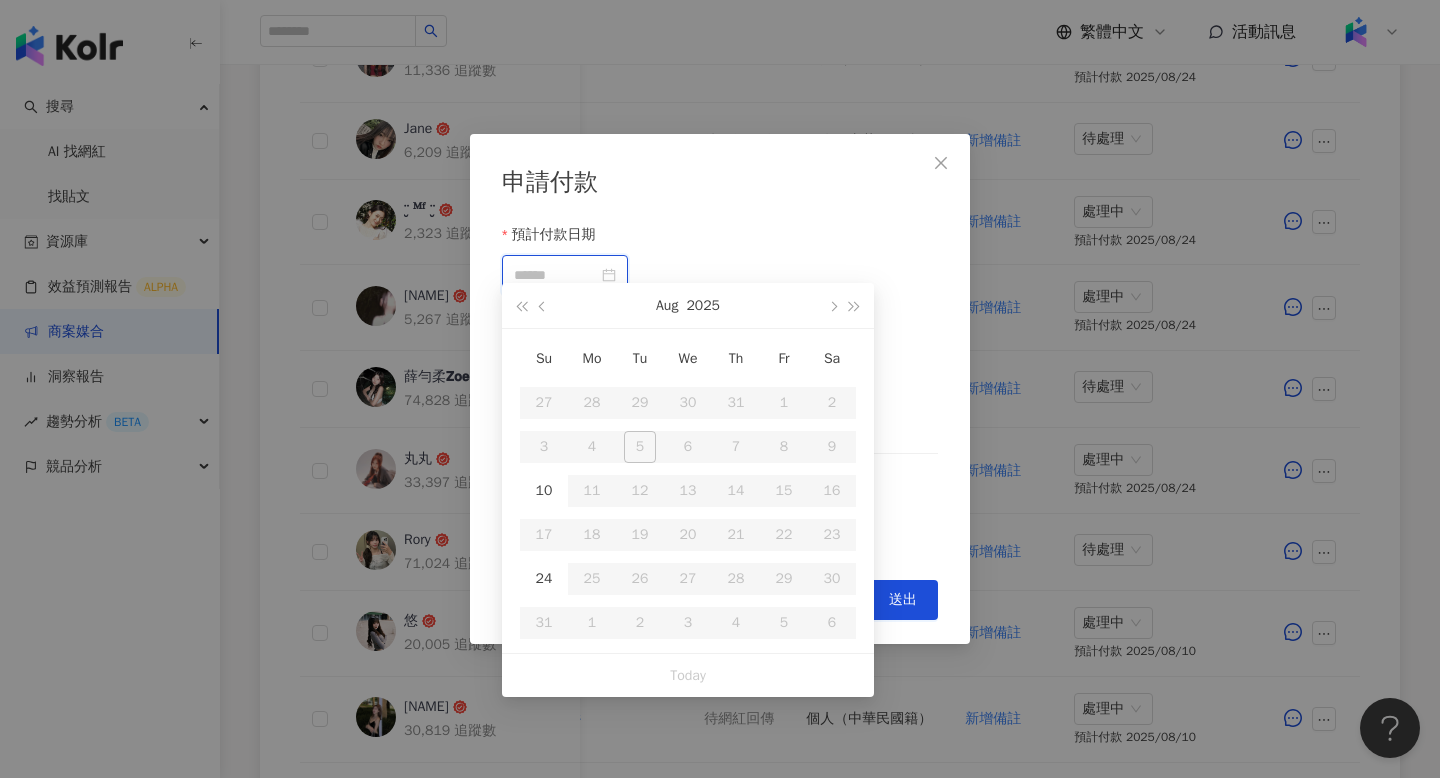 type on "**********" 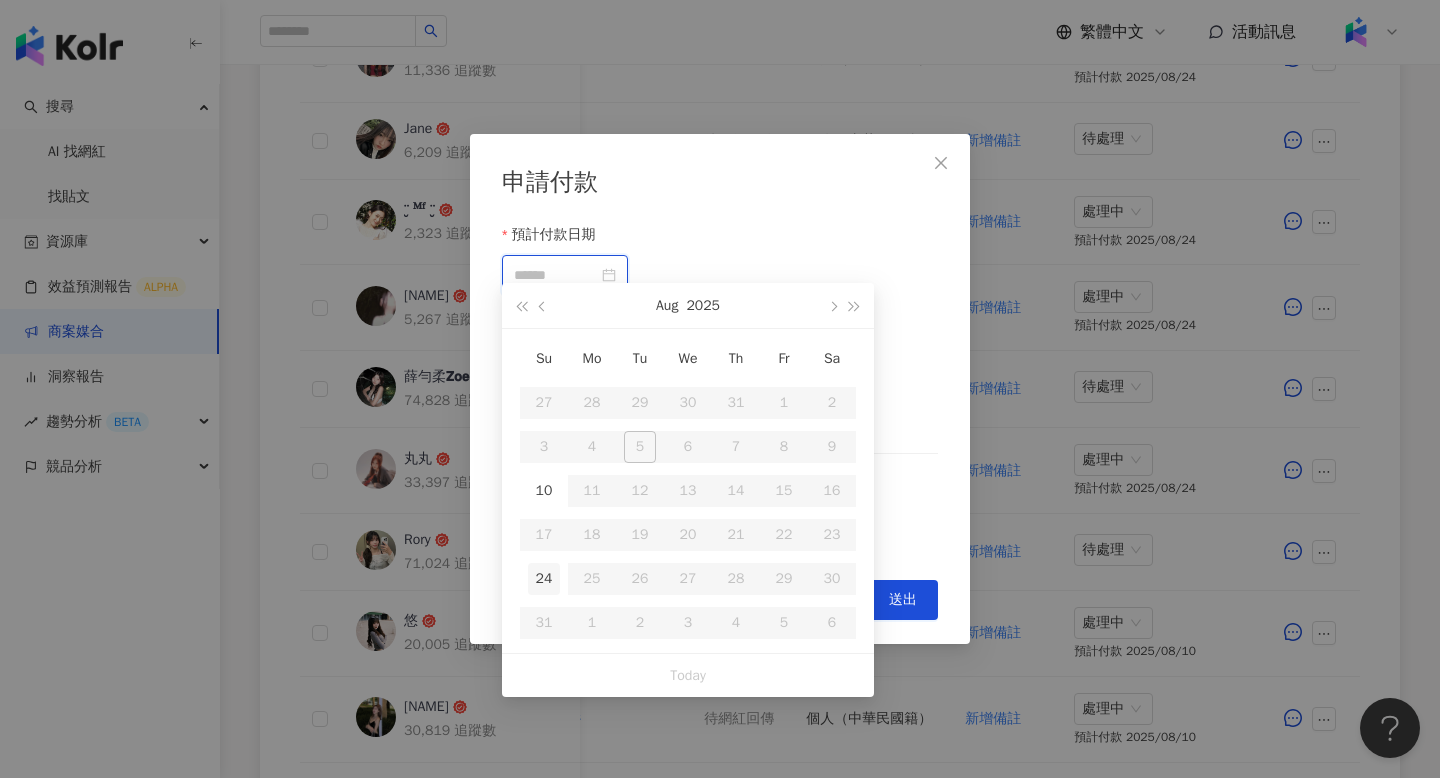type on "**********" 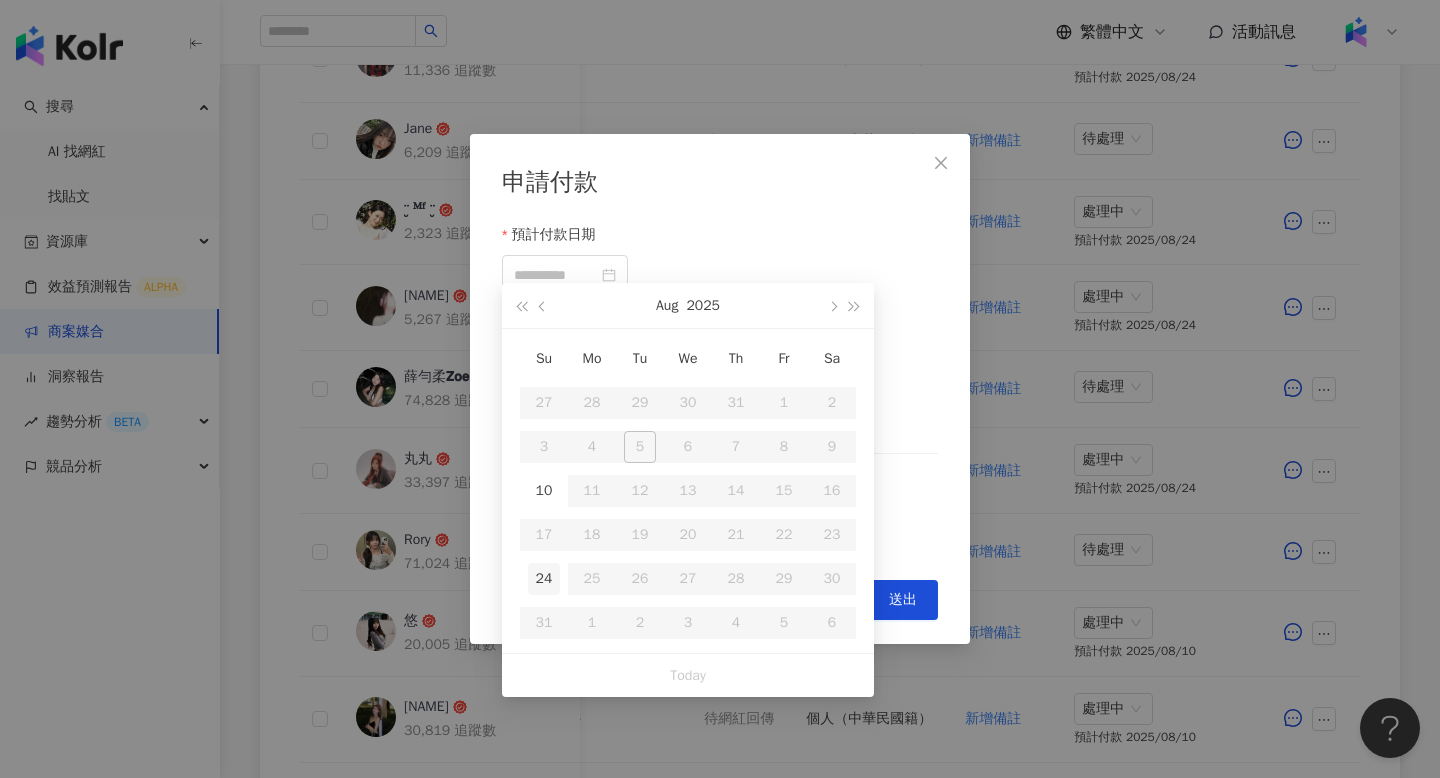 click on "24" at bounding box center [544, 579] 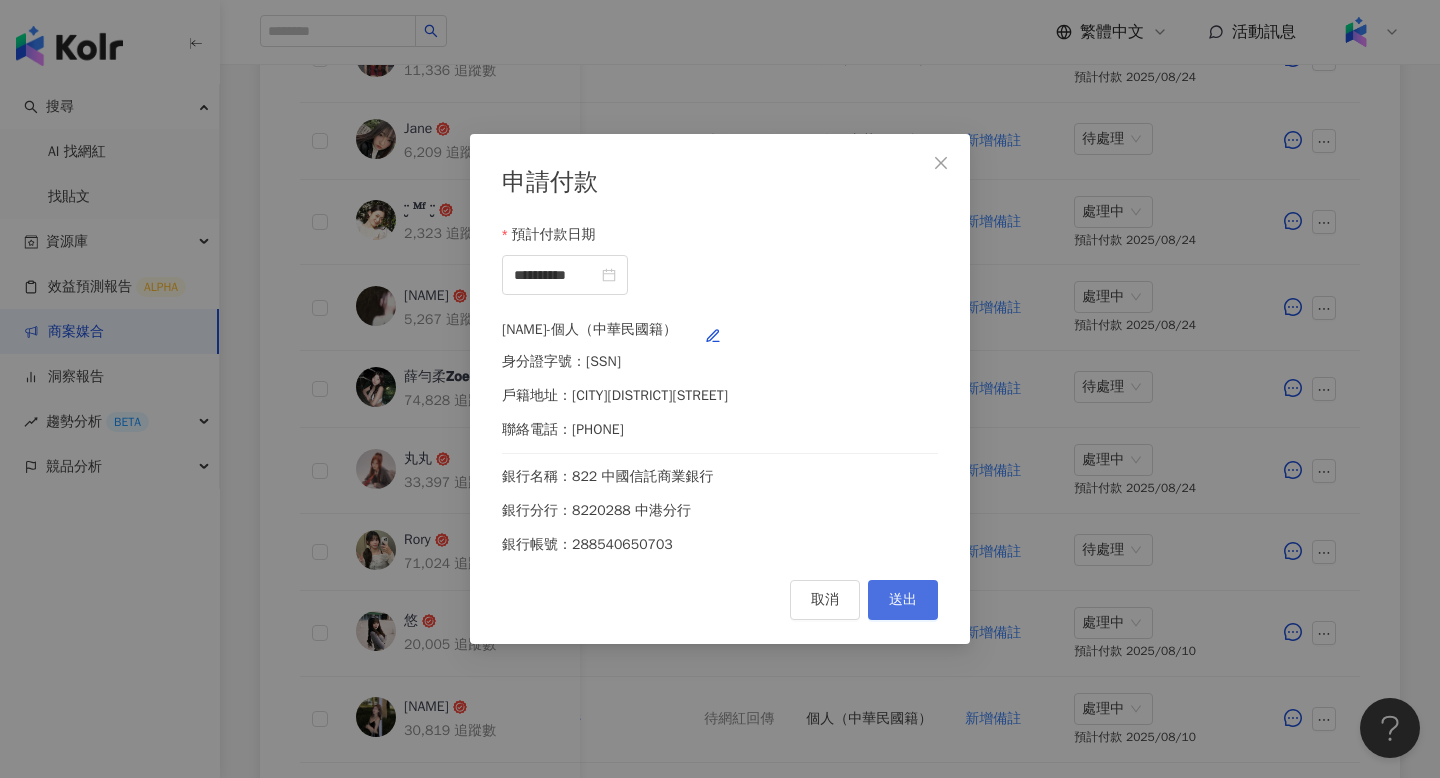 click on "送出" at bounding box center (903, 600) 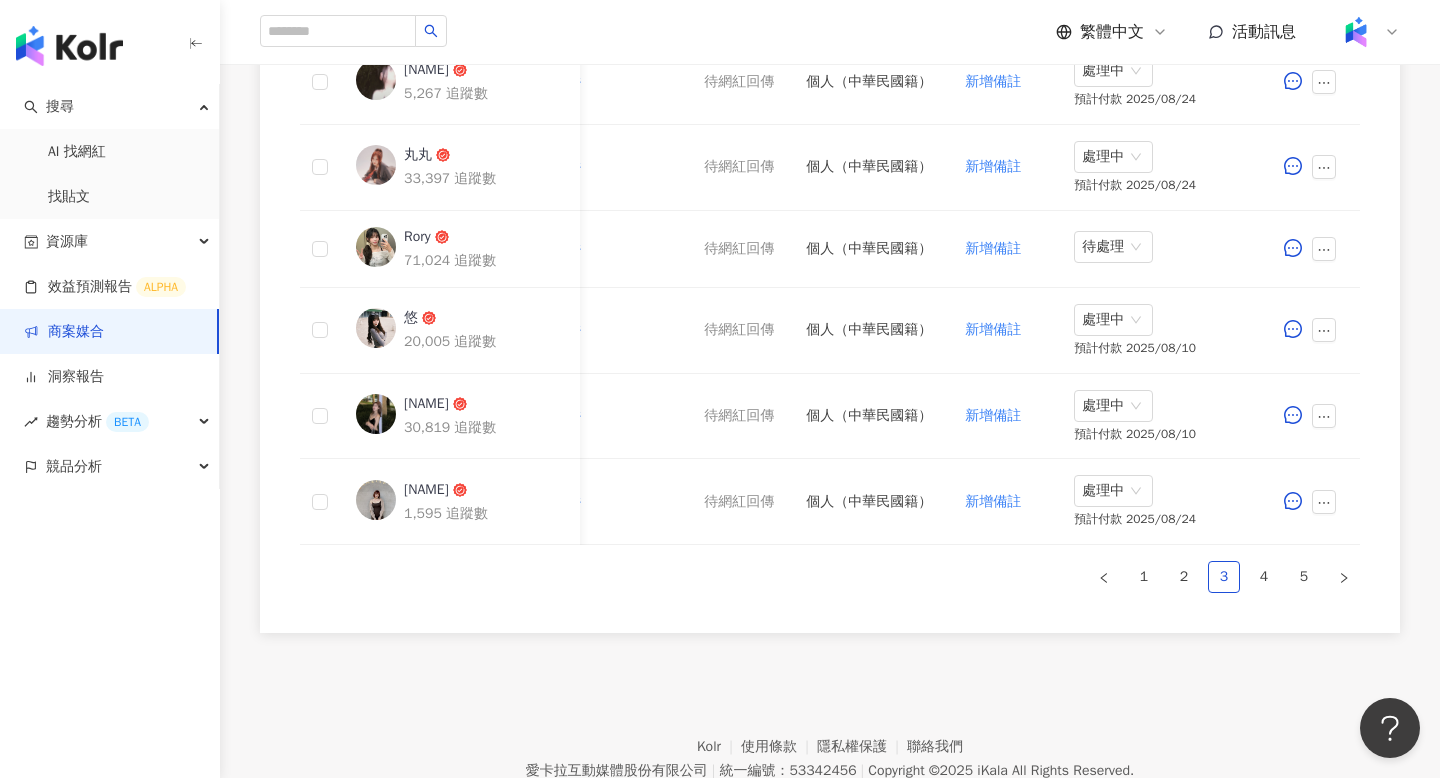 scroll, scrollTop: 1126, scrollLeft: 0, axis: vertical 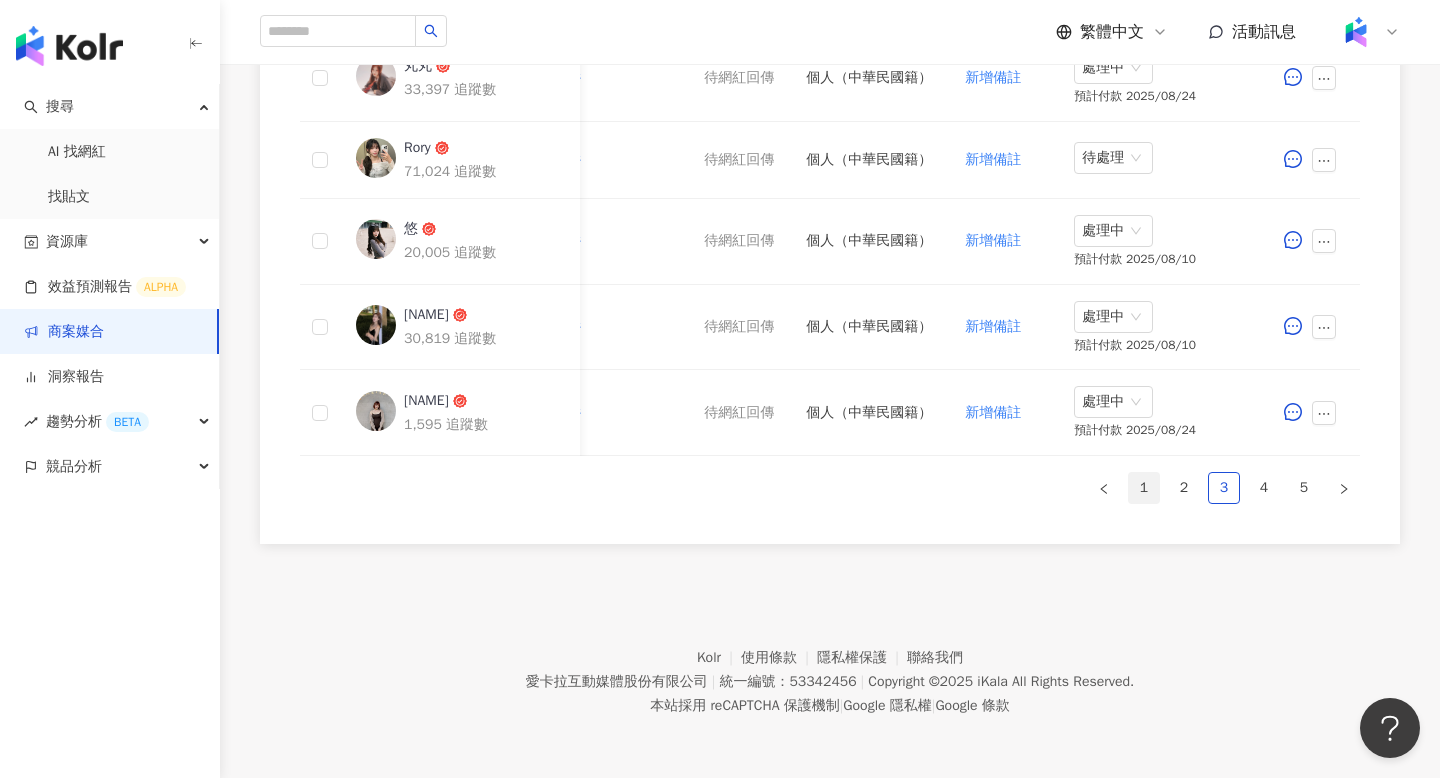 click on "1" at bounding box center (1144, 488) 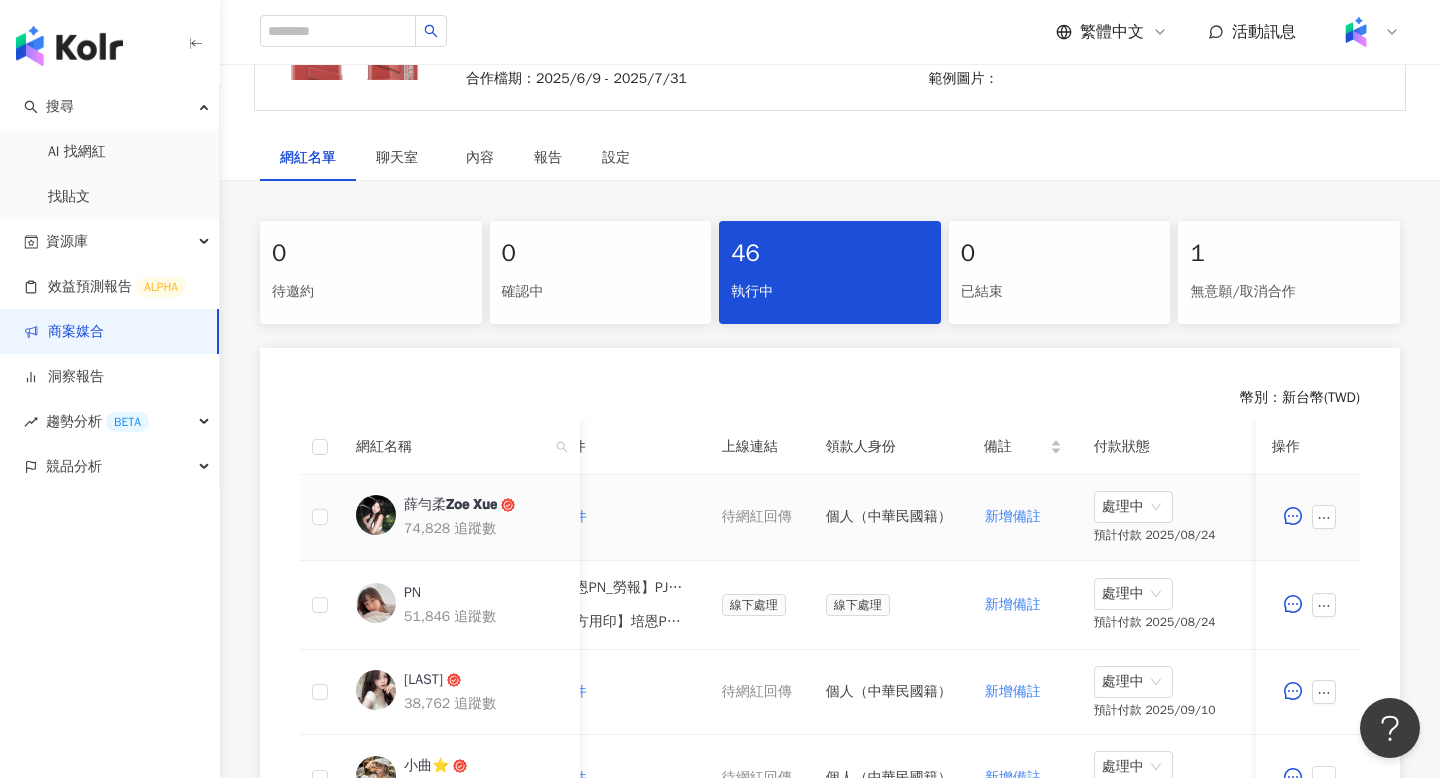scroll, scrollTop: 343, scrollLeft: 0, axis: vertical 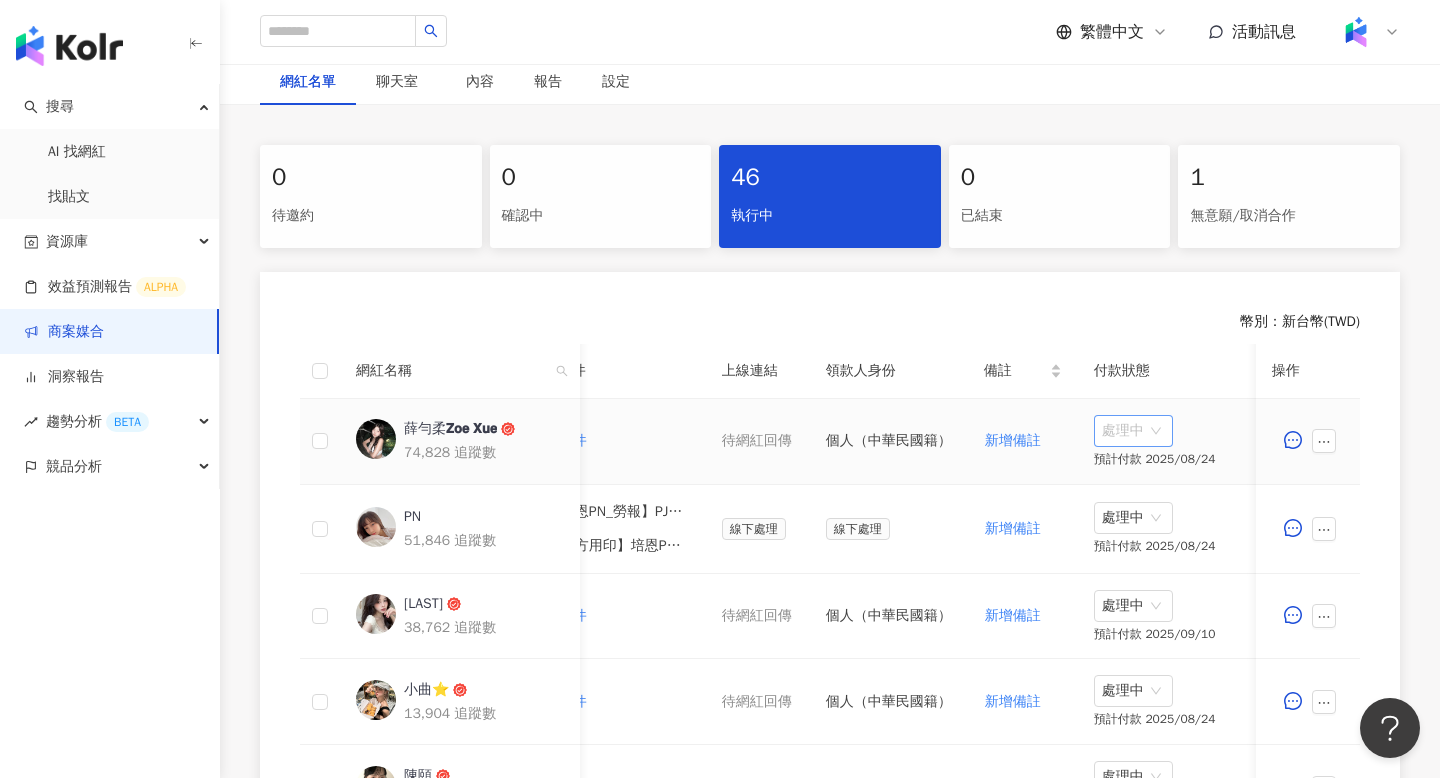 click on "處理中" at bounding box center (1133, 431) 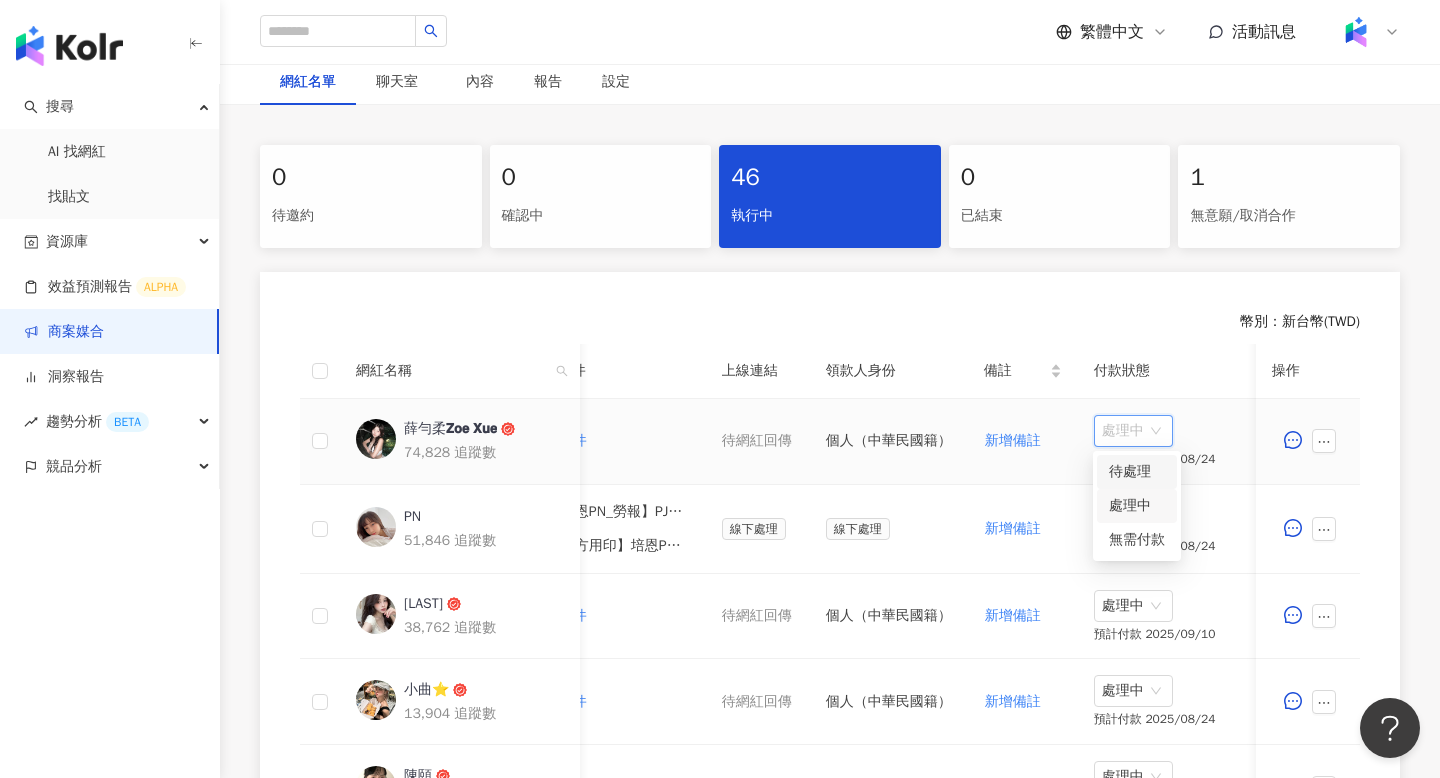 click on "待處理" at bounding box center [1137, 472] 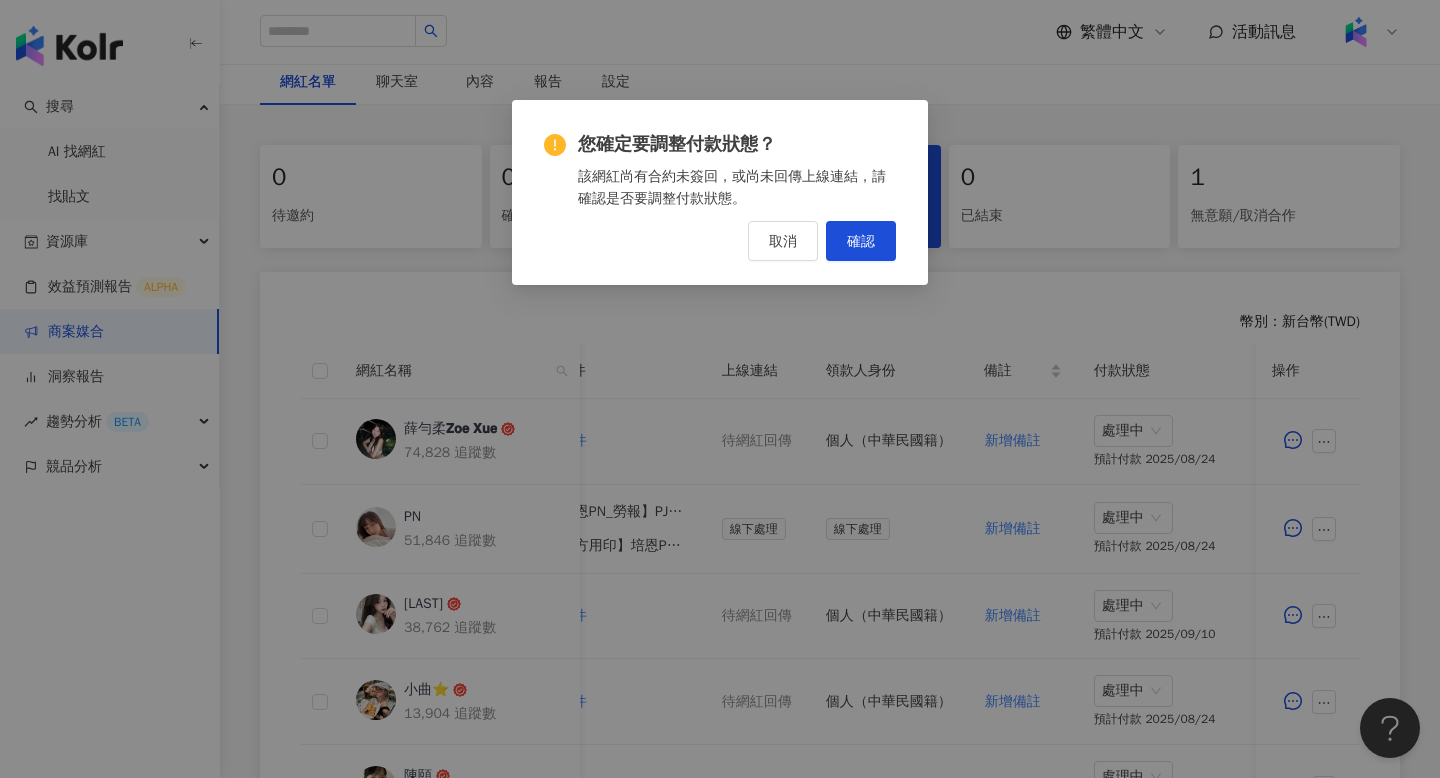 click on "該網紅尚有合約未簽回，或尚未回傳上線連結，請確認是否要調整付款狀態。" at bounding box center (737, 187) 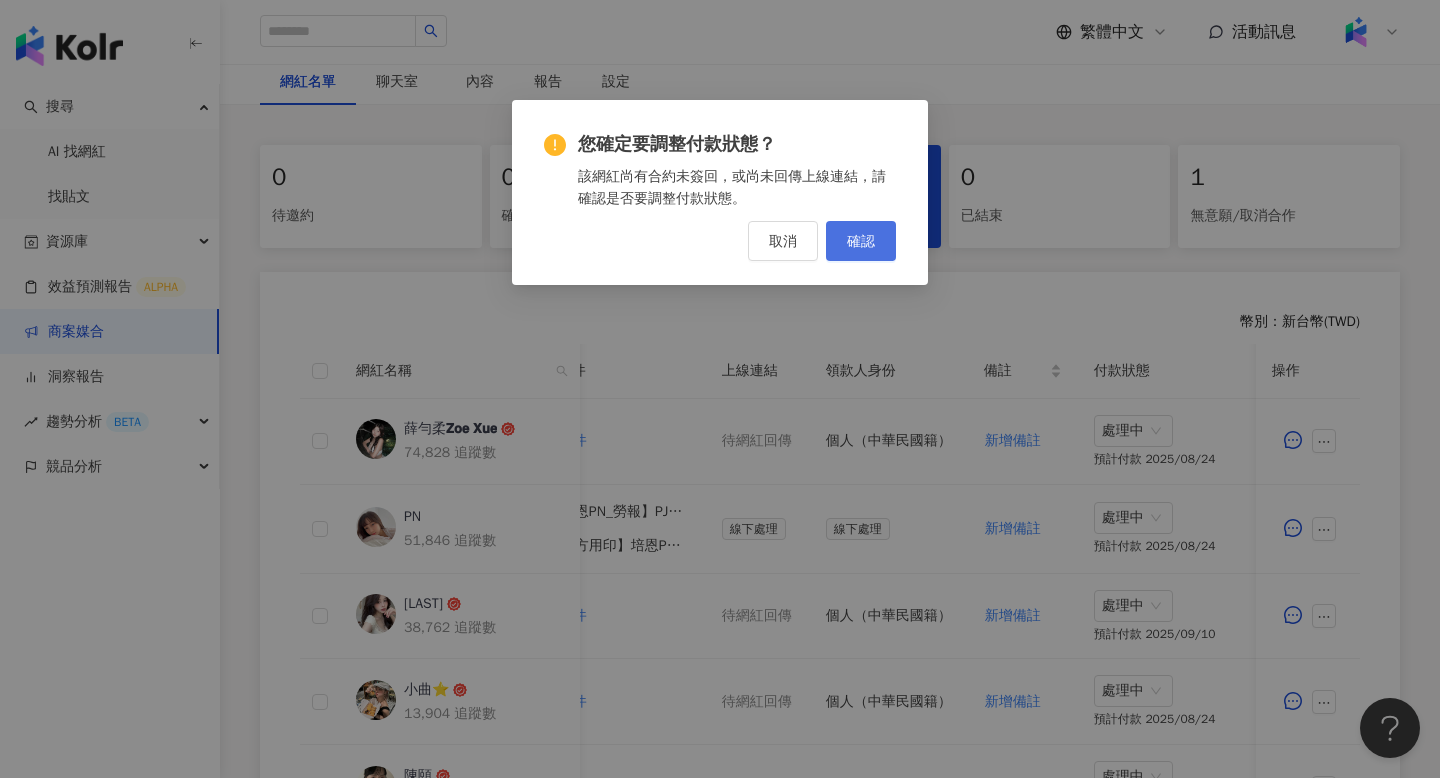 click on "確認" at bounding box center (861, 241) 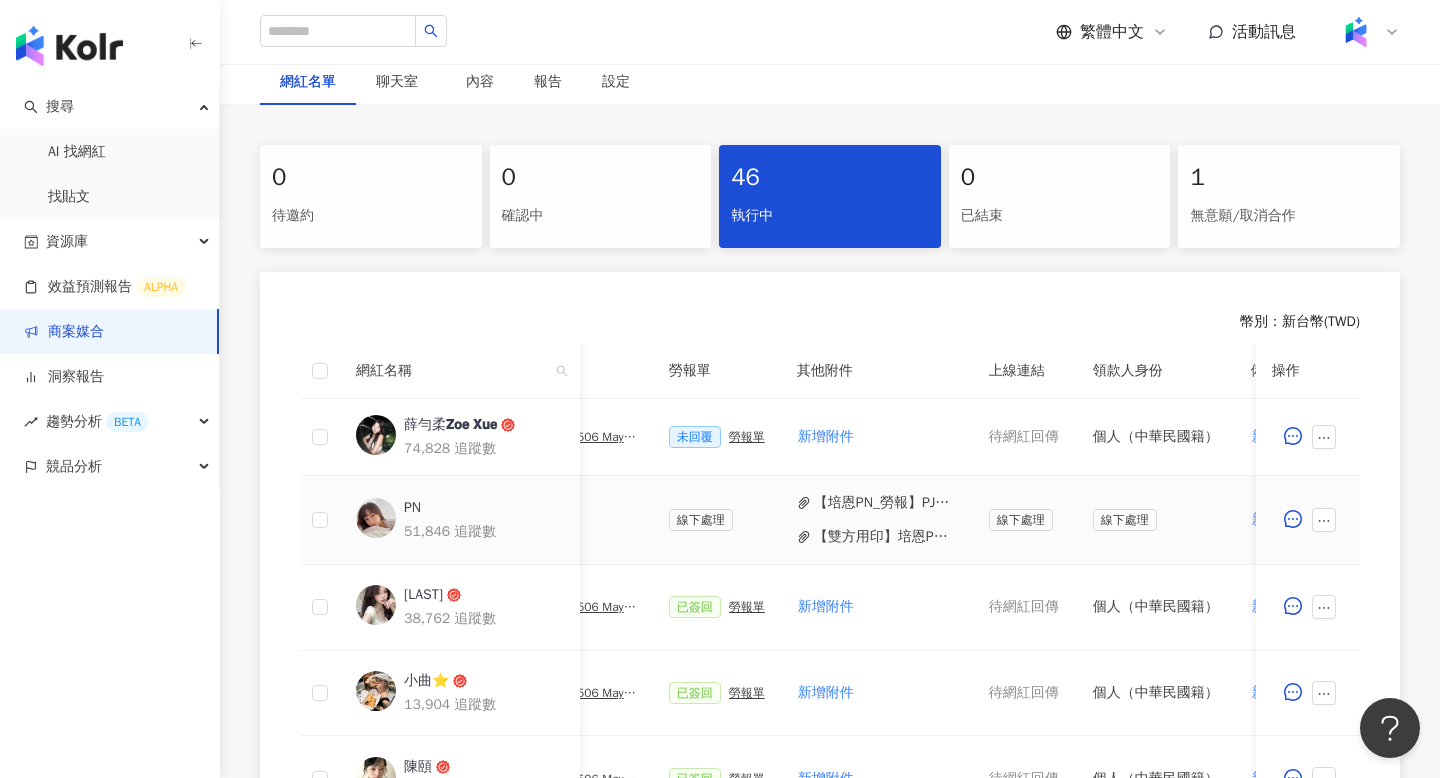 scroll, scrollTop: 0, scrollLeft: 653, axis: horizontal 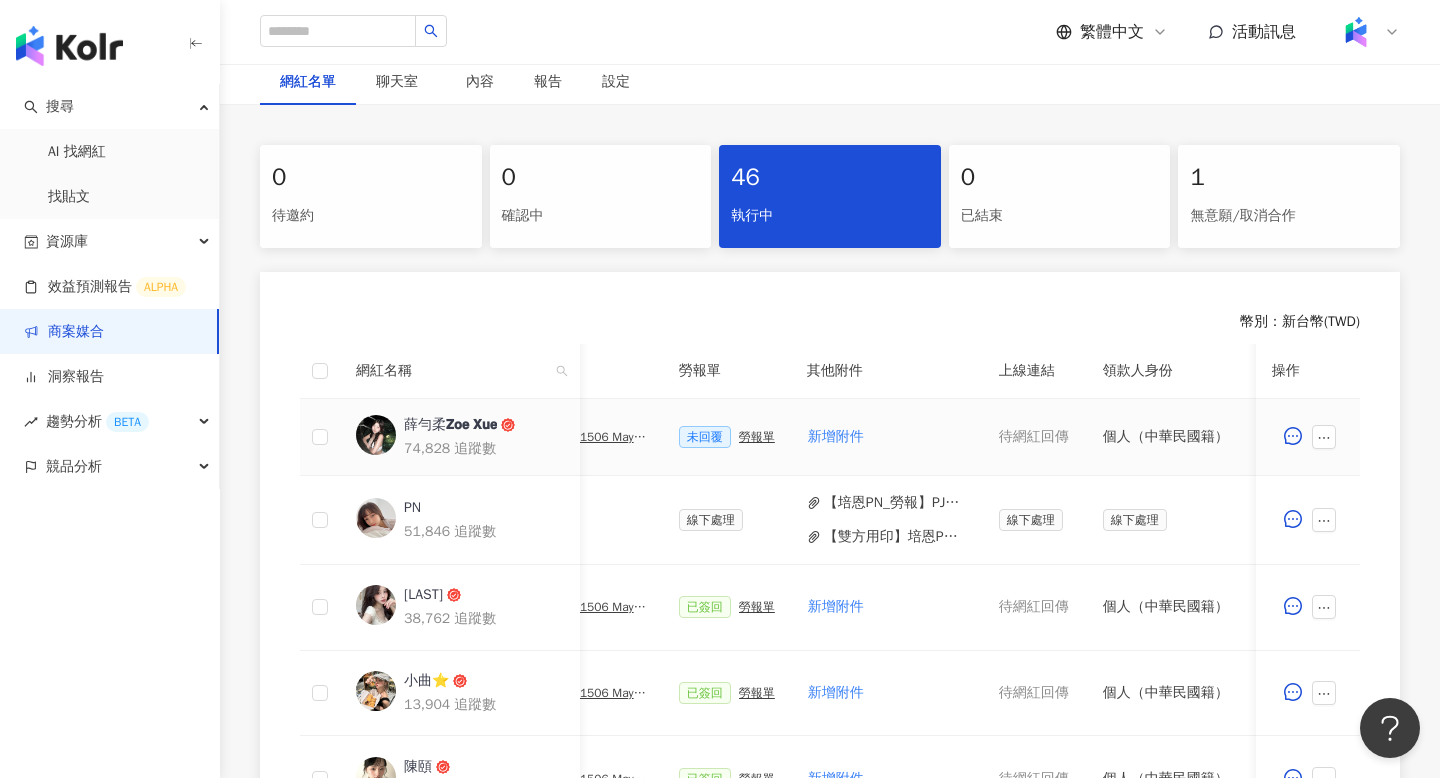 click on "勞報單" at bounding box center (757, 437) 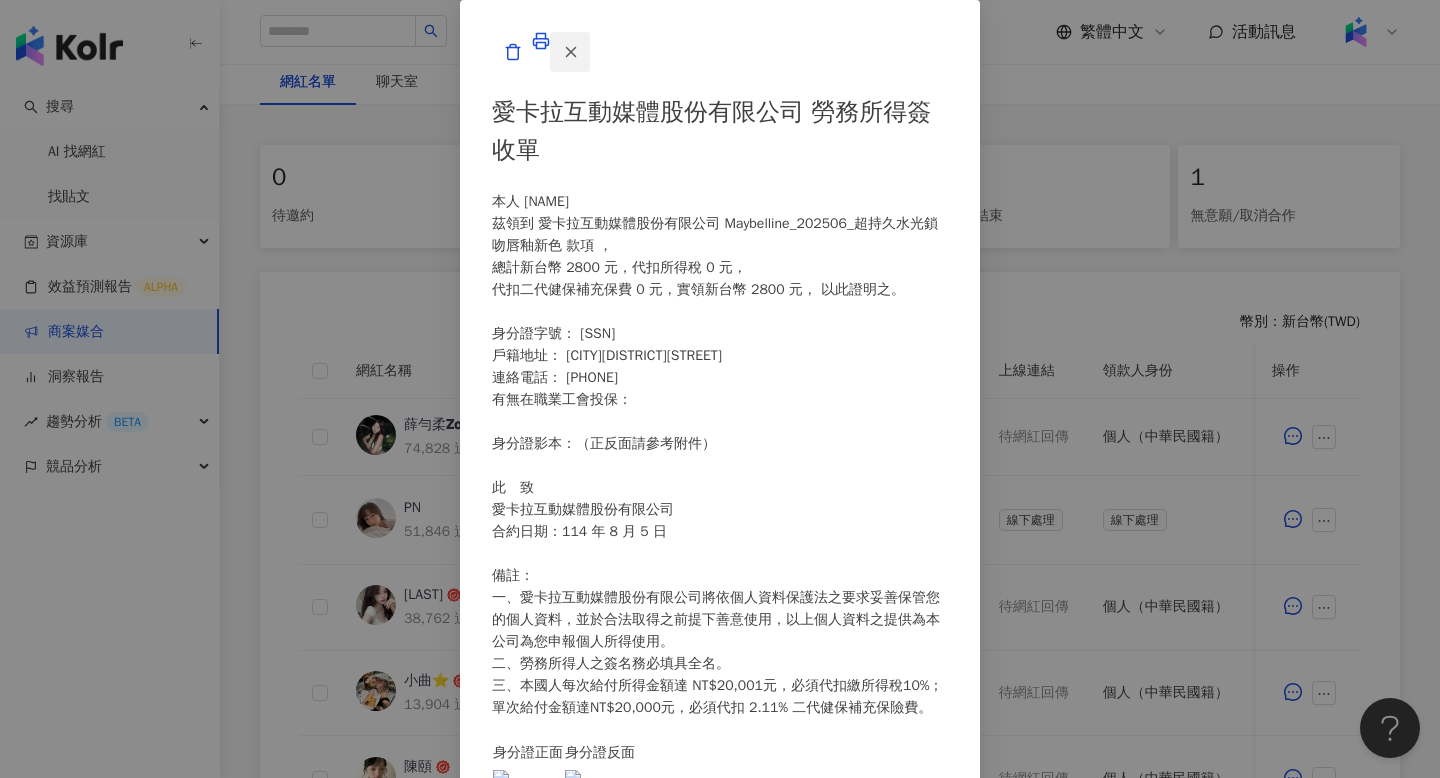 click 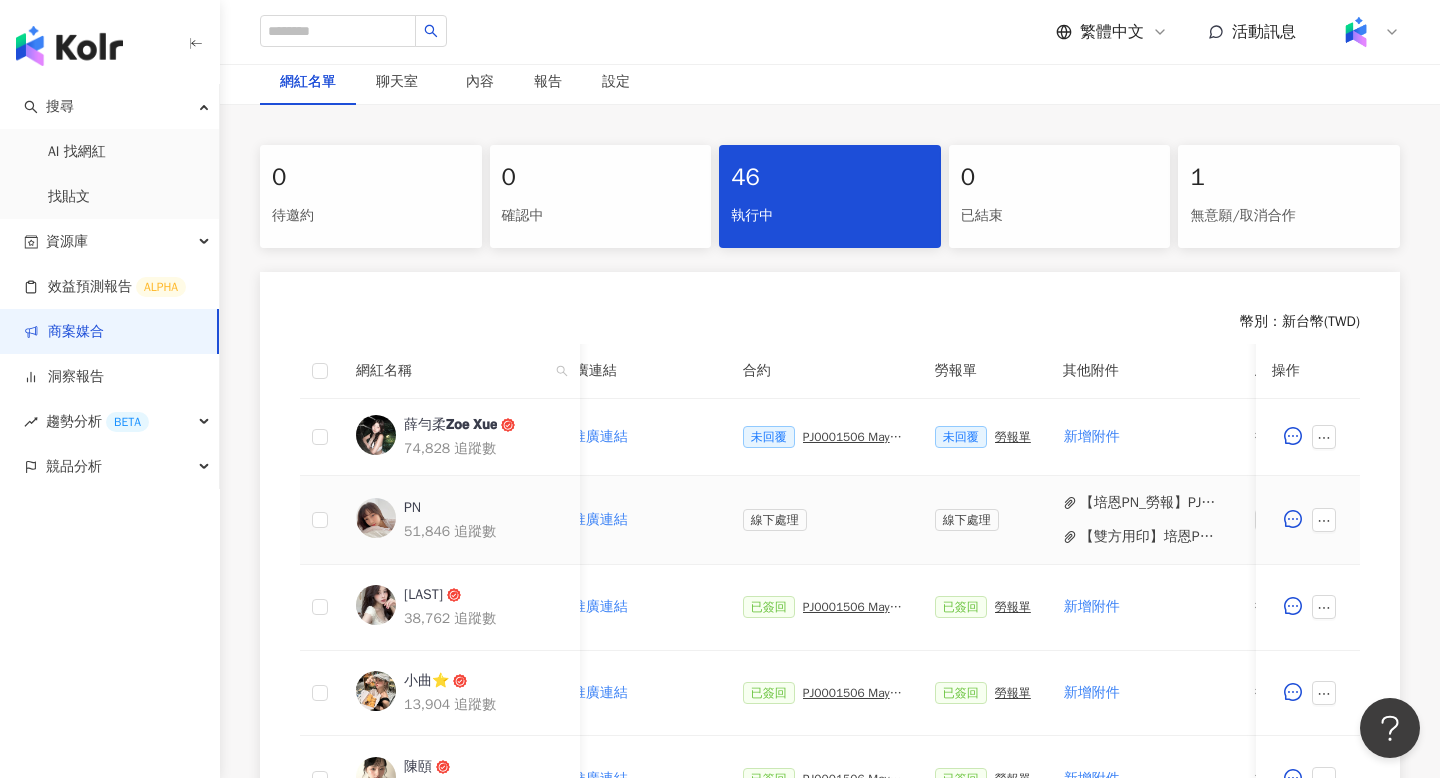 scroll, scrollTop: 0, scrollLeft: 382, axis: horizontal 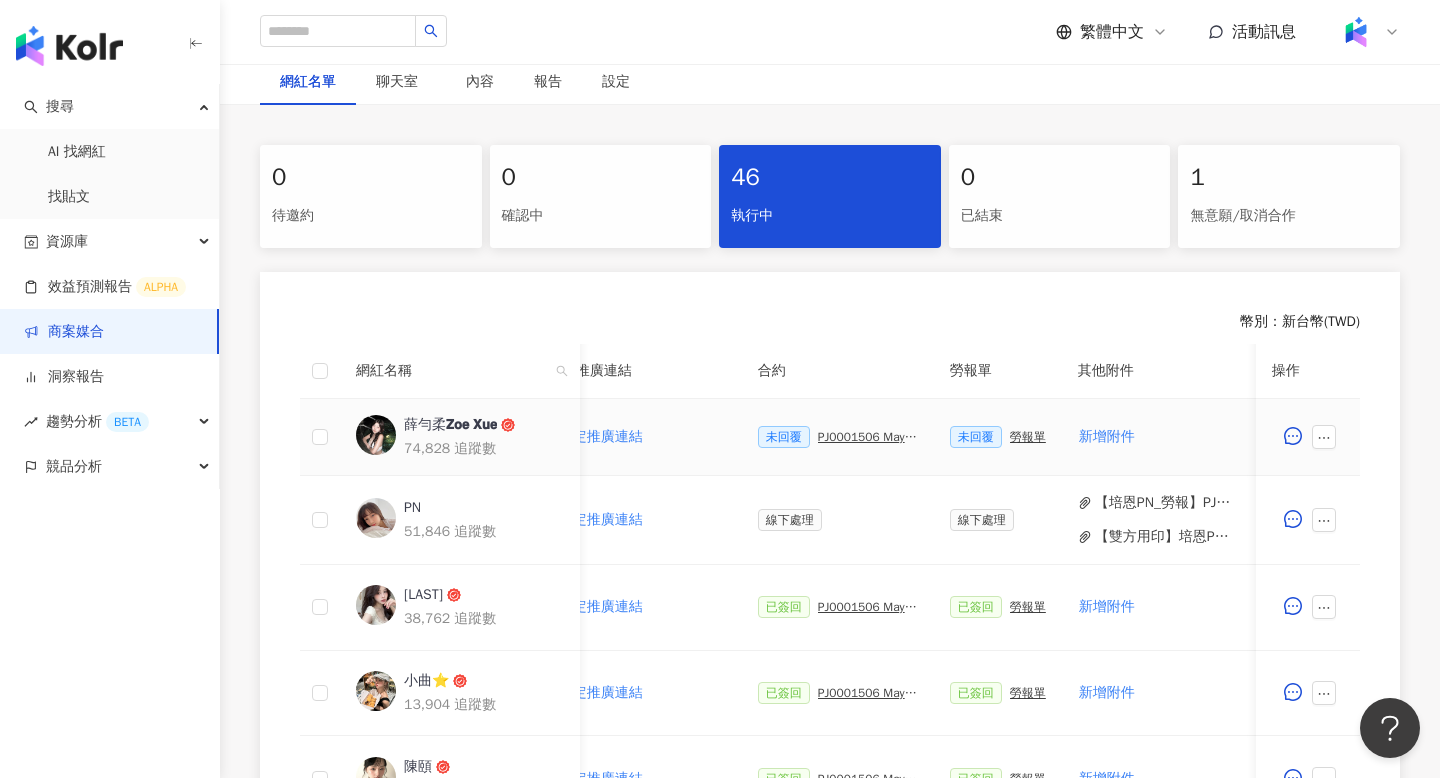 click on "PJ0001506 Maybelline_202506_超持久水光鎖吻唇釉新色_萊雅合作備忘錄" at bounding box center [868, 437] 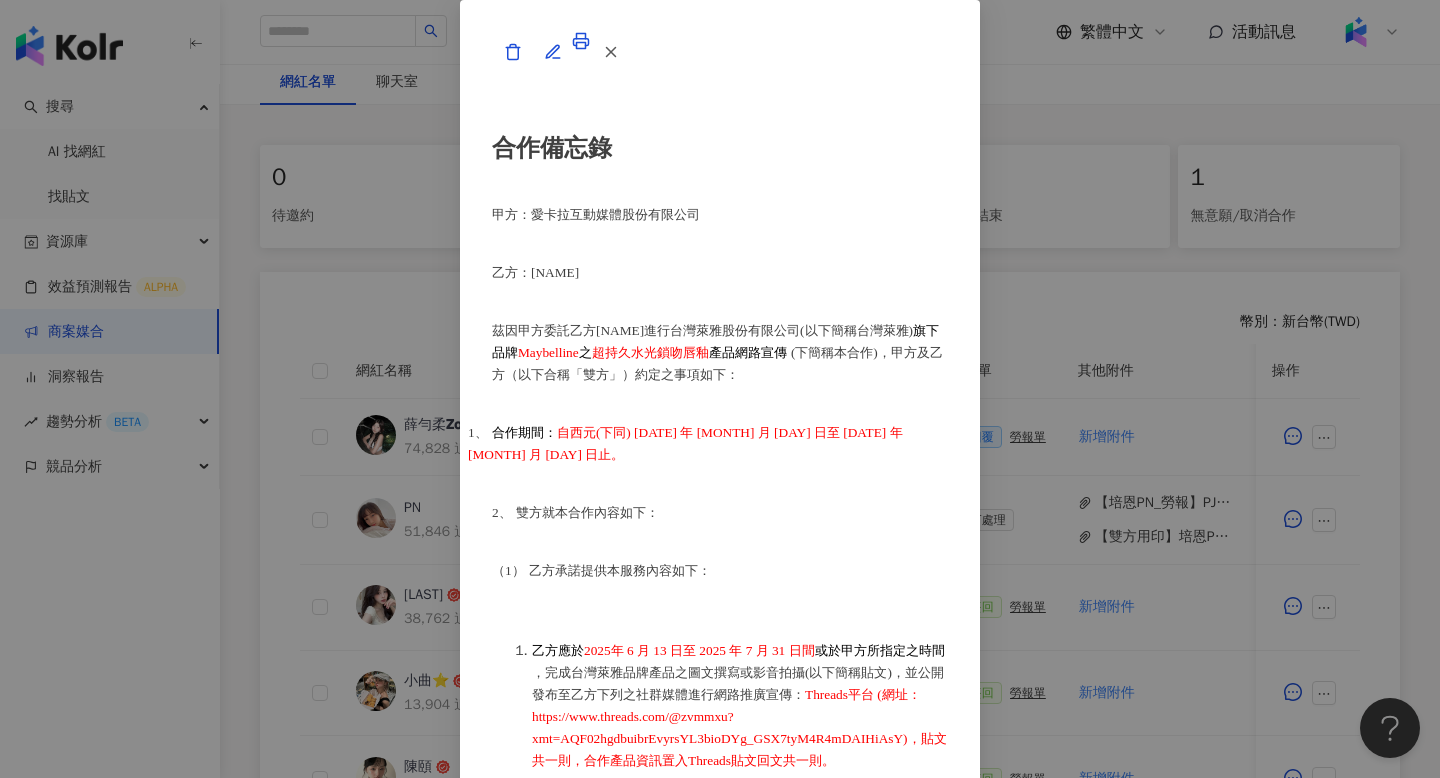 scroll, scrollTop: 4738, scrollLeft: 0, axis: vertical 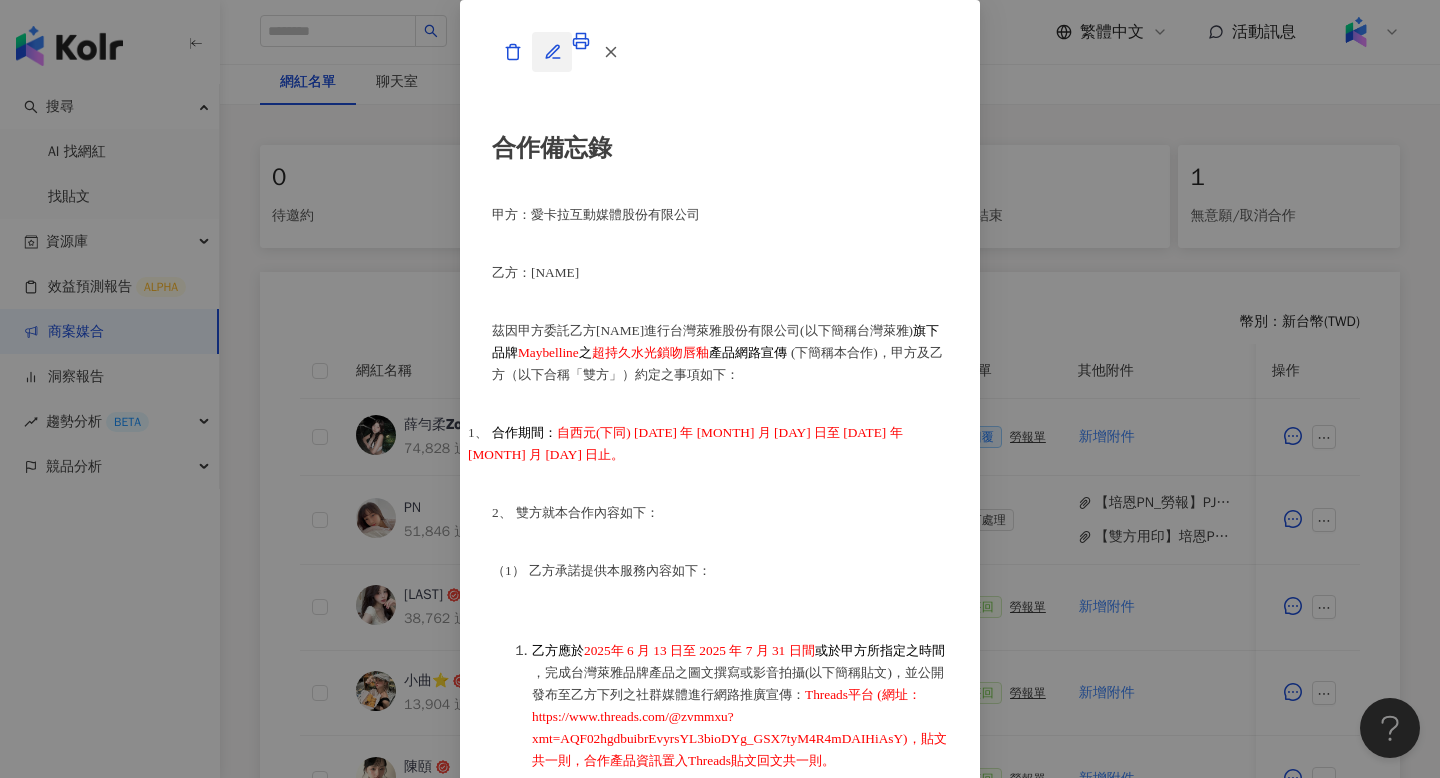 click 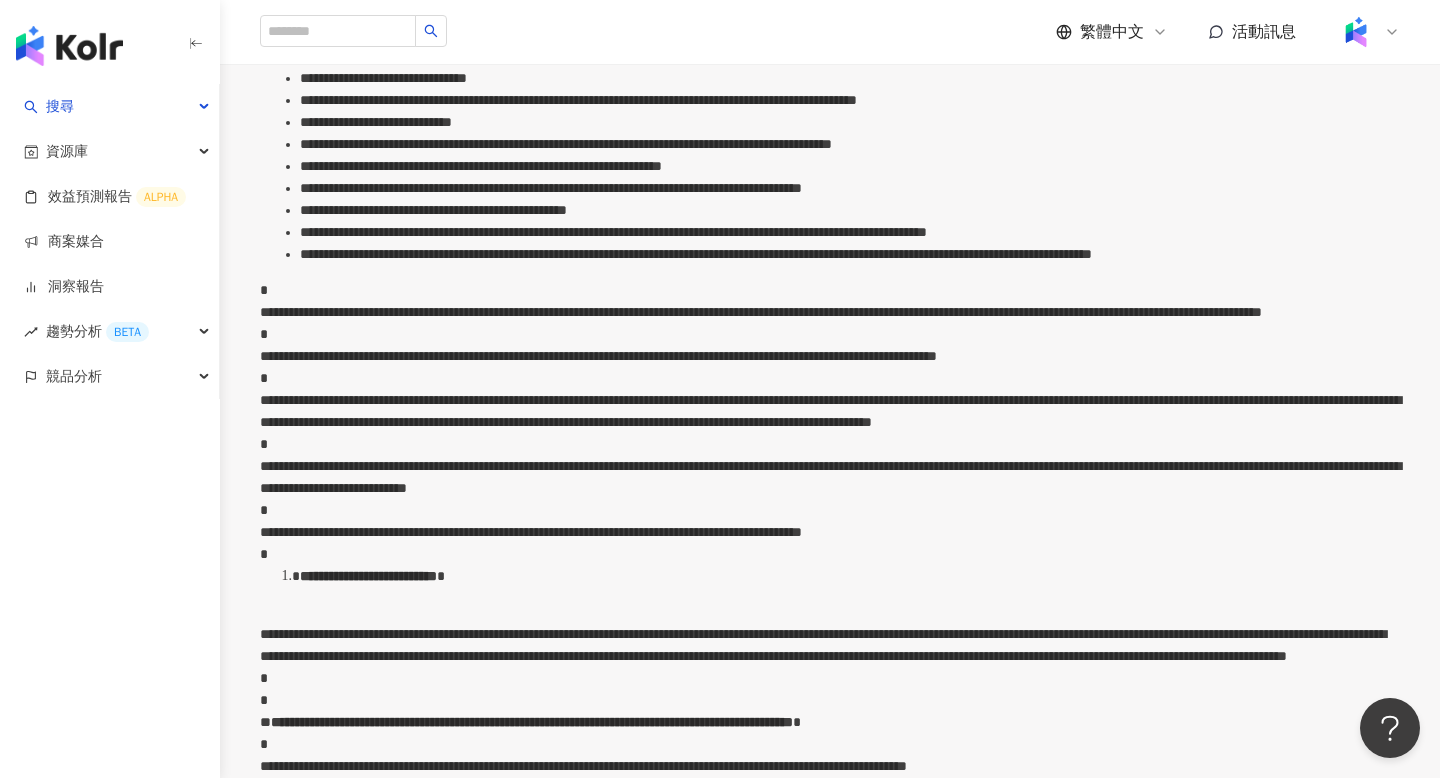 scroll, scrollTop: 4181, scrollLeft: 0, axis: vertical 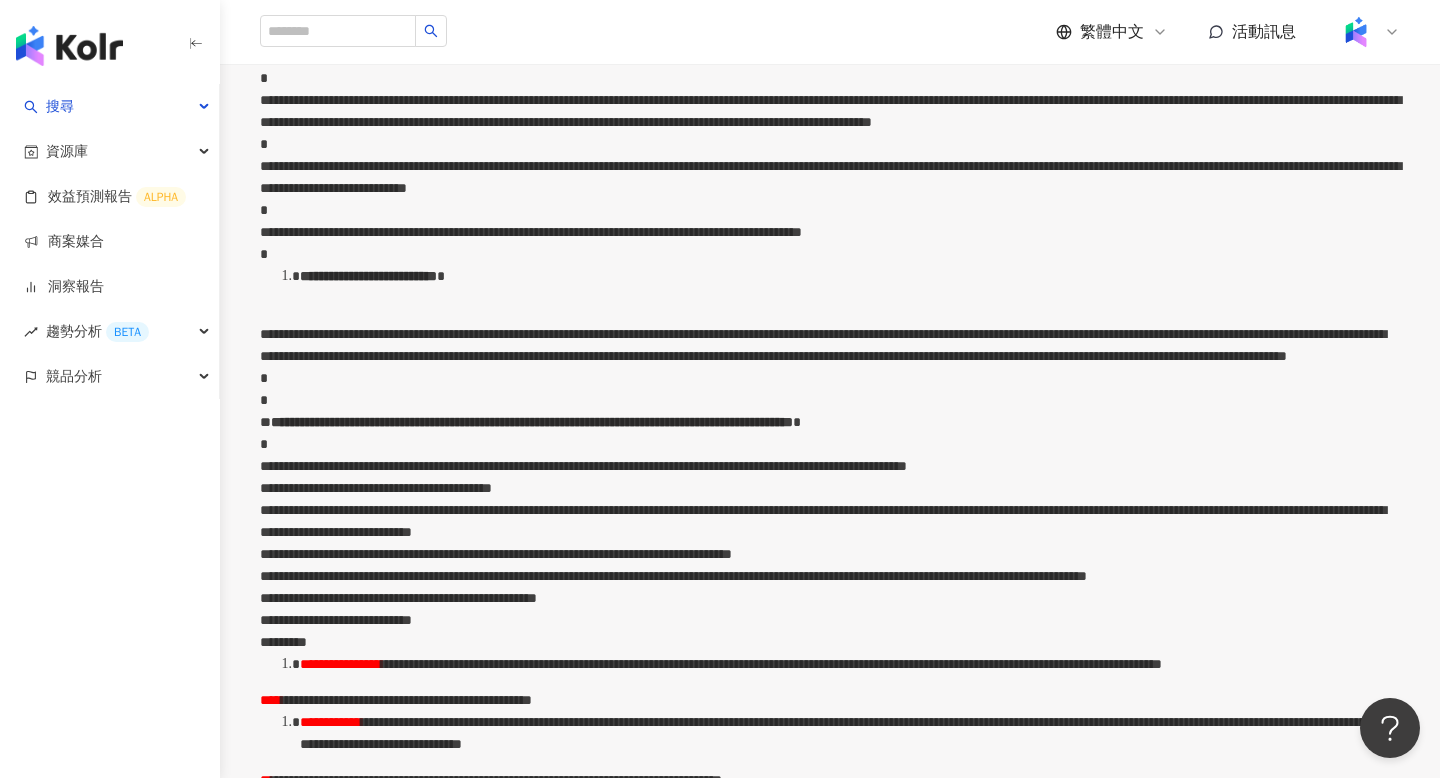 click on "**********" at bounding box center (303, -1808) 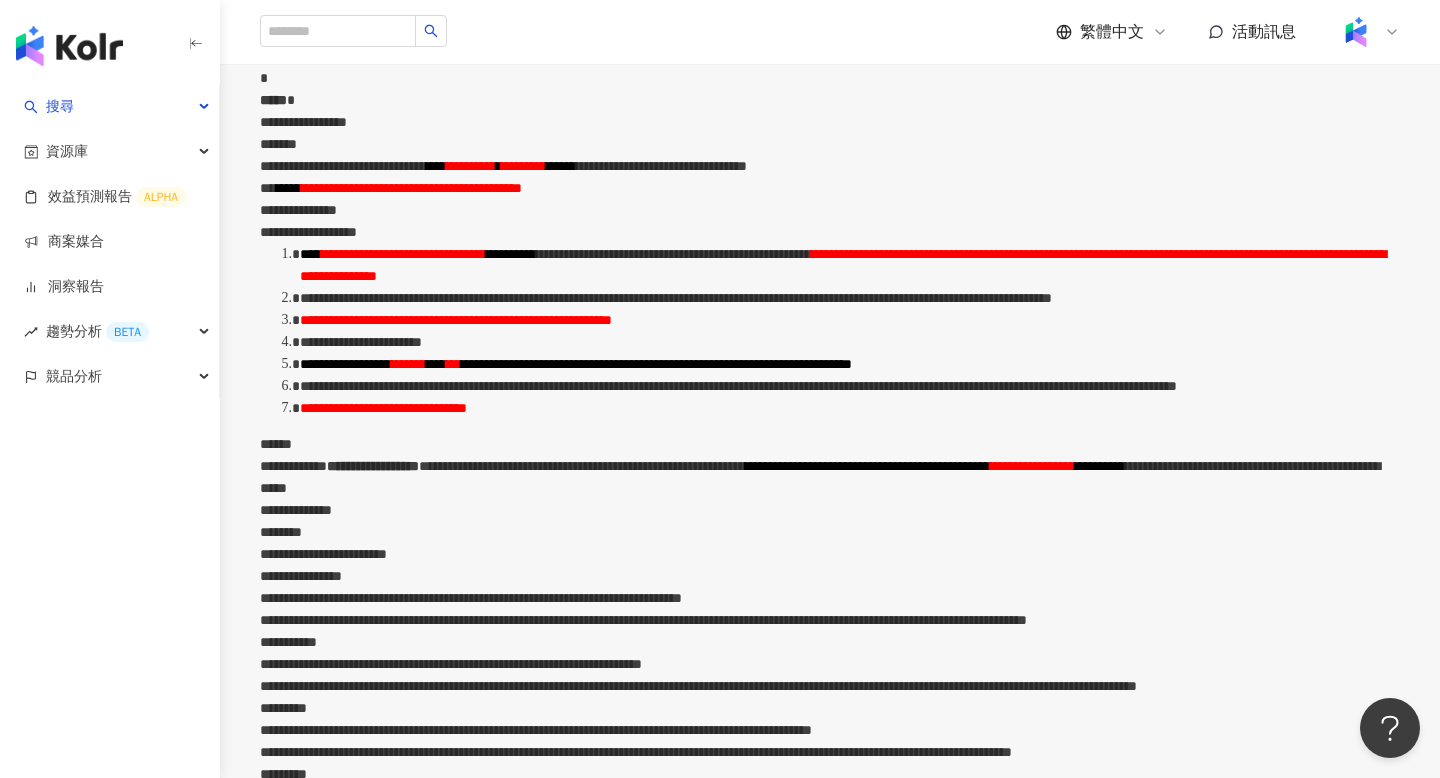 scroll, scrollTop: 0, scrollLeft: 0, axis: both 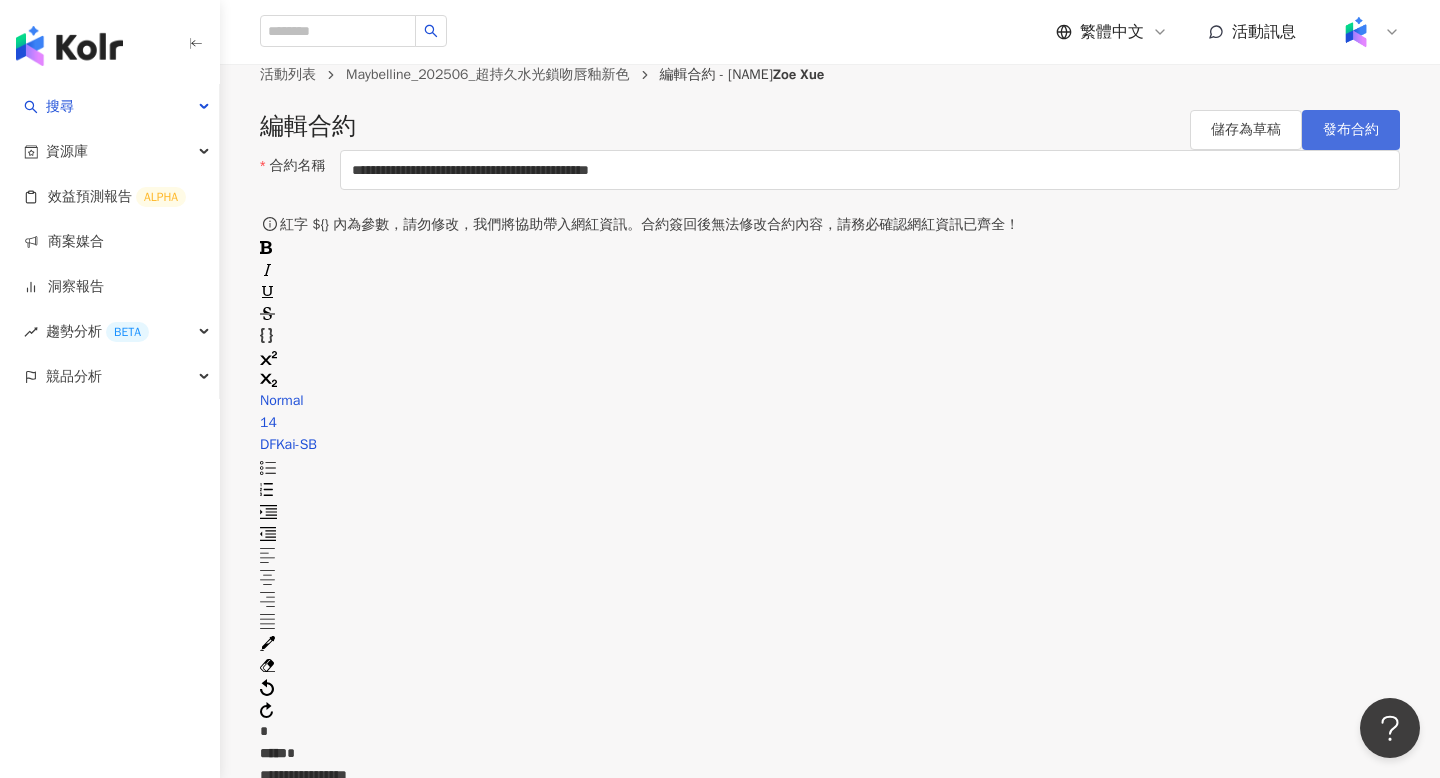 click on "發布合約" at bounding box center [1351, 130] 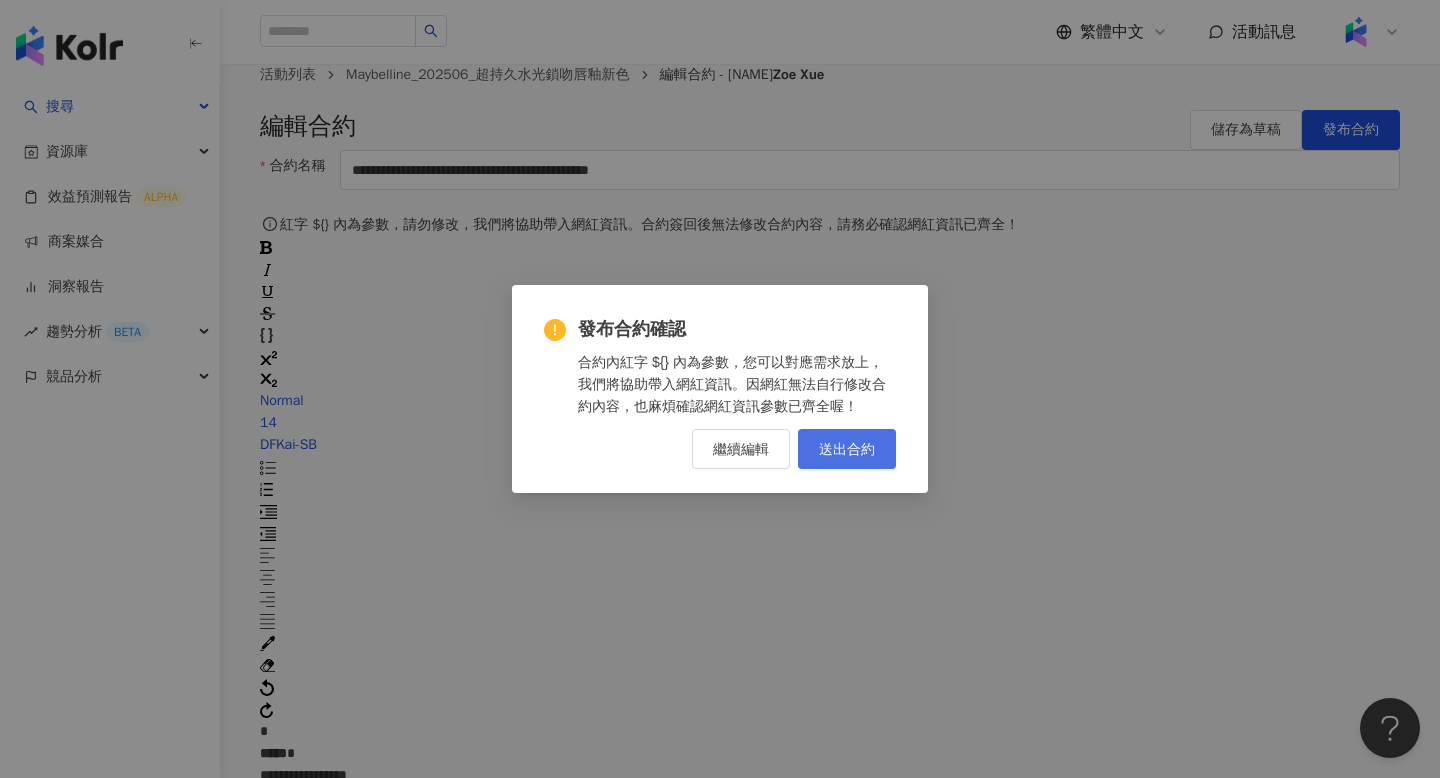 click on "送出合約" at bounding box center (847, 449) 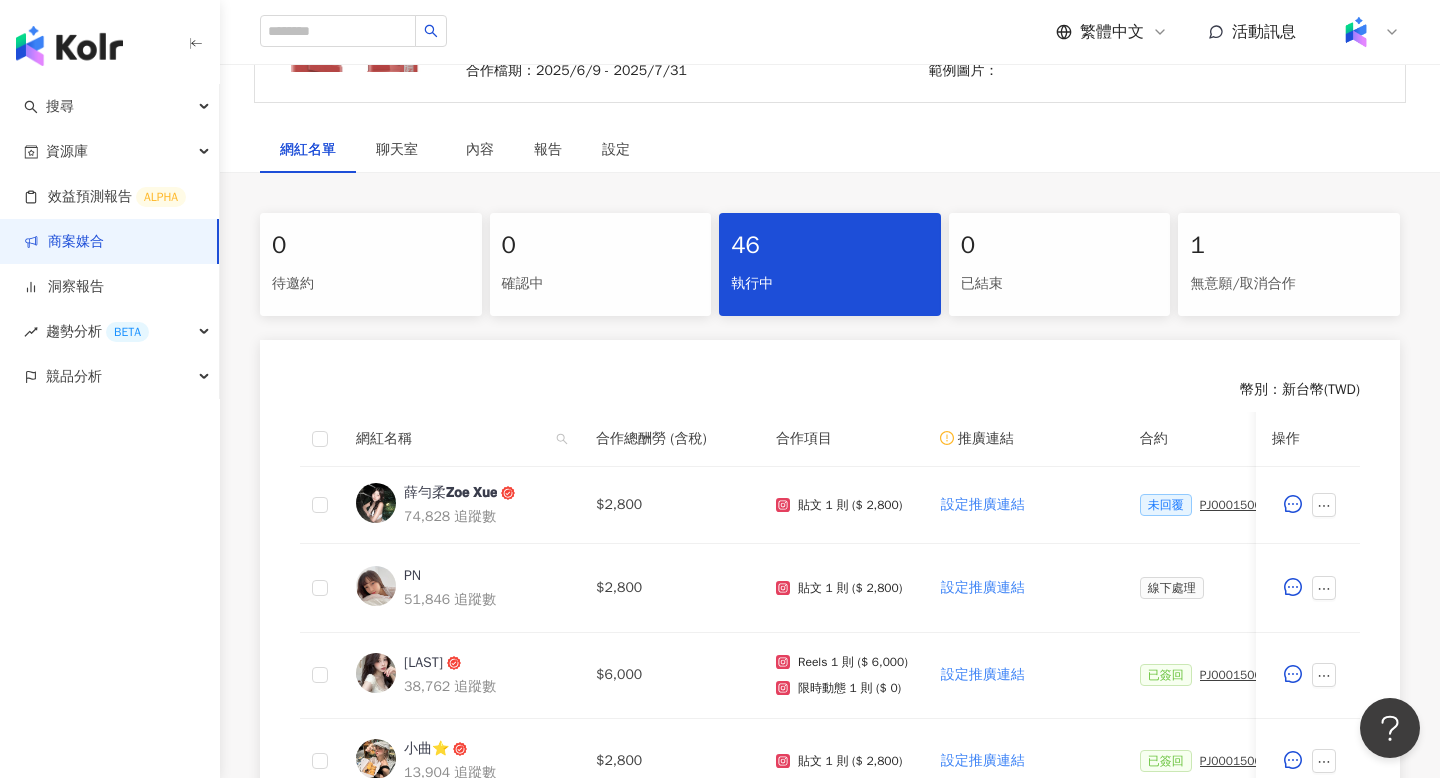 scroll, scrollTop: 417, scrollLeft: 0, axis: vertical 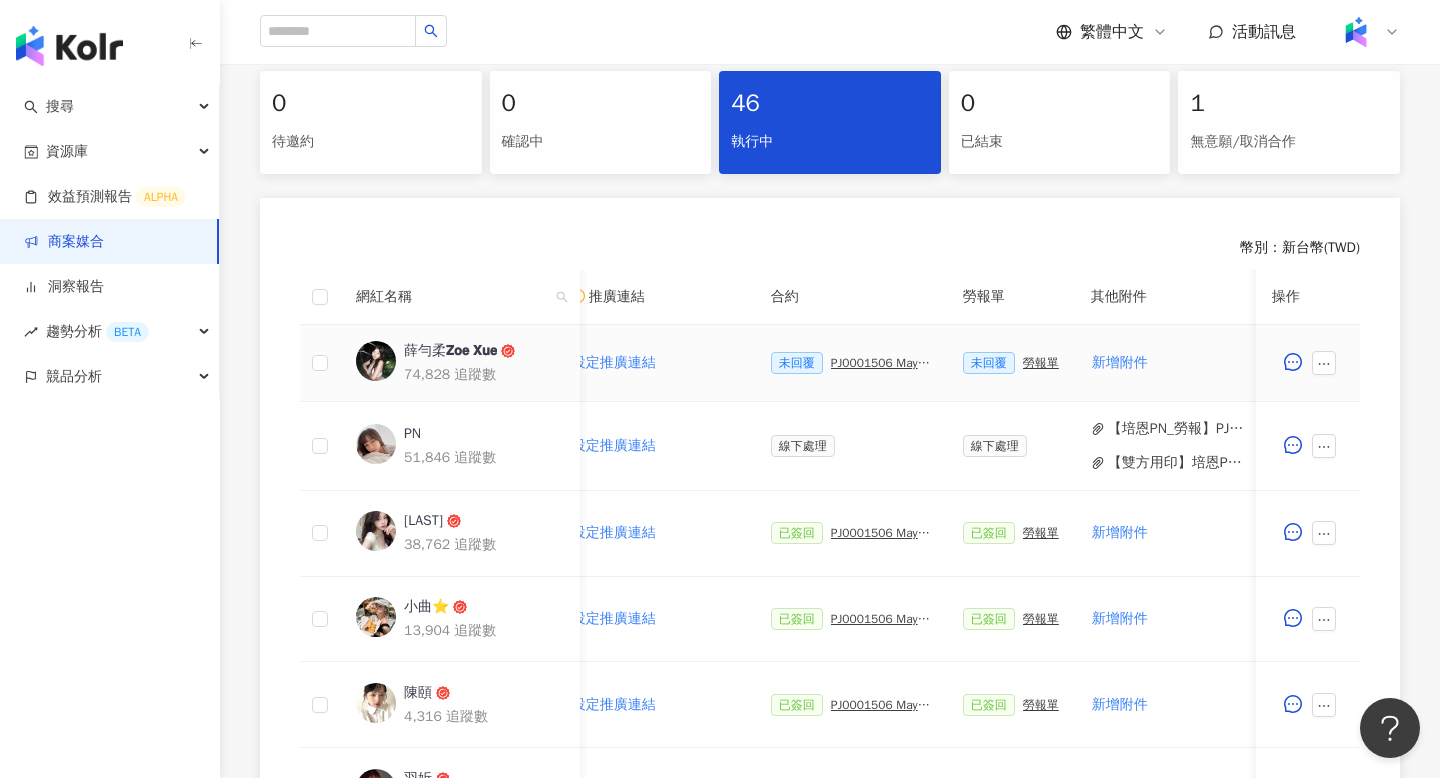 click on "PJ0001506 Maybelline_202506_超持久水光鎖吻唇釉新色_萊雅合作備忘錄" at bounding box center [881, 363] 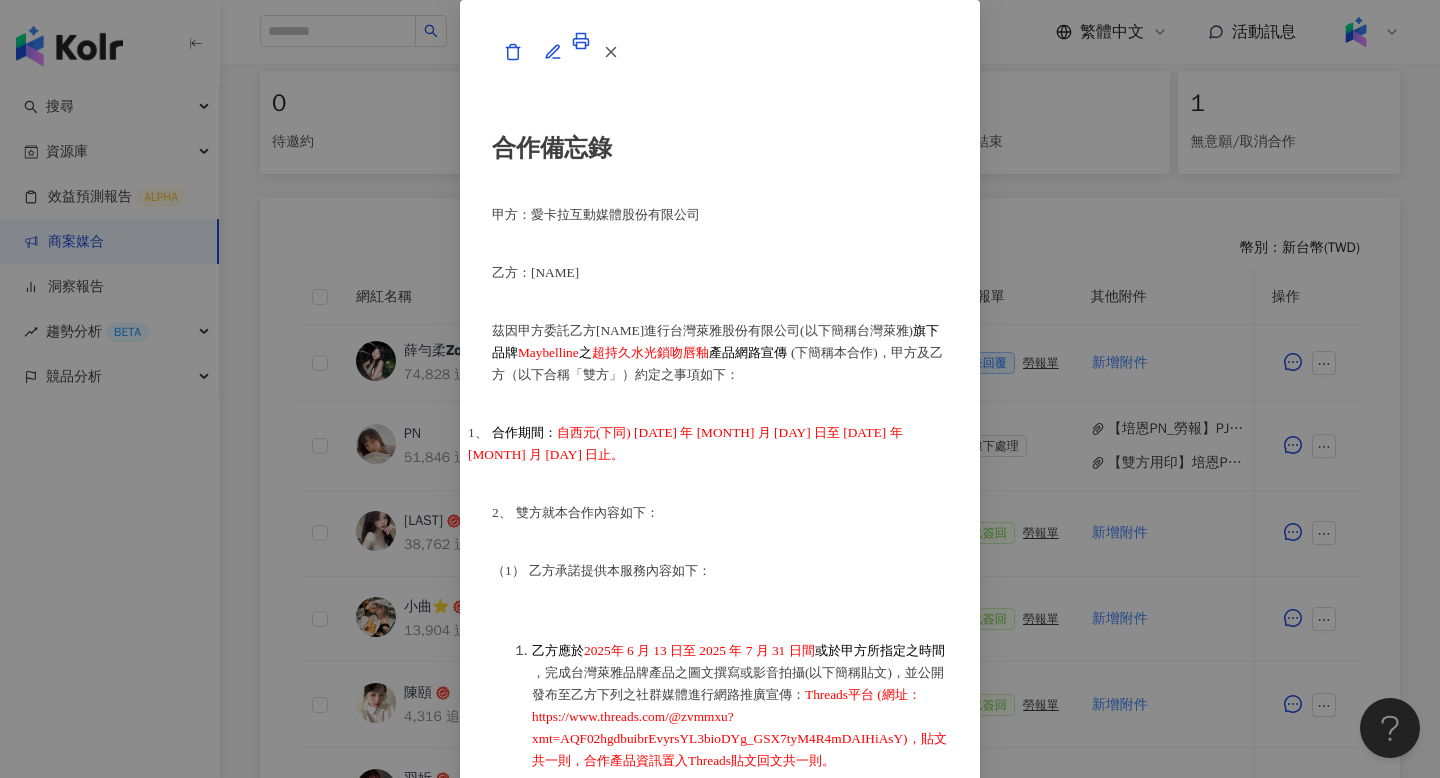 scroll, scrollTop: 3410, scrollLeft: 0, axis: vertical 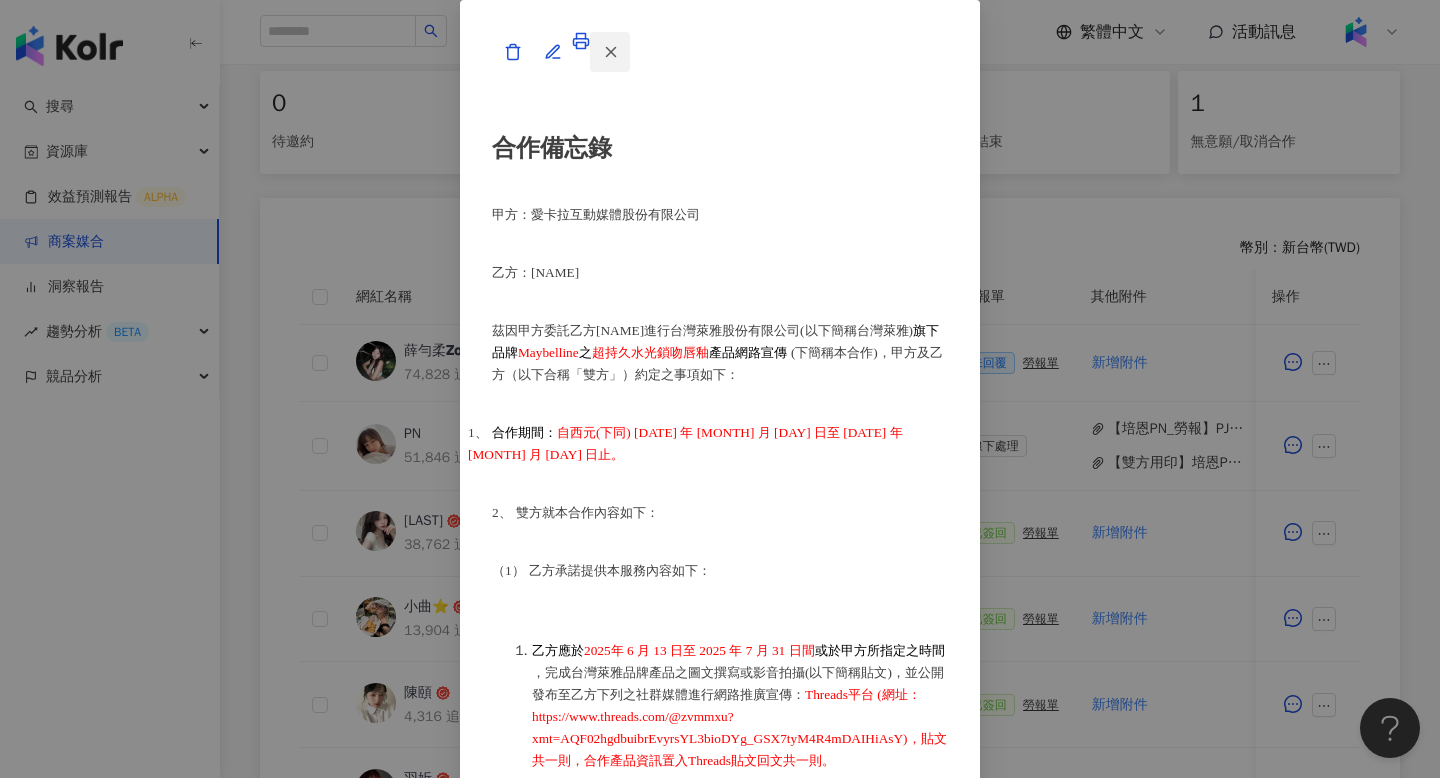 click 